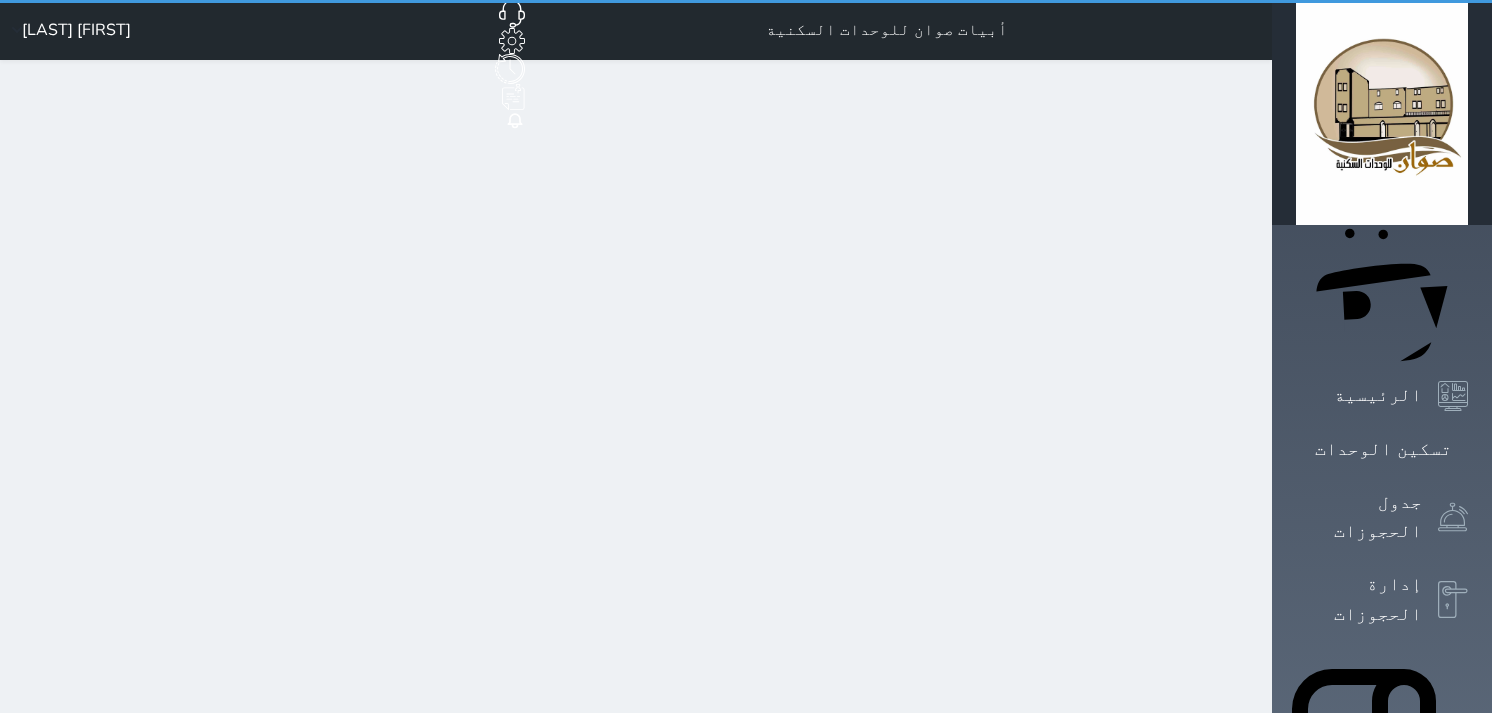 scroll, scrollTop: 2, scrollLeft: 0, axis: vertical 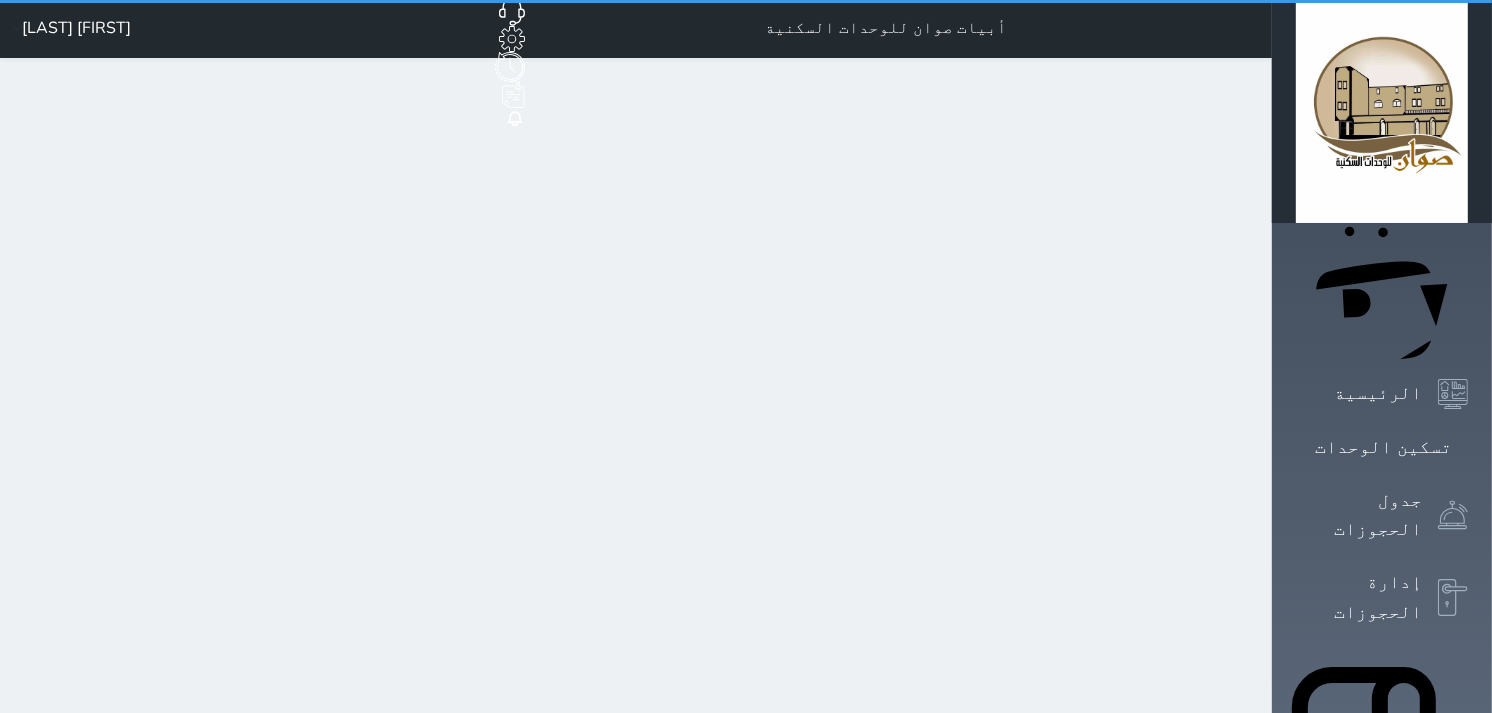 select on "1" 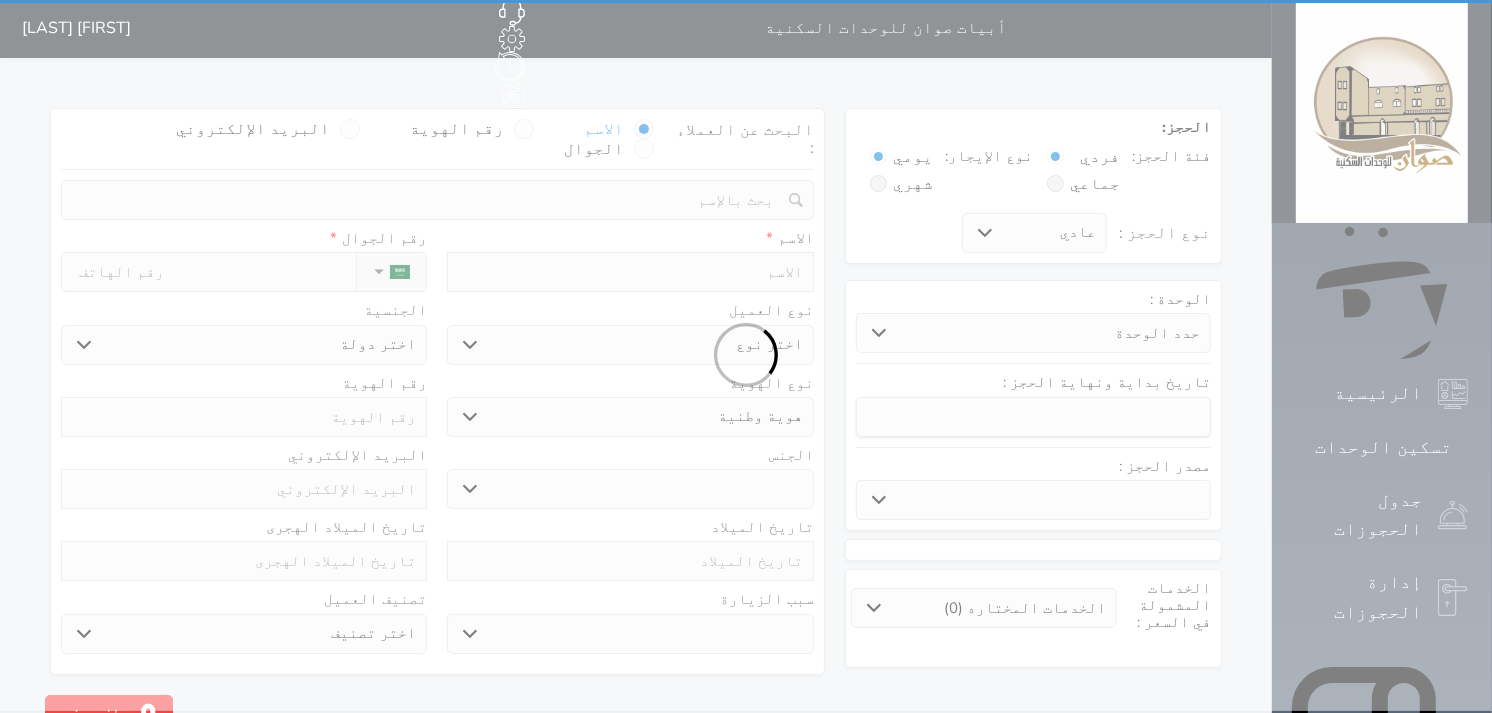 scroll, scrollTop: 0, scrollLeft: 0, axis: both 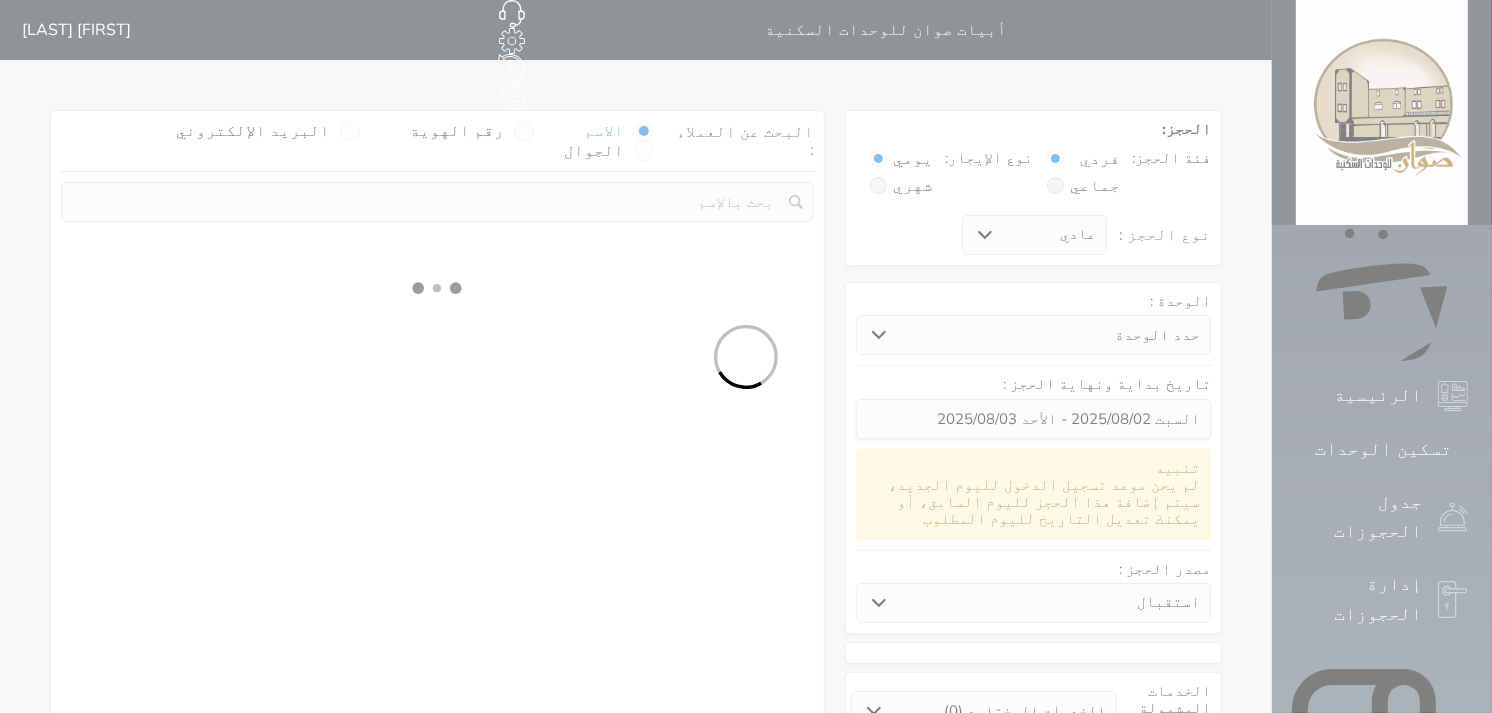 select 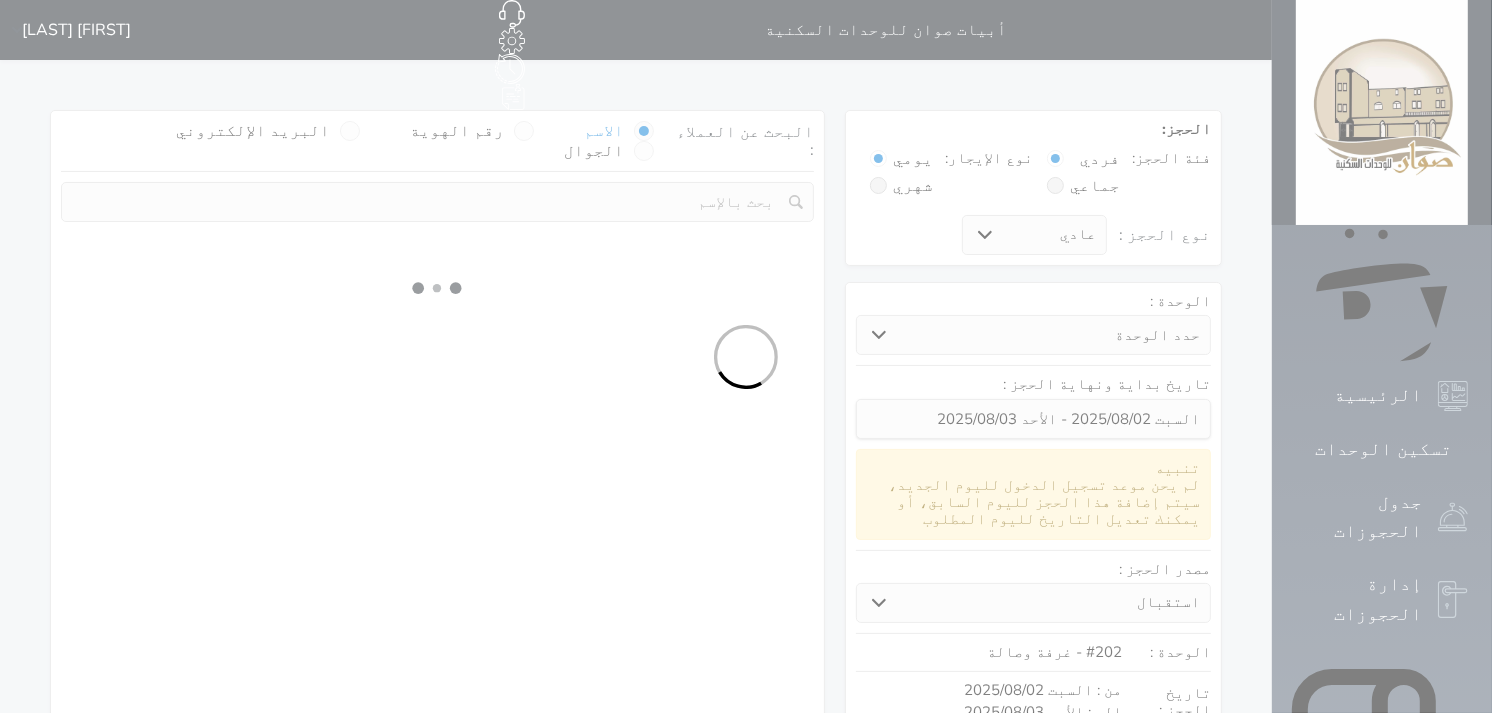select on "1" 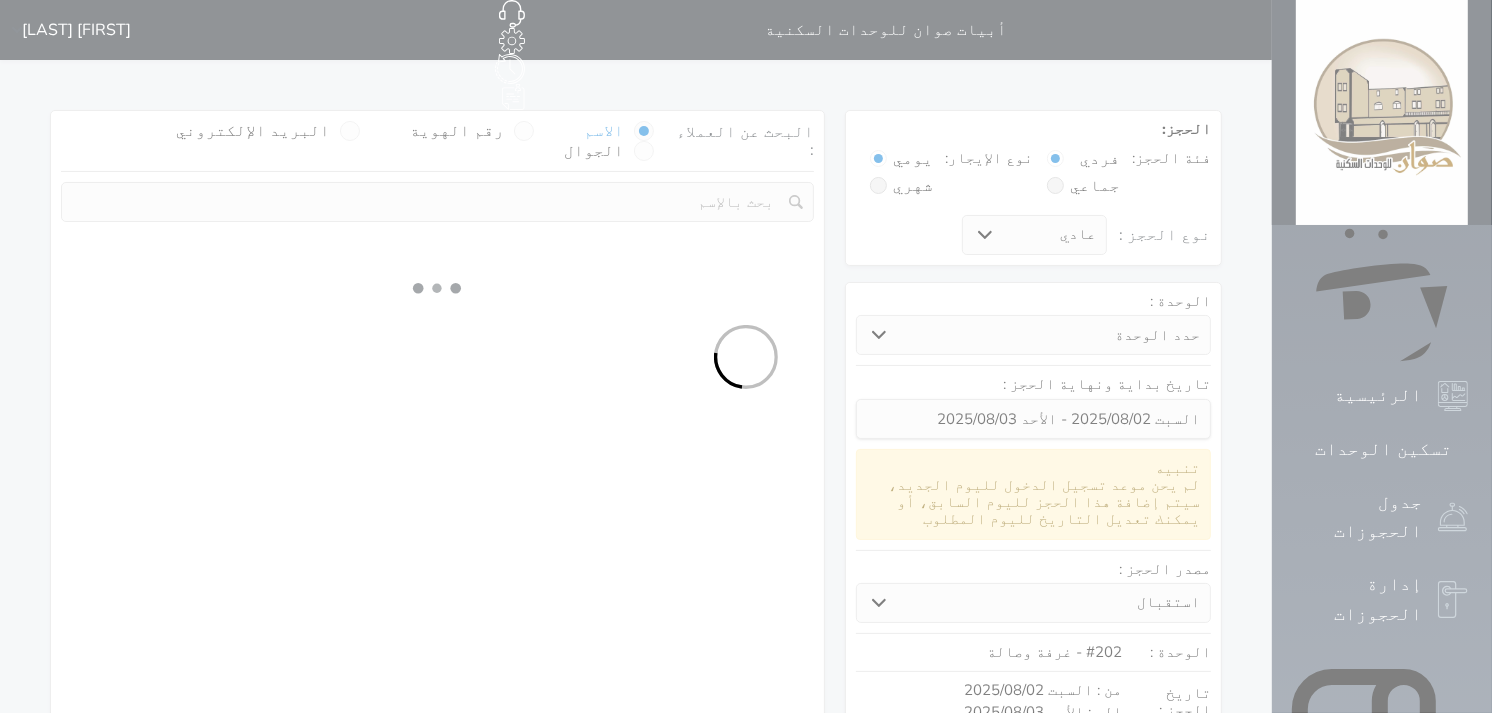select on "113" 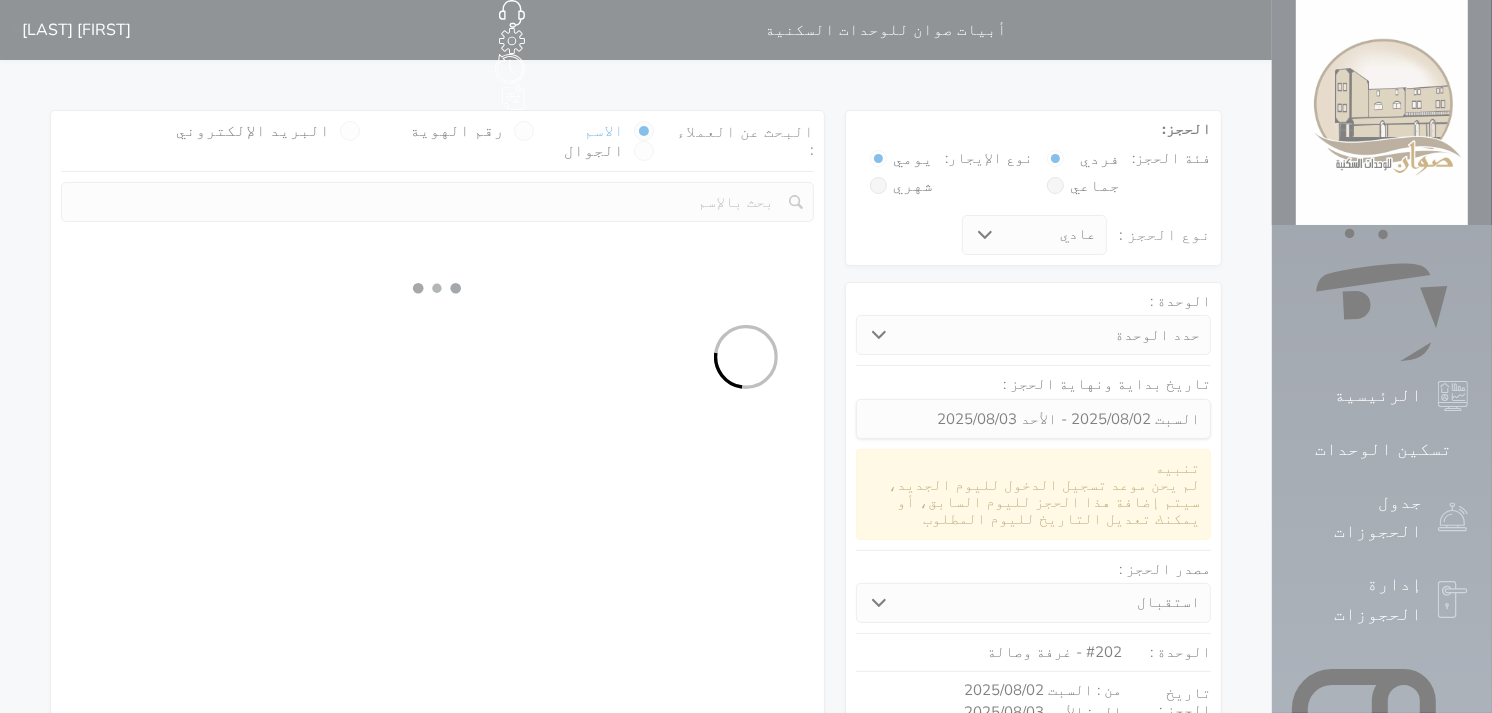 select on "1" 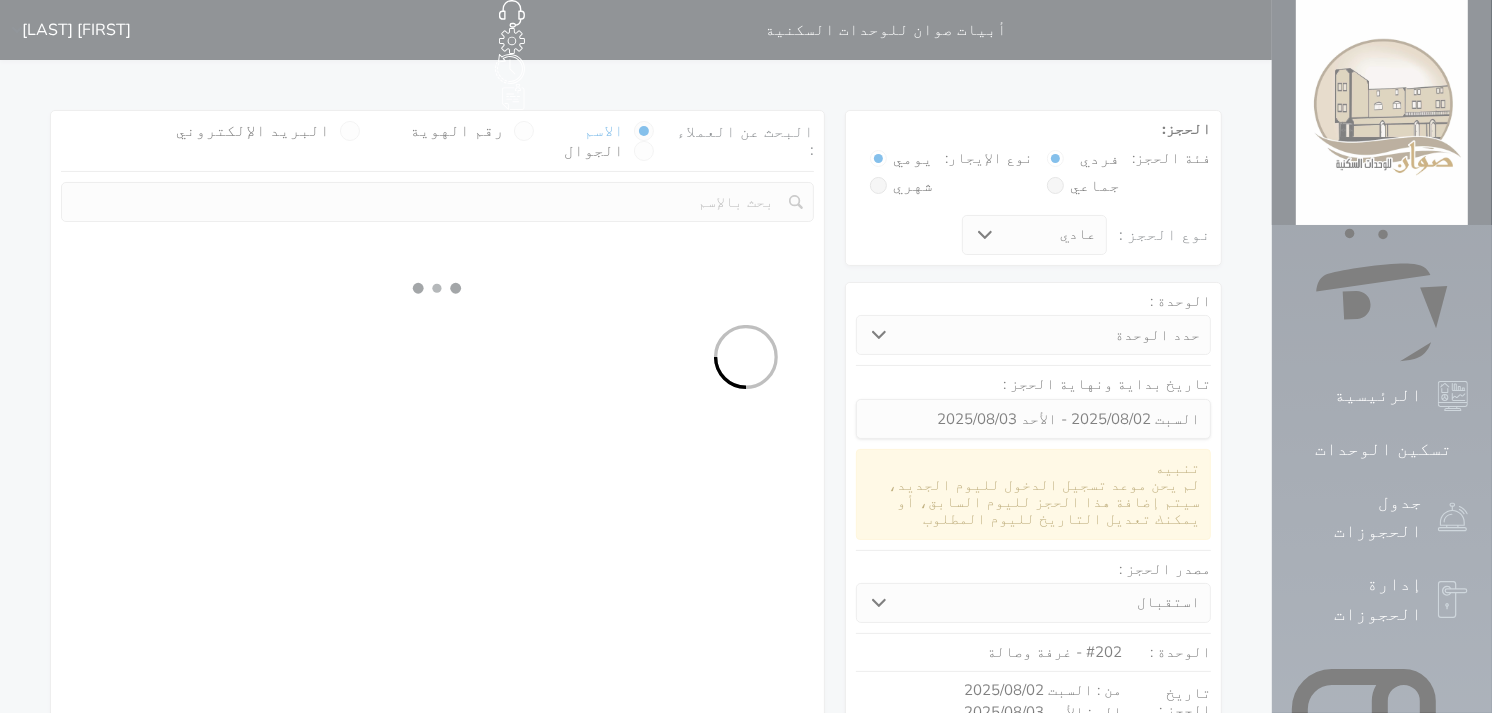 select 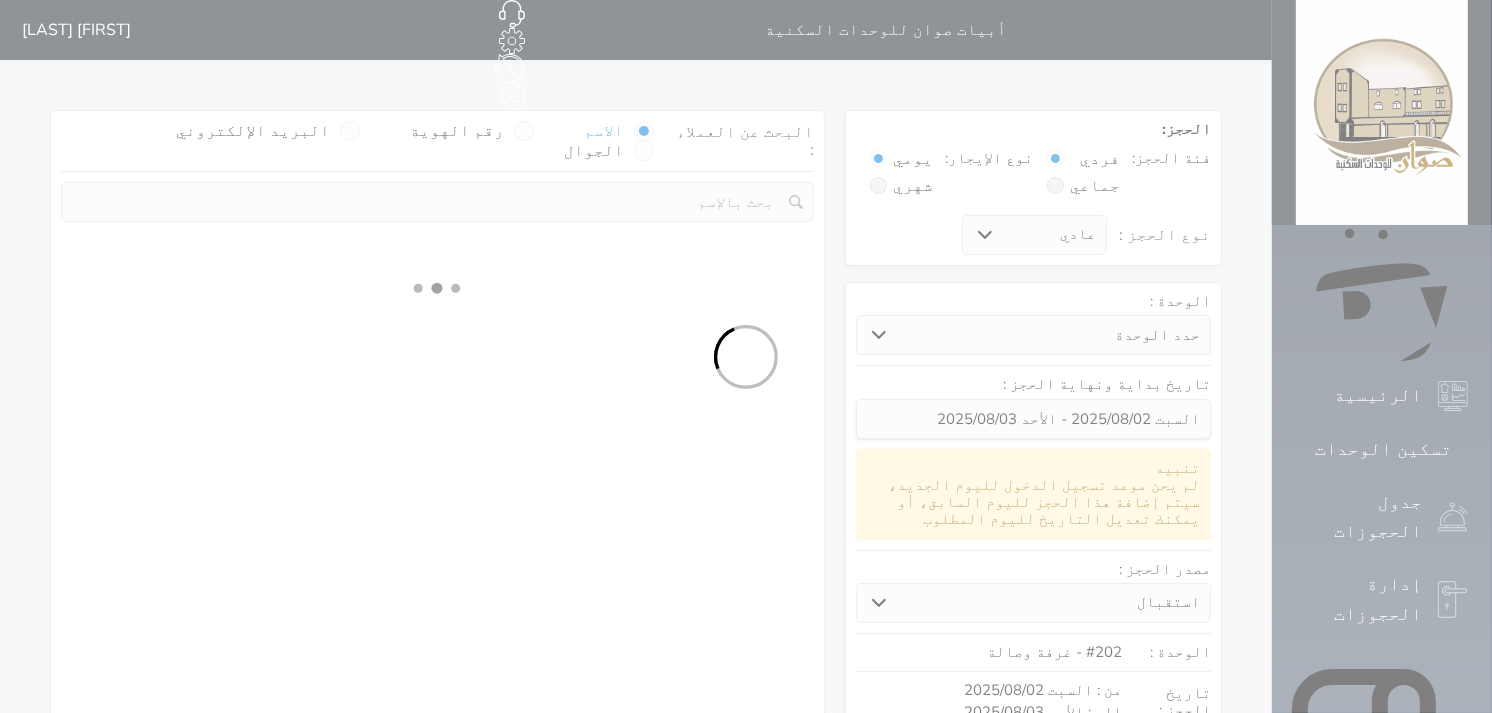 select on "7" 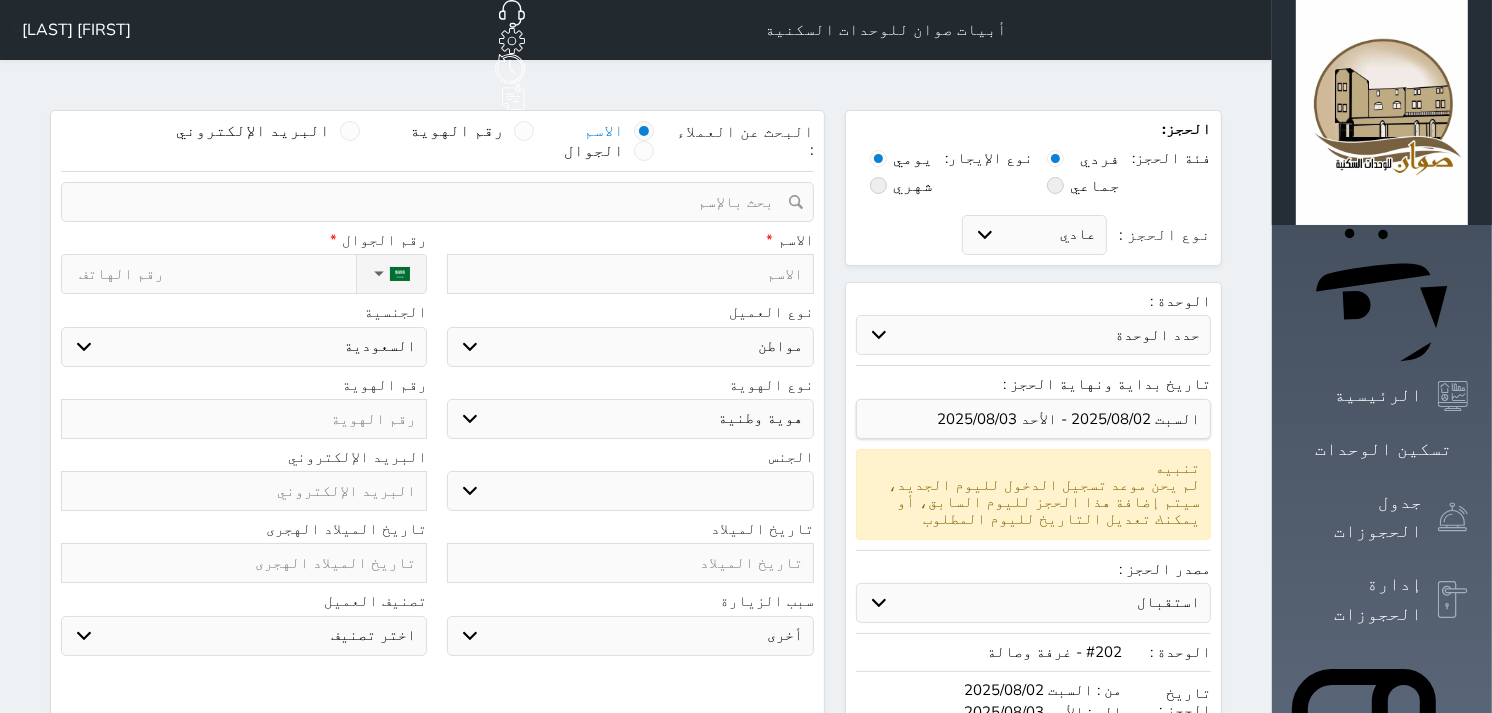 select 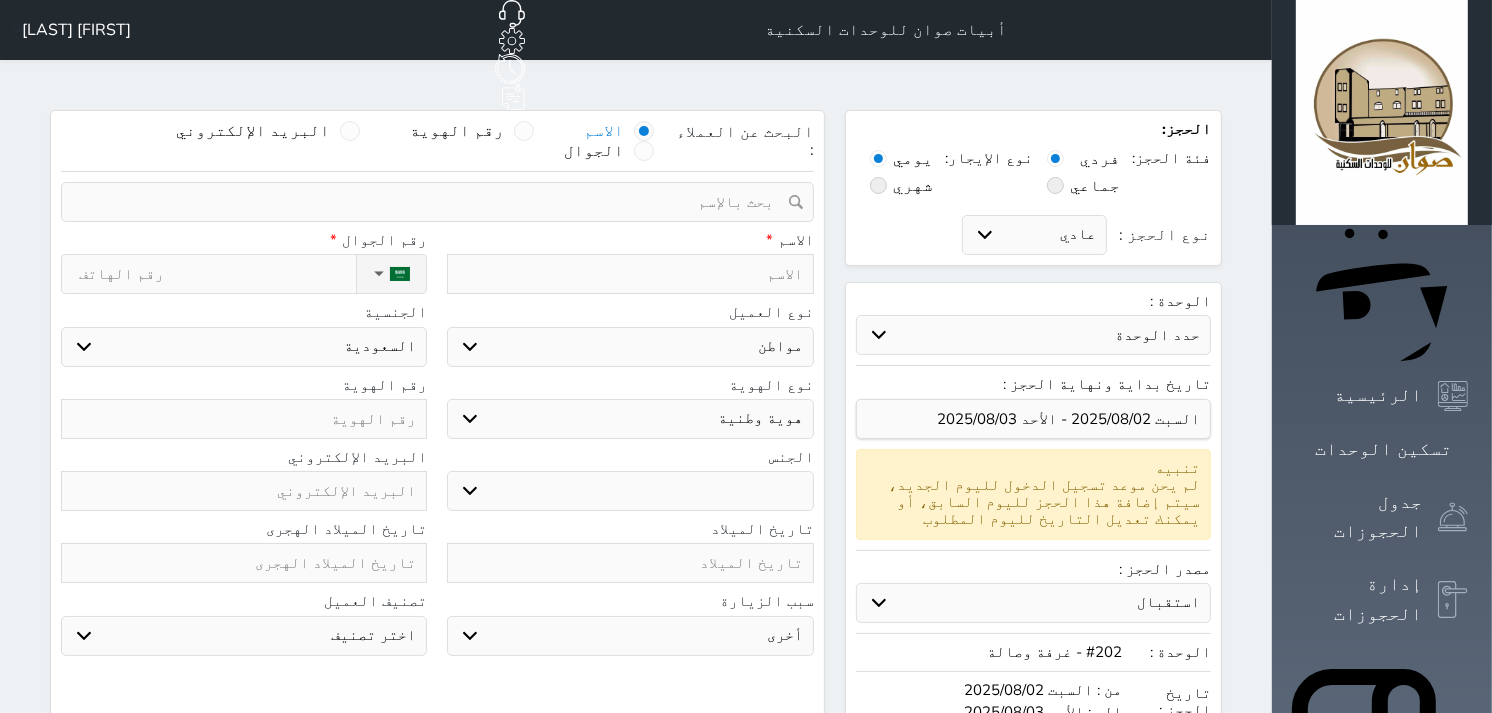click at bounding box center [630, 274] 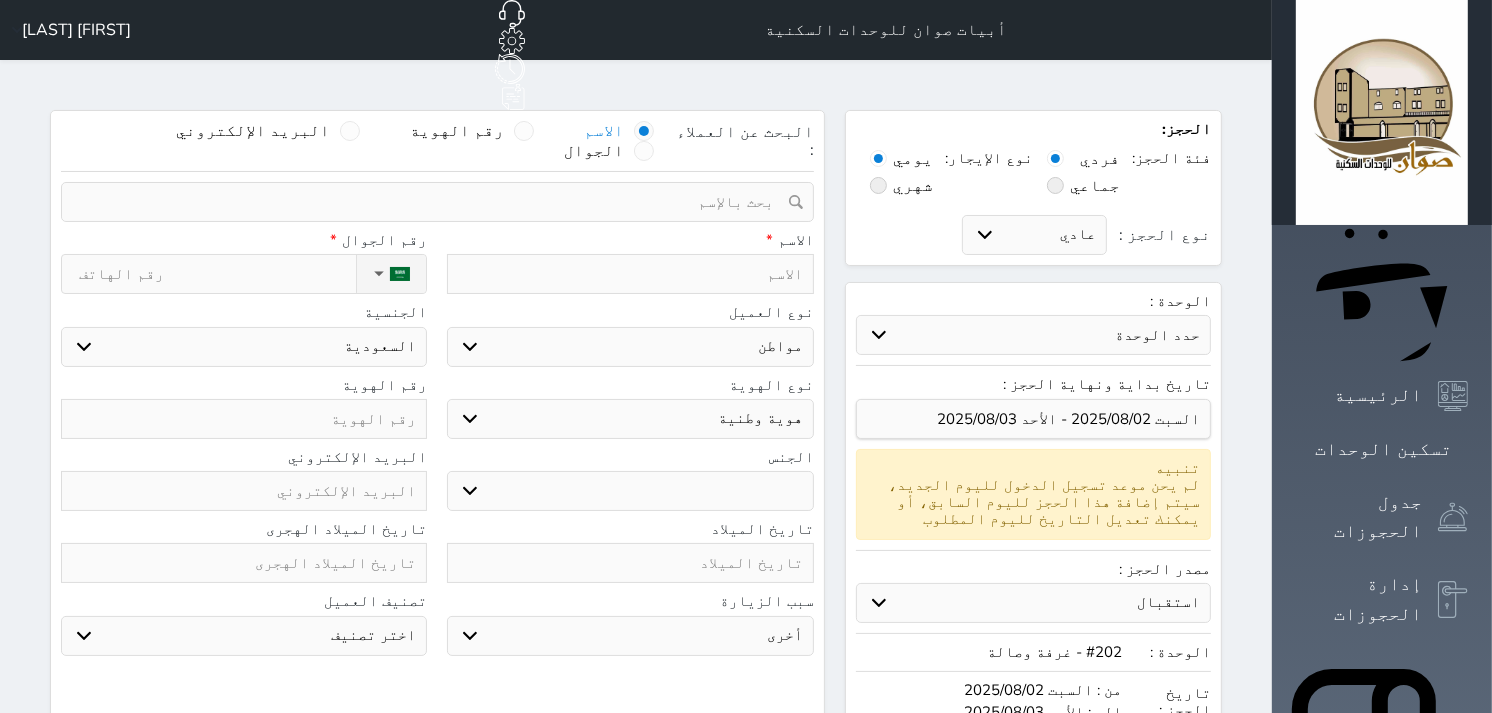 type on "s" 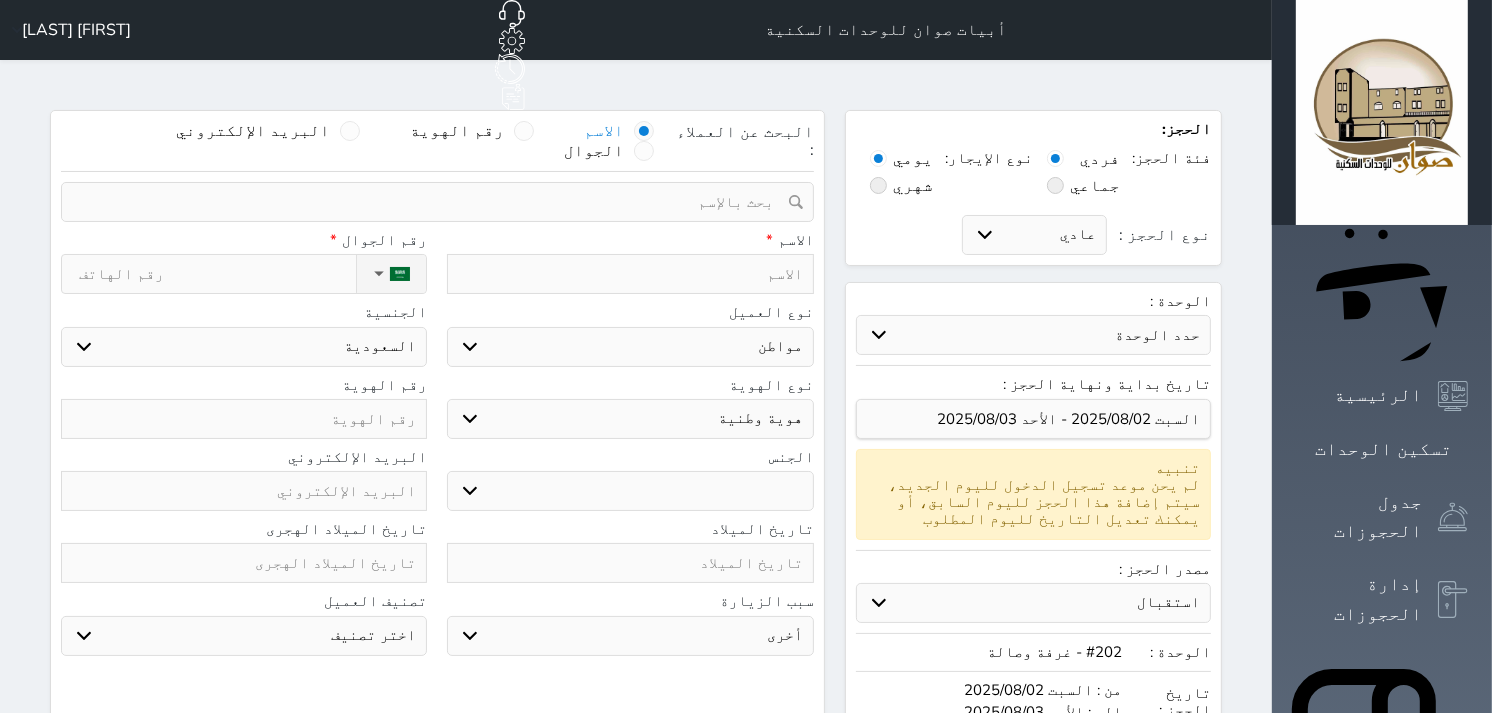 select 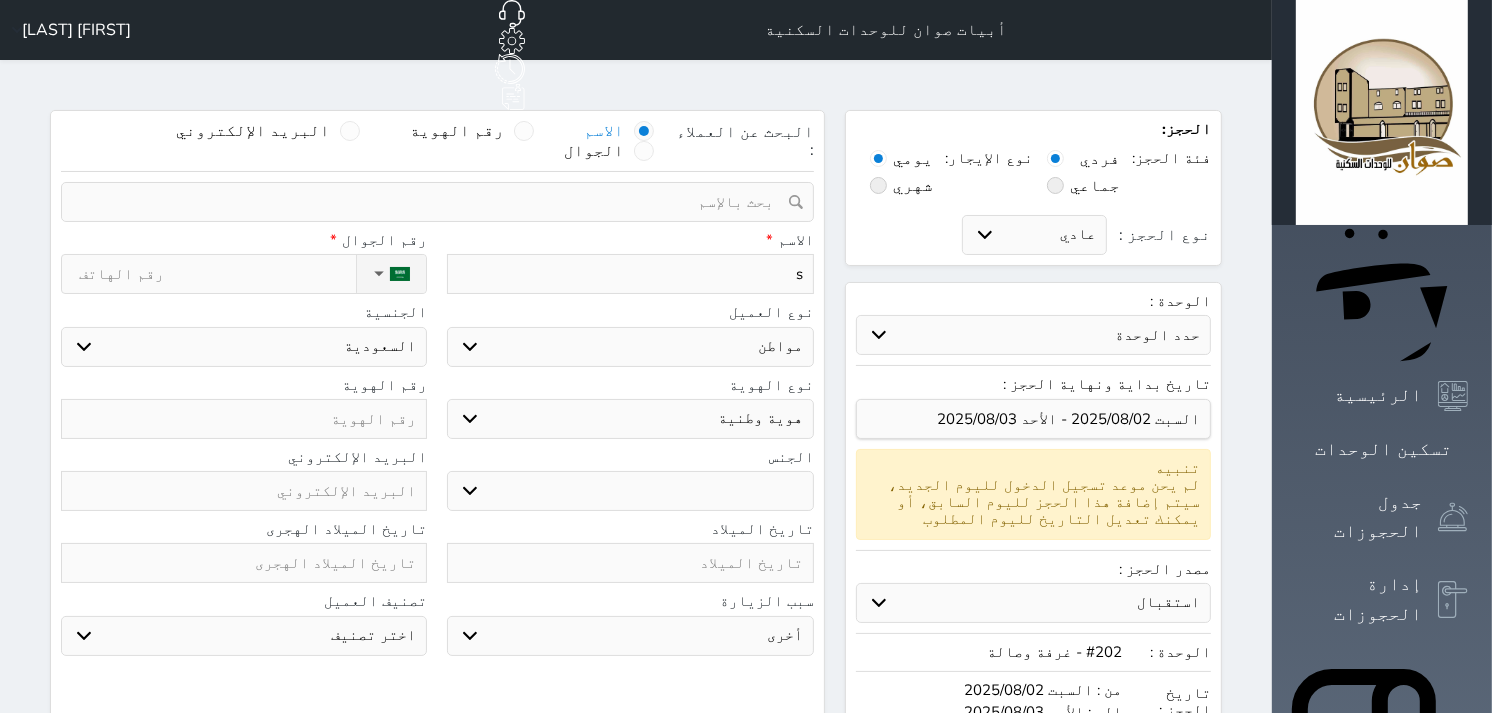 type on "sg" 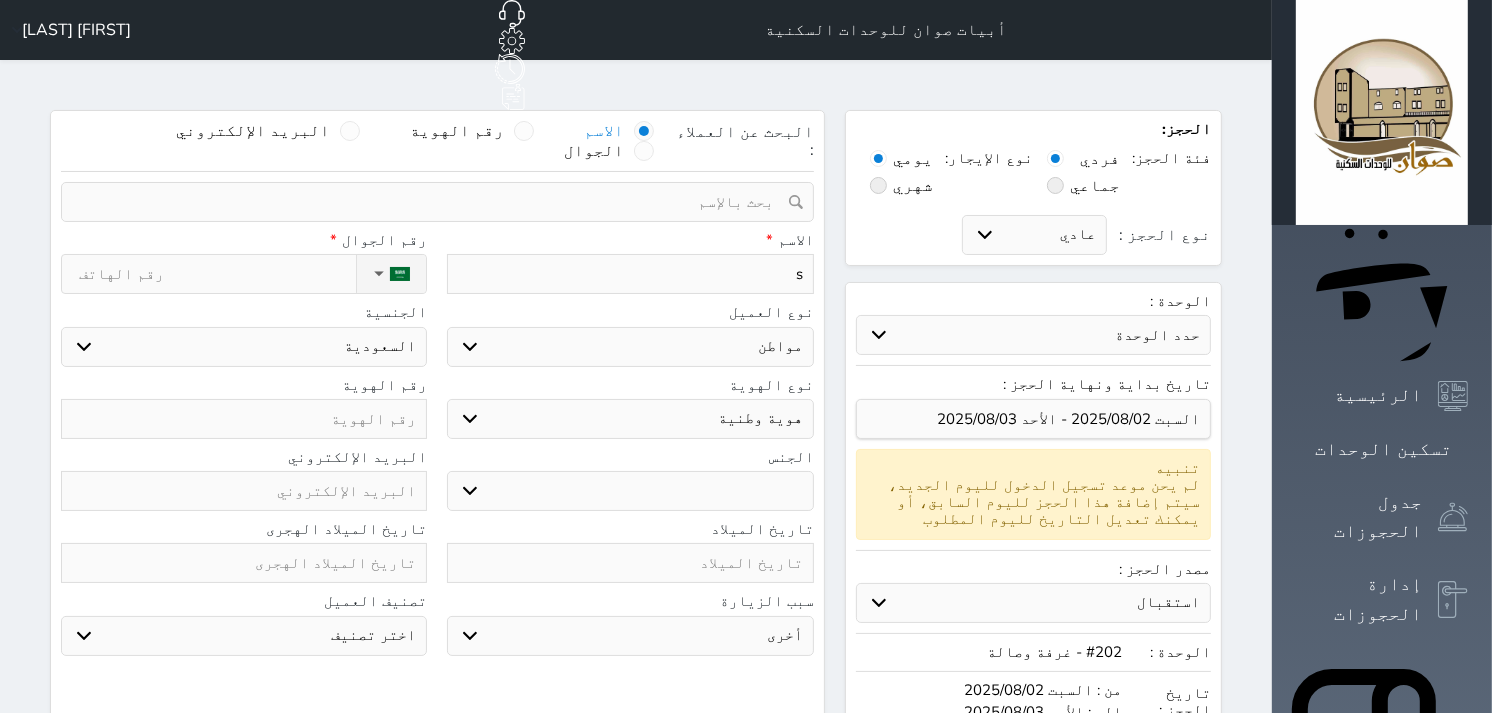 select 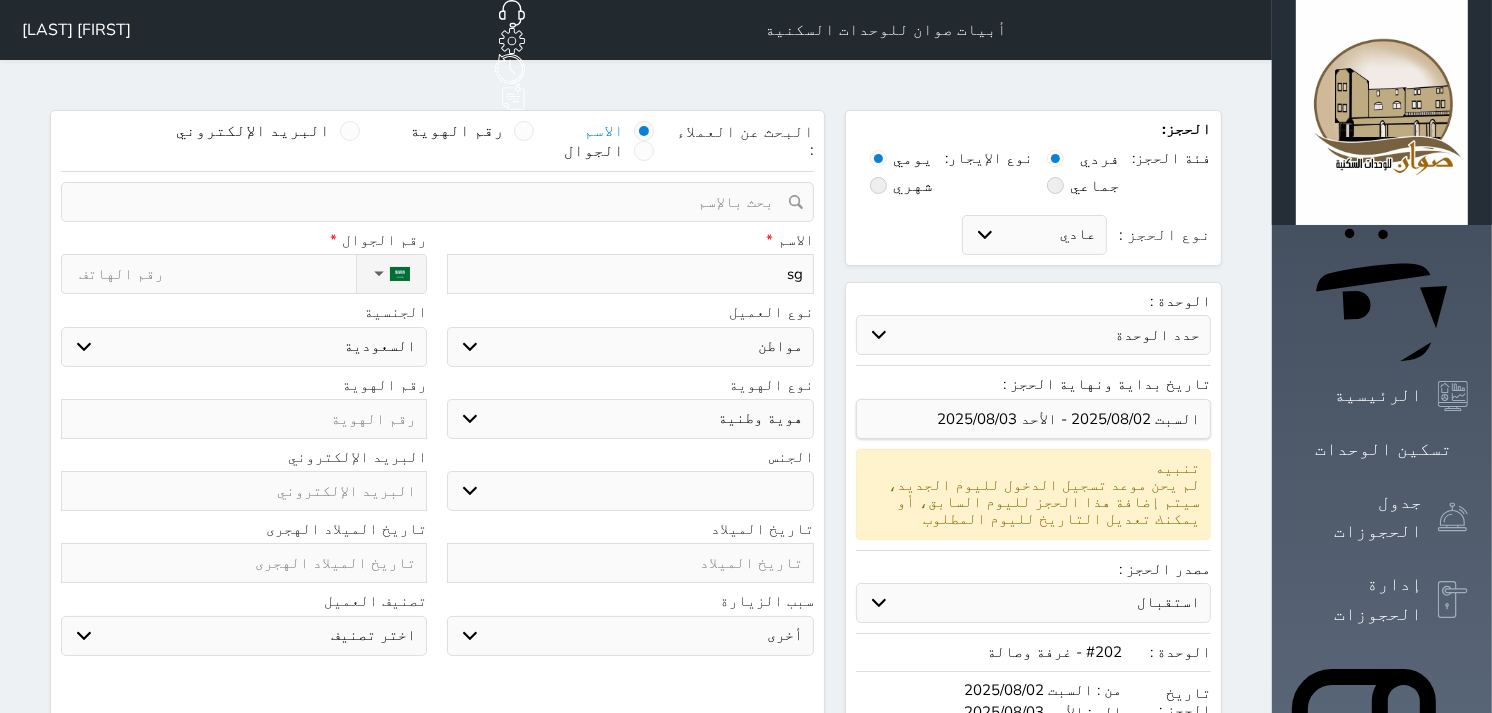 type on "[NAME]" 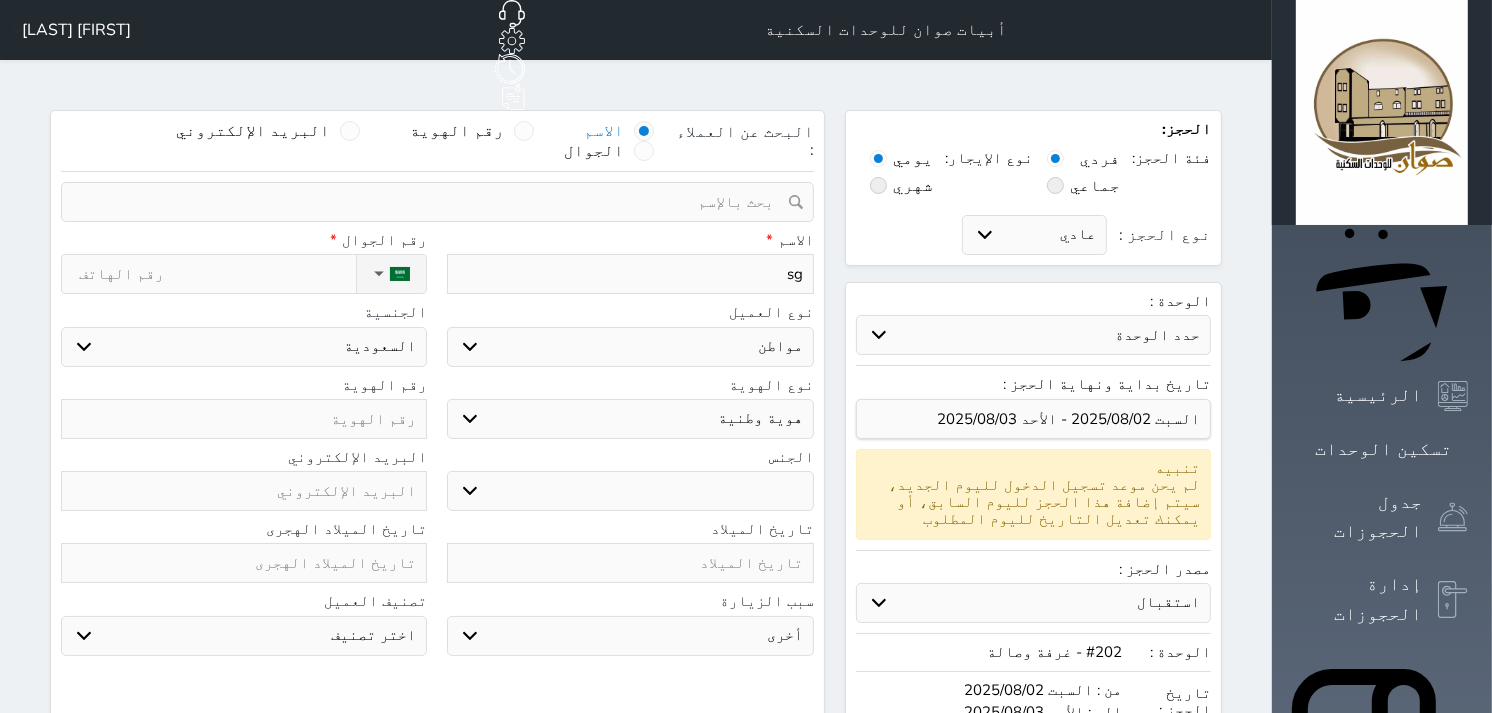 select 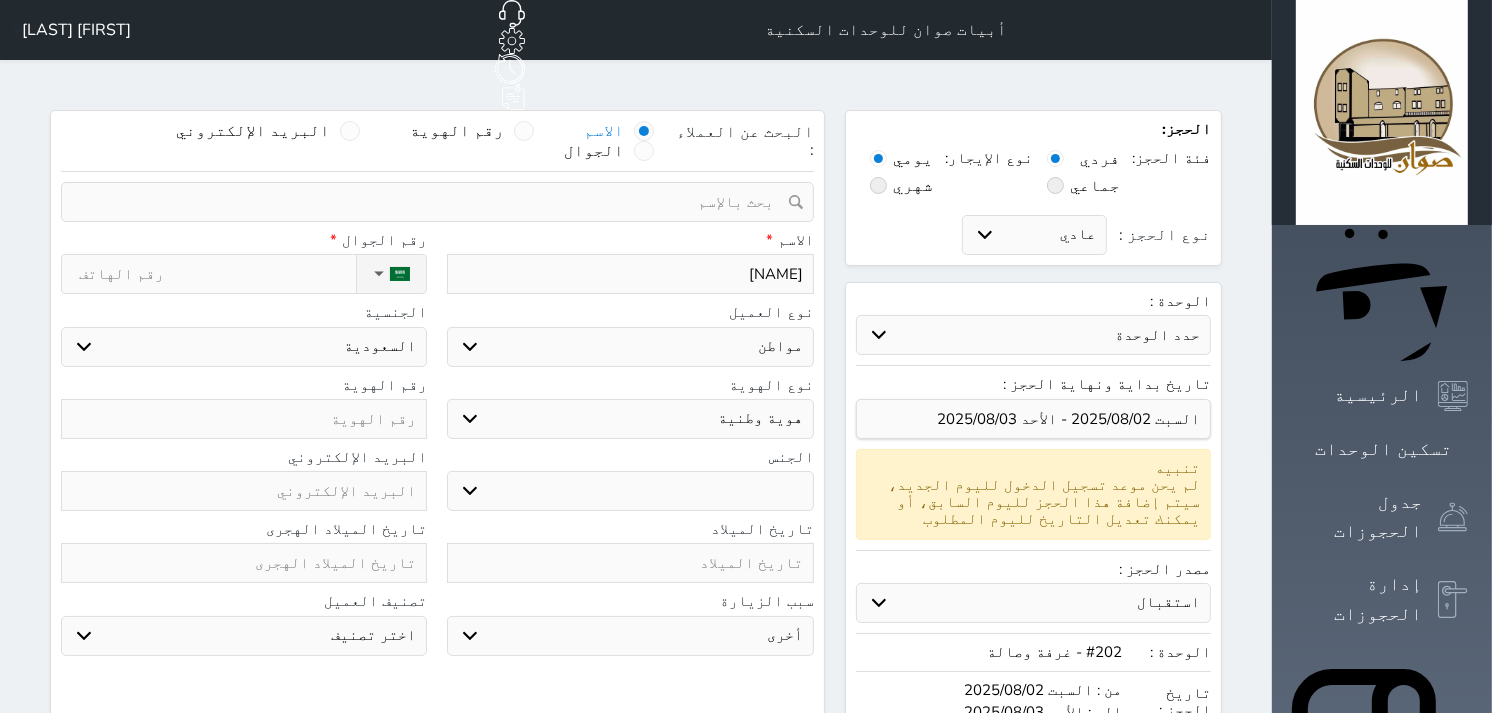 type on "[NAME]" 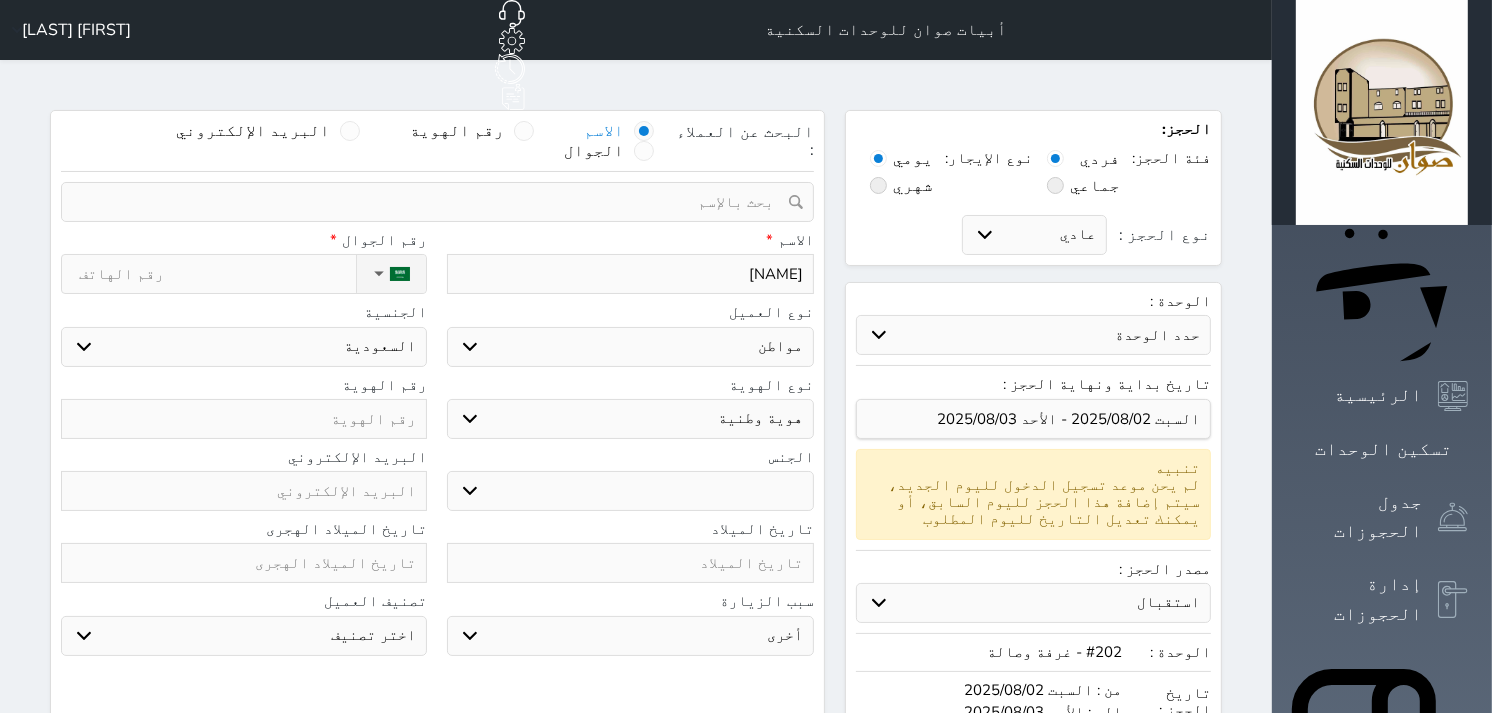 select 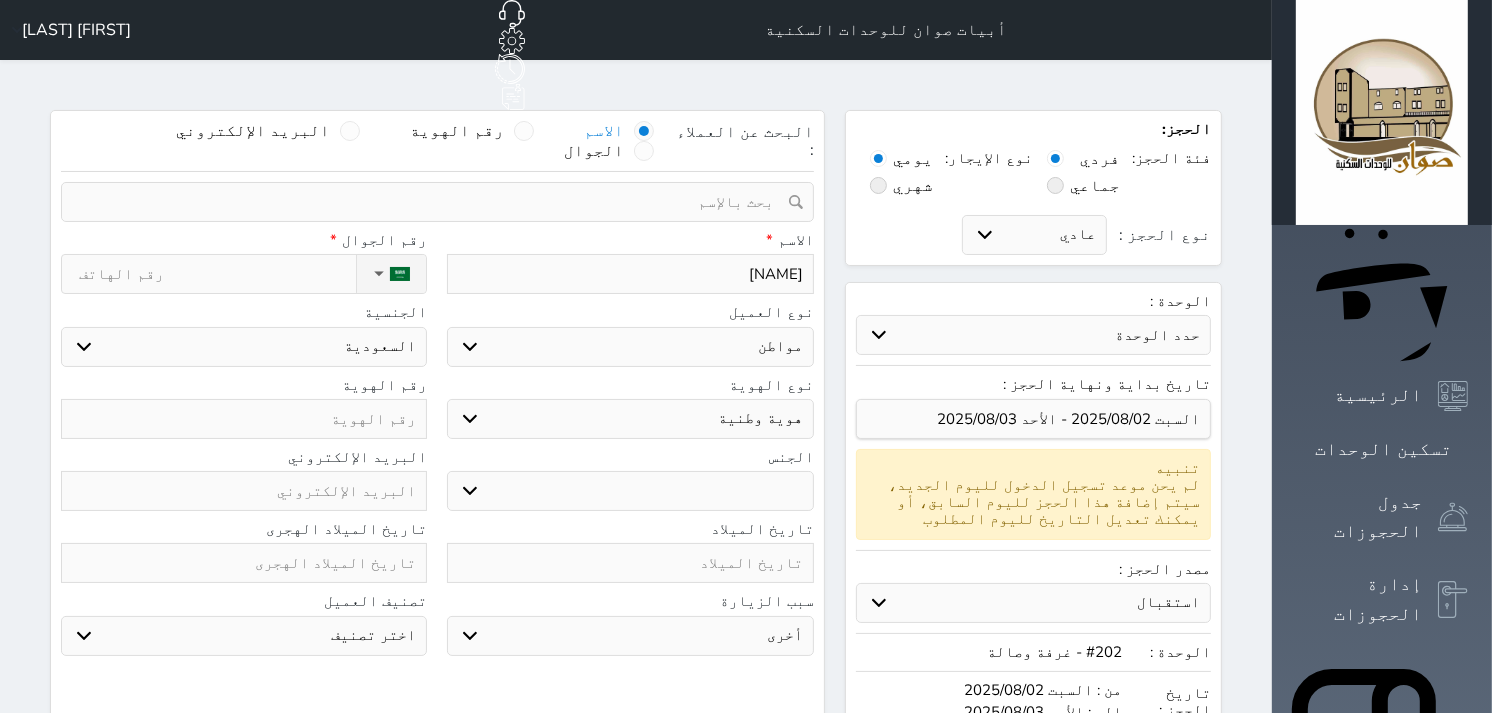 type on "sgdlh" 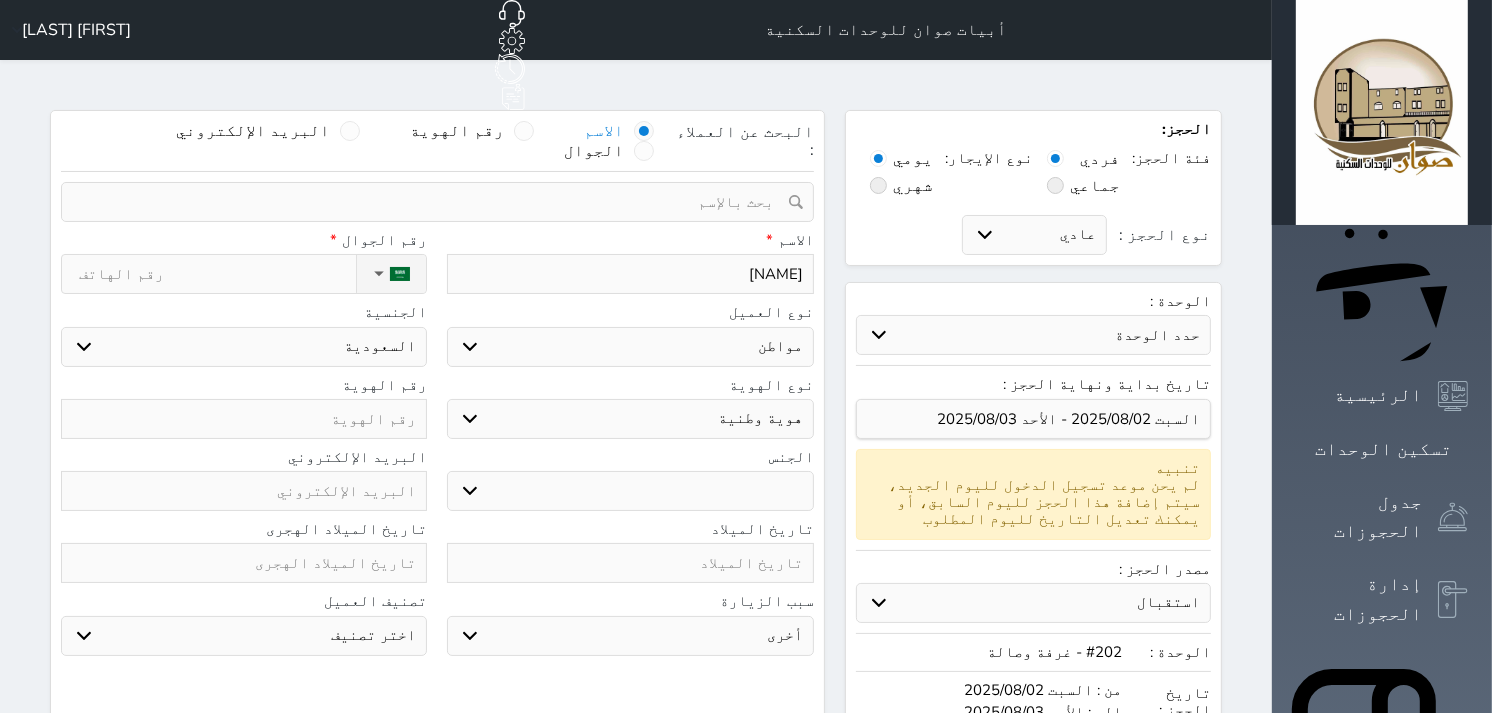 select 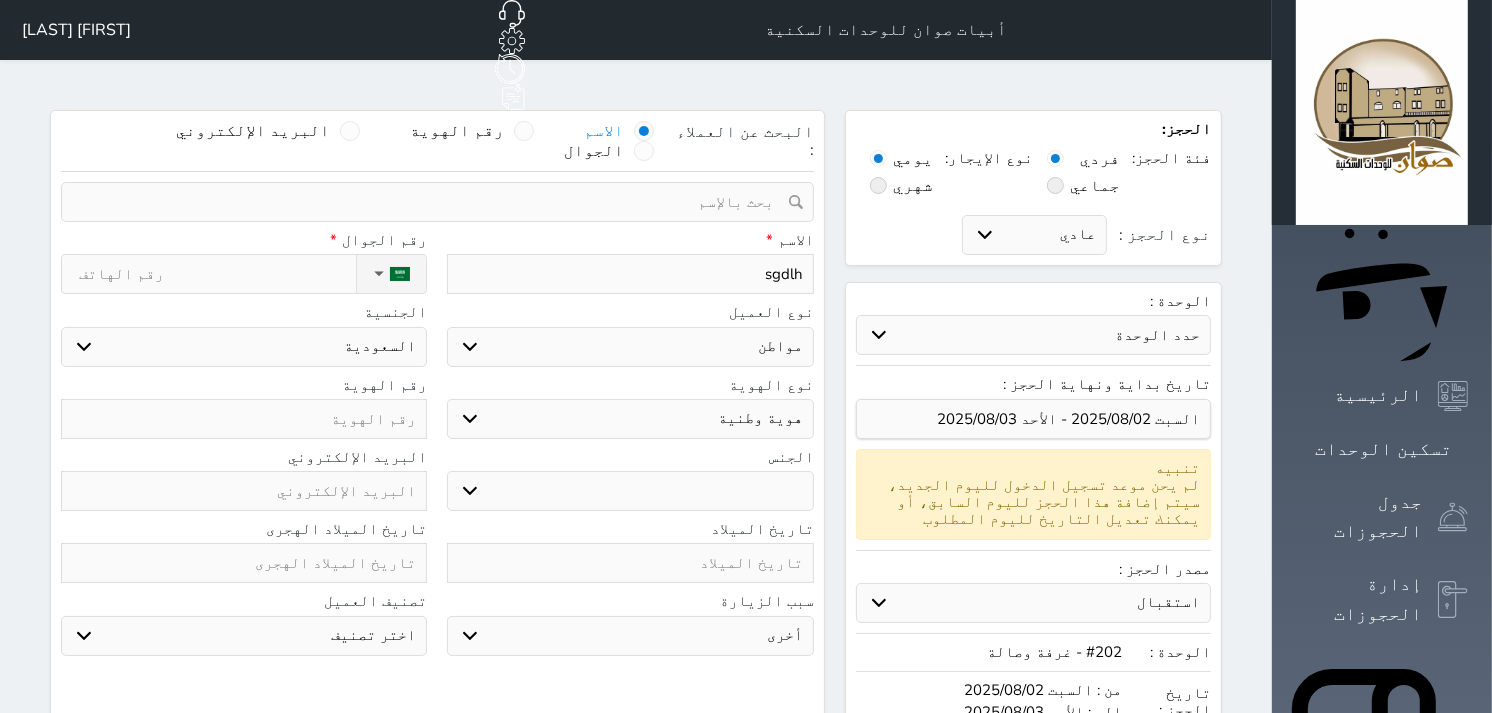 type on "sgdlhk" 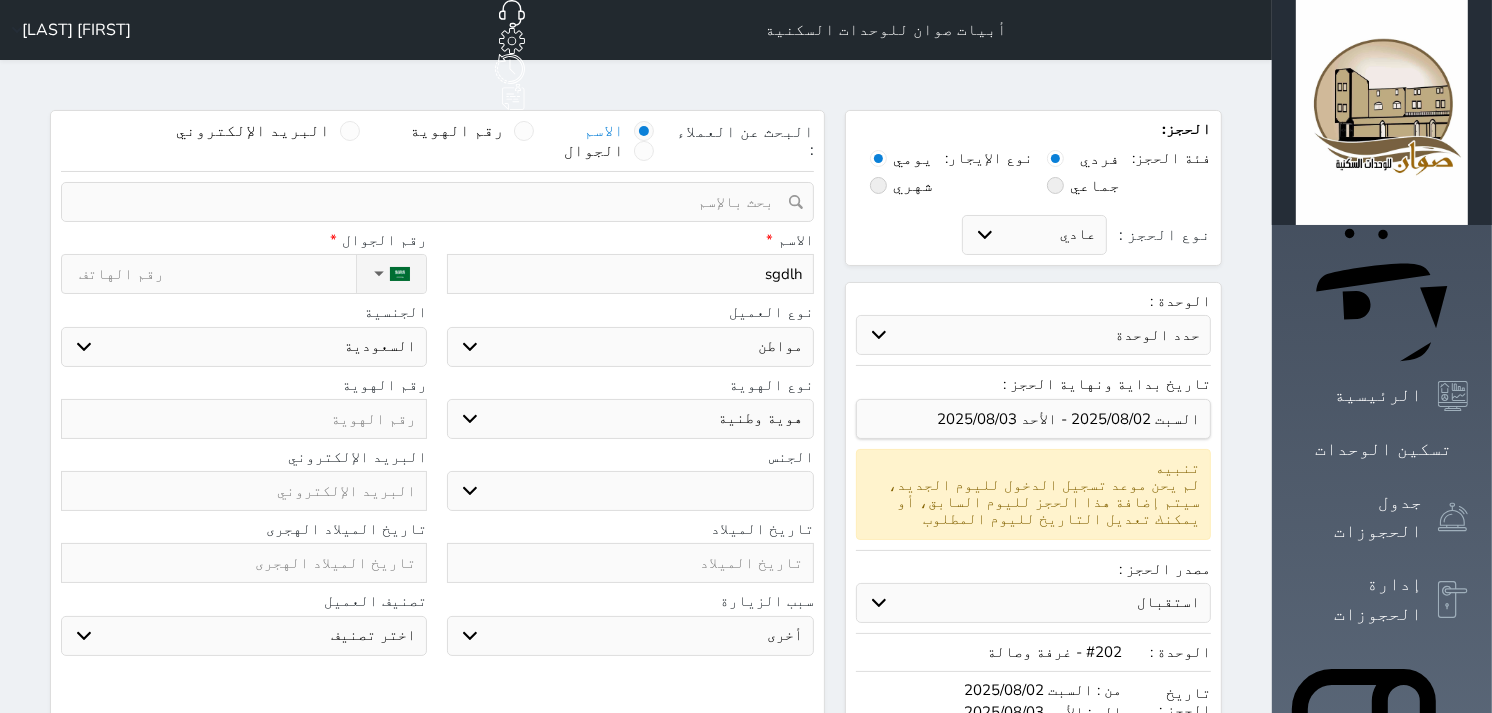 select 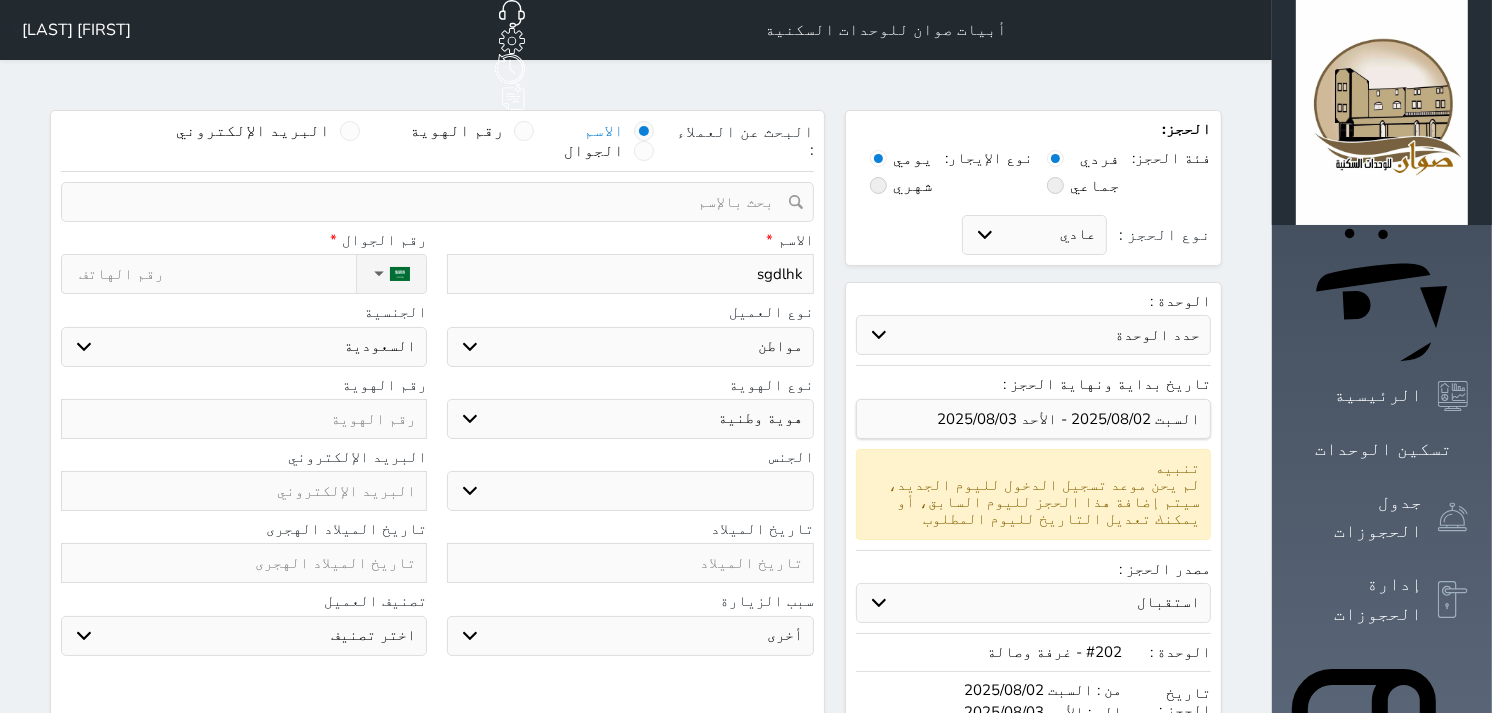 type on "sgdlhk" 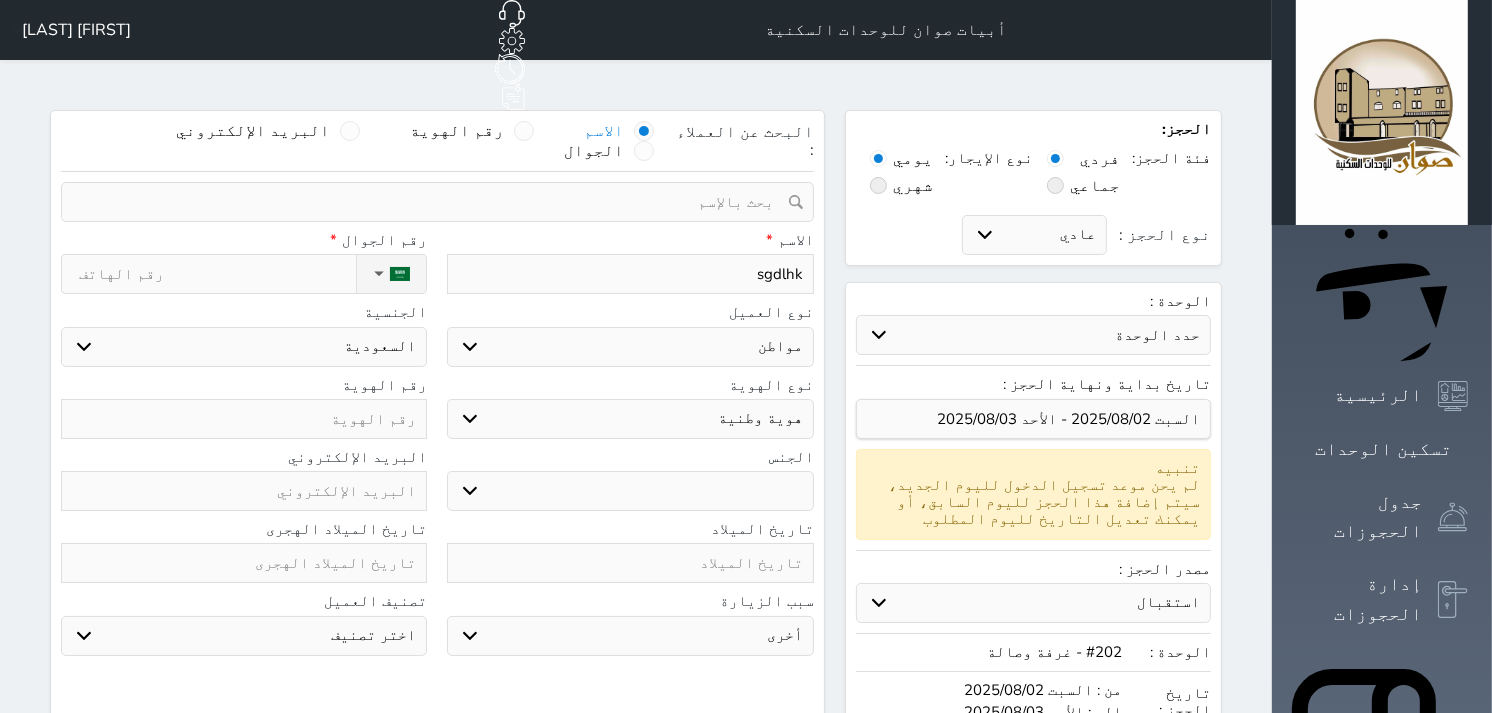 select 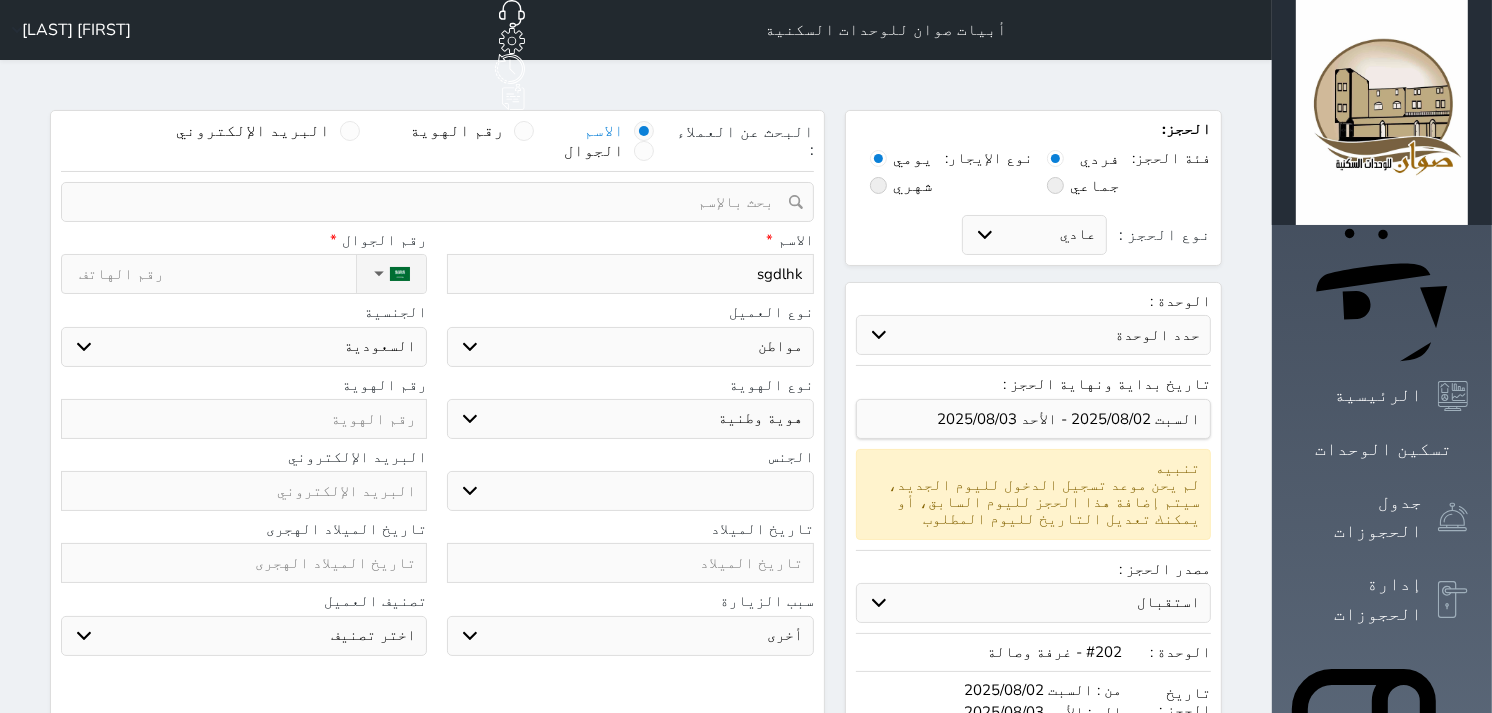 type on "sgdlhk" 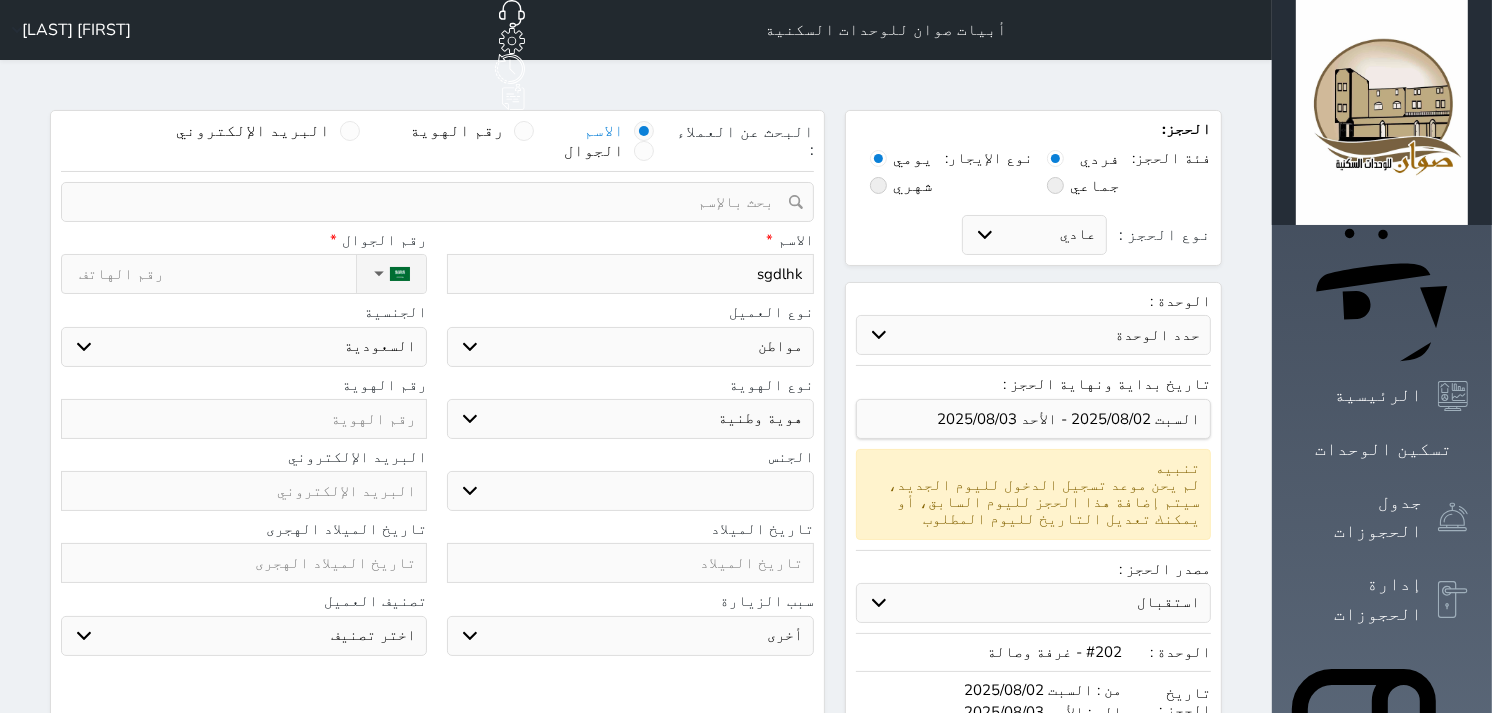 select 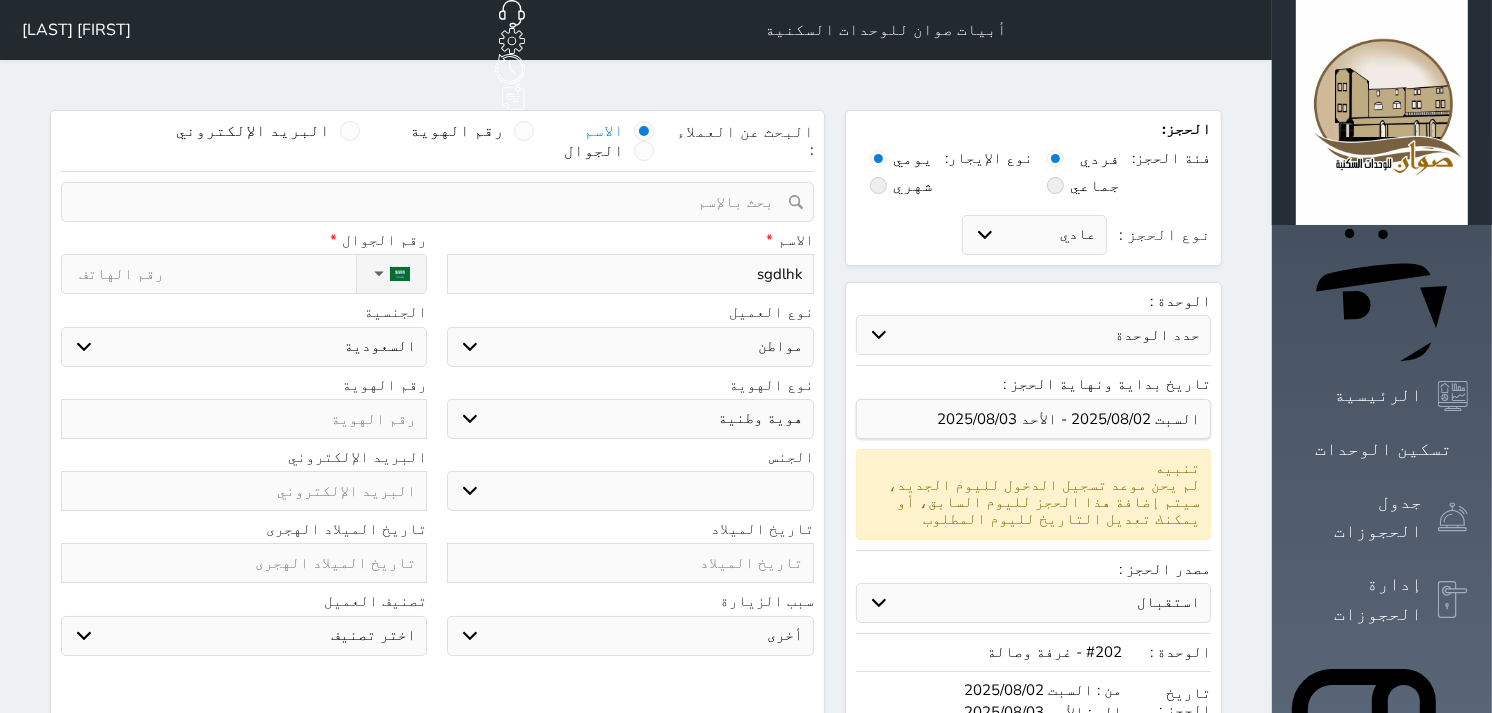 type on "sgdlh" 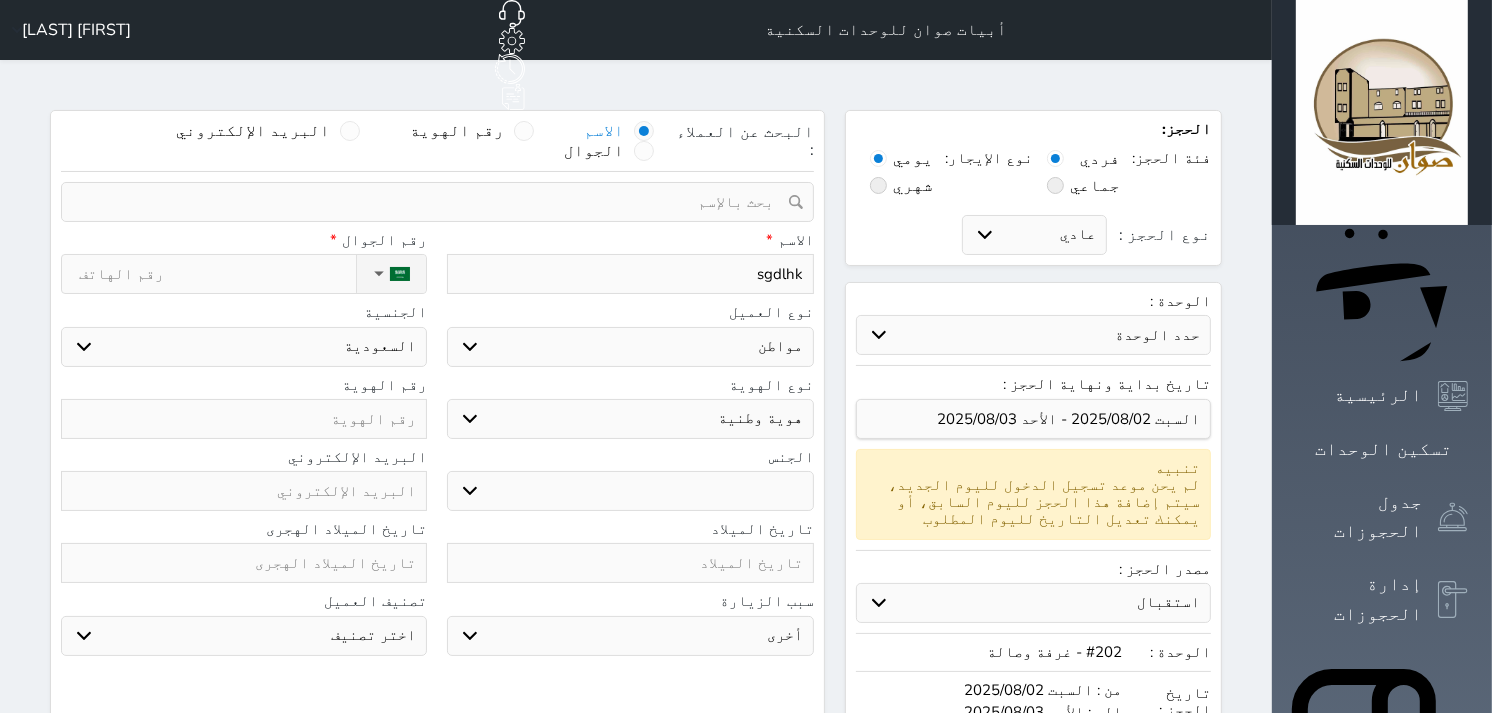select 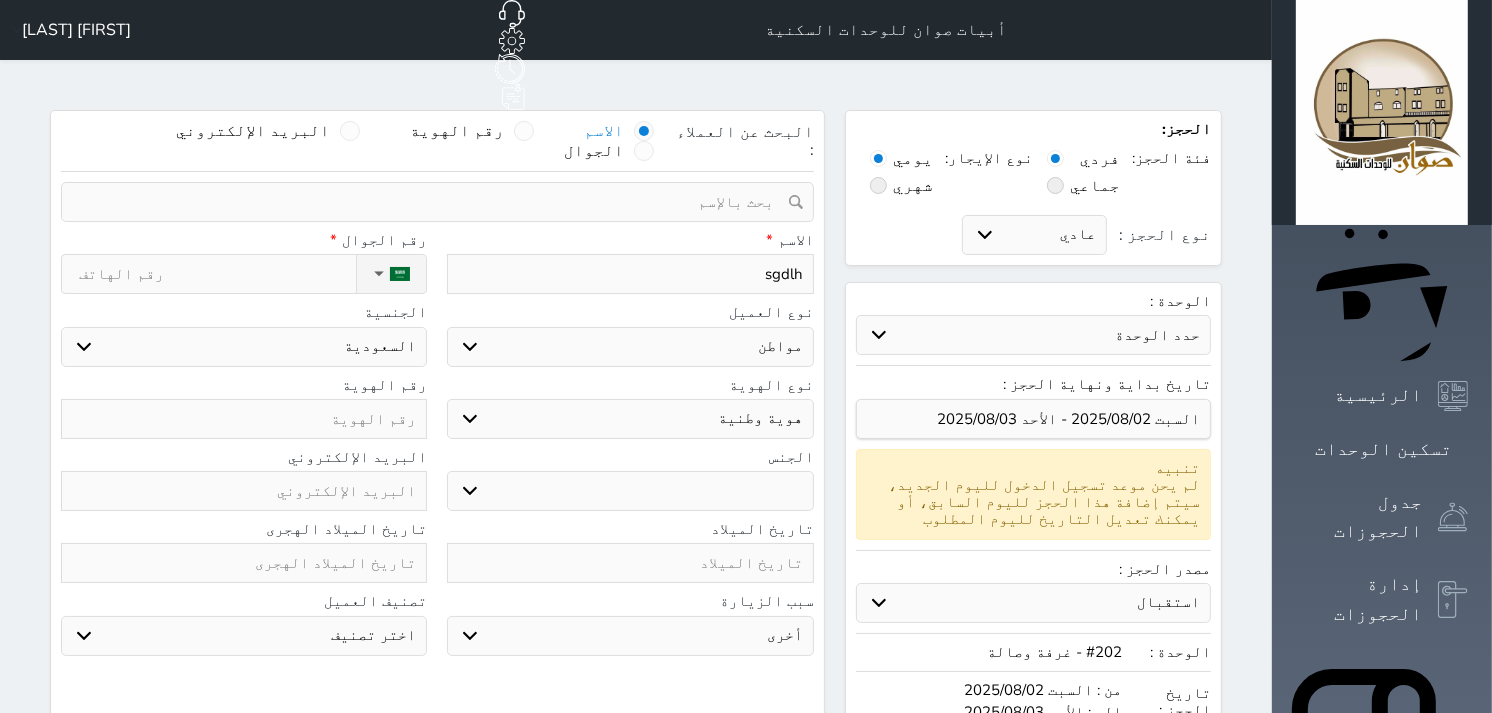 type on "[NAME]" 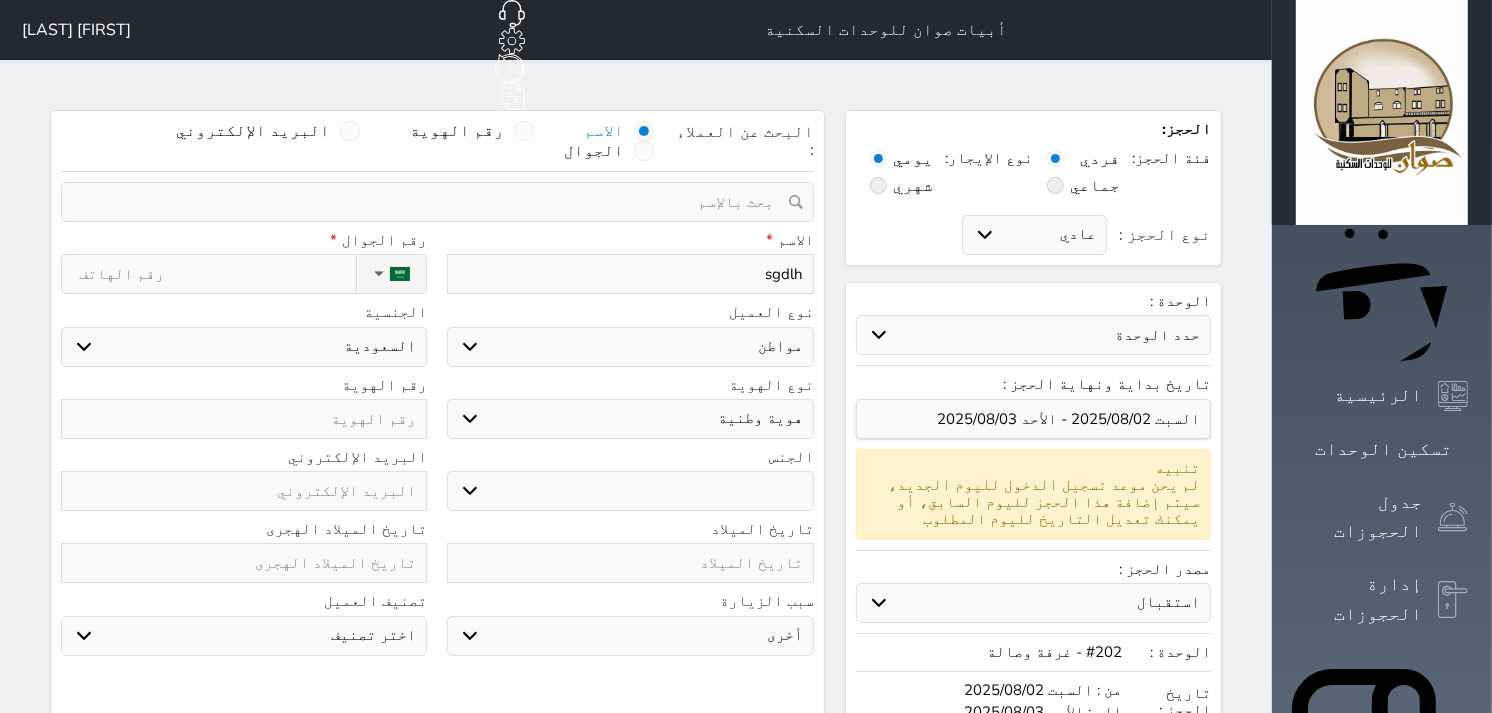 select 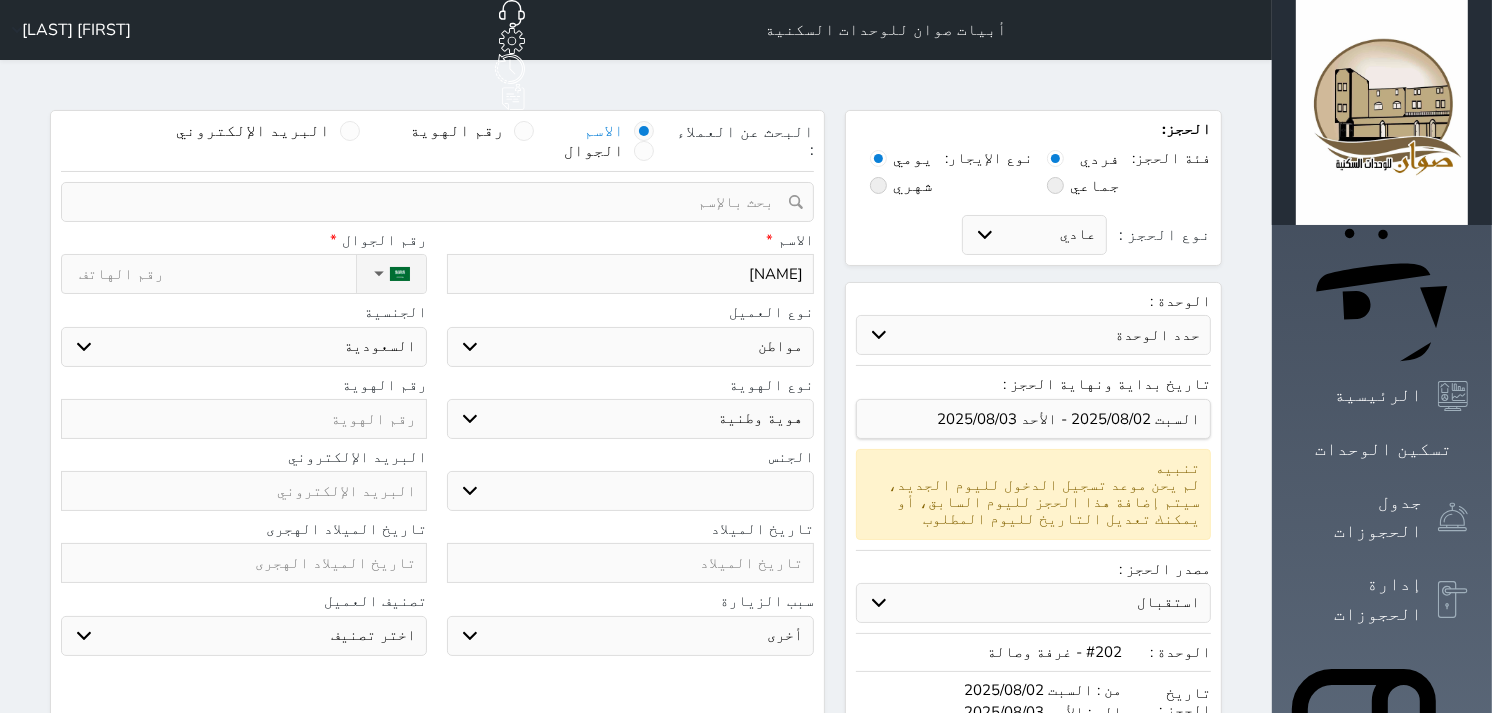 type on "[NAME]" 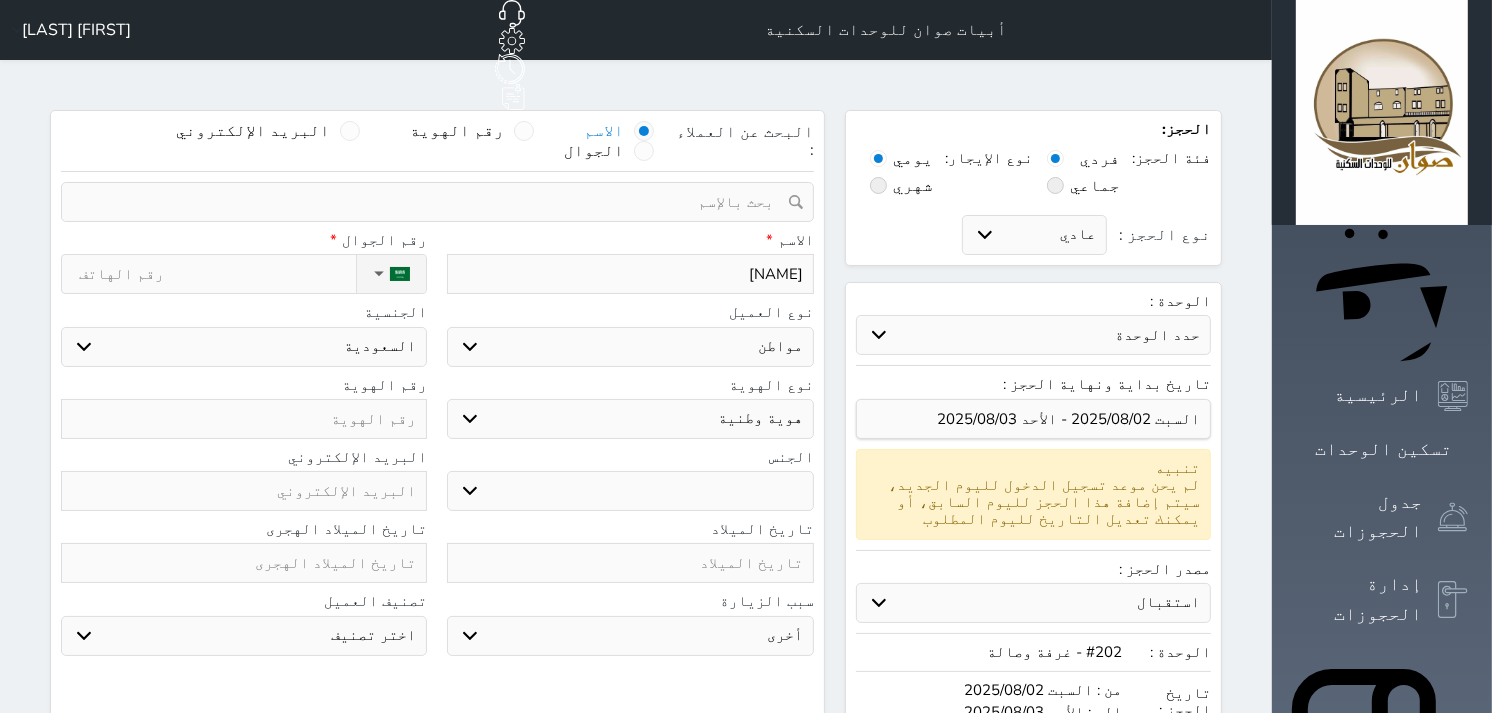 select 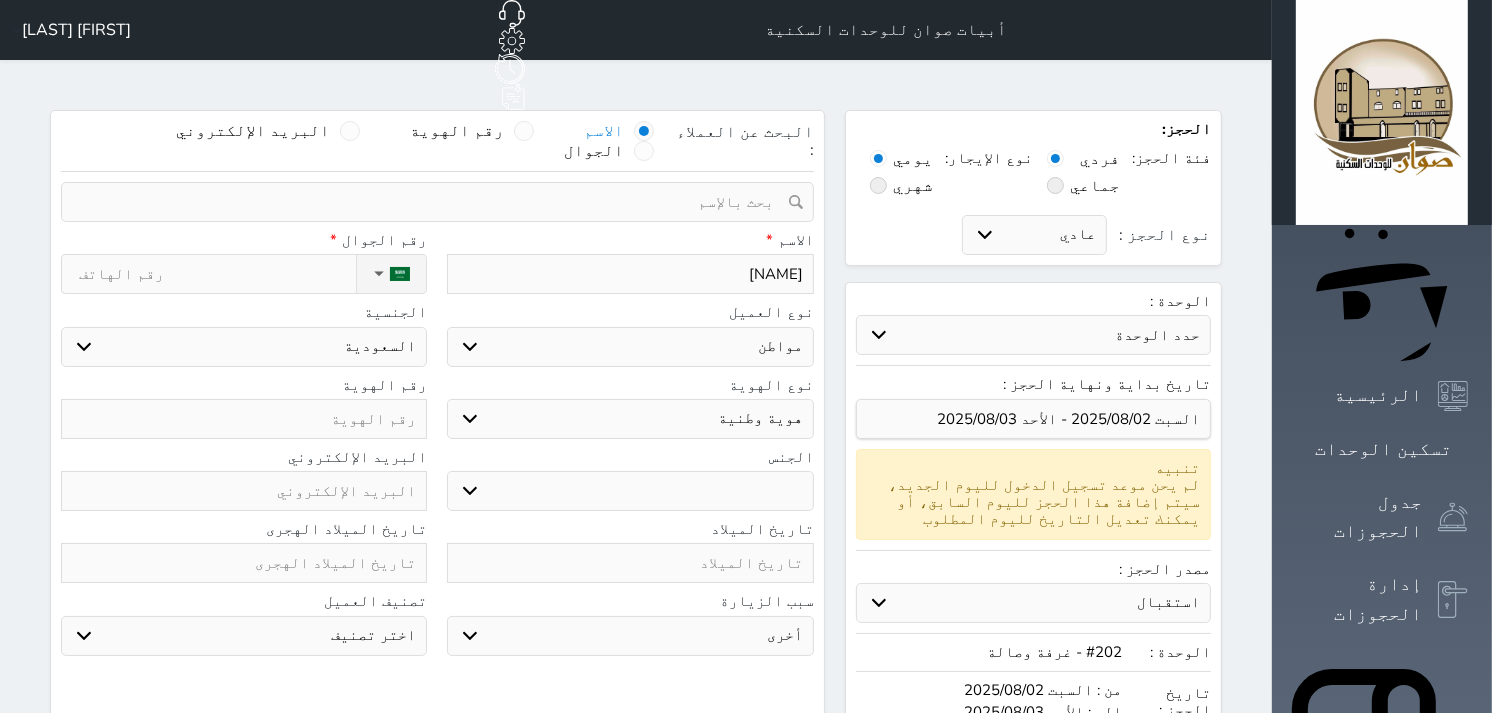 type on "sg" 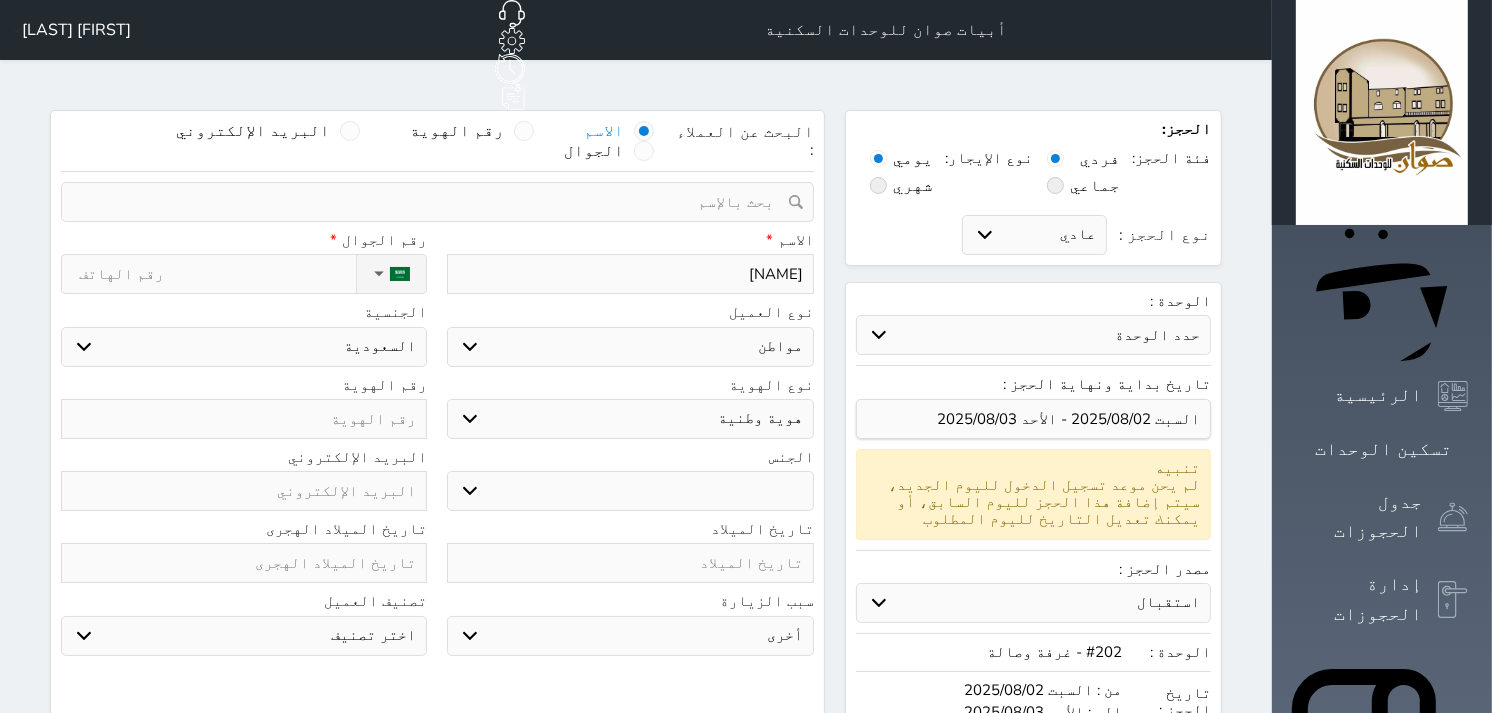select 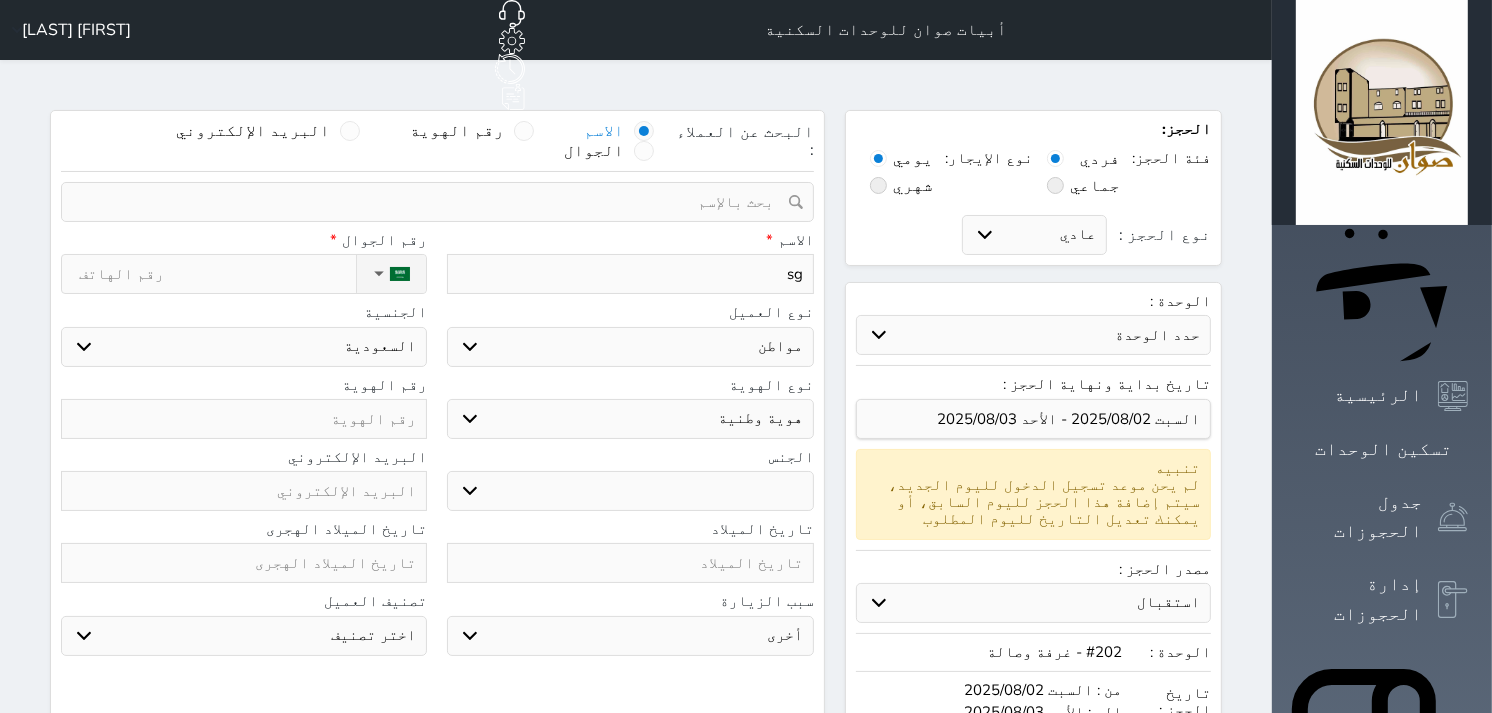 type on "s" 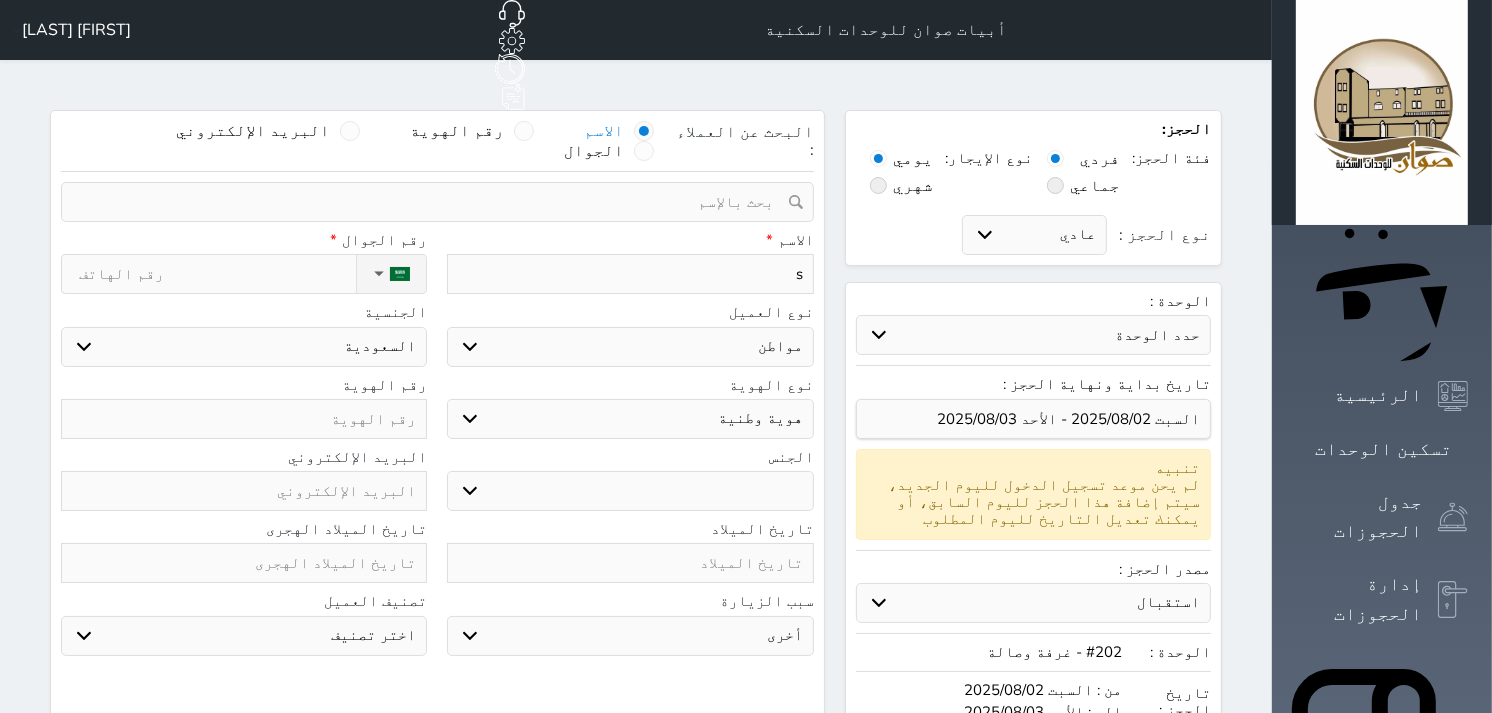 select 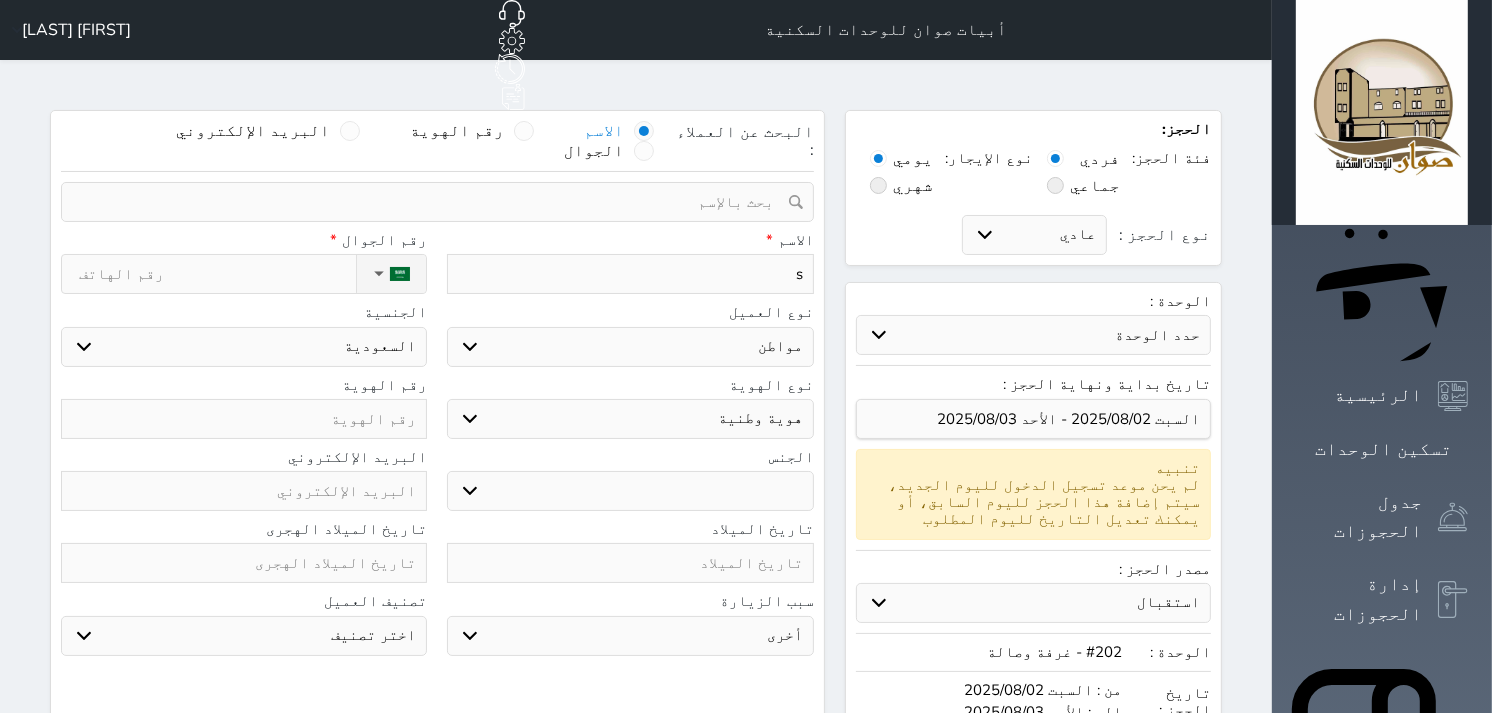 type 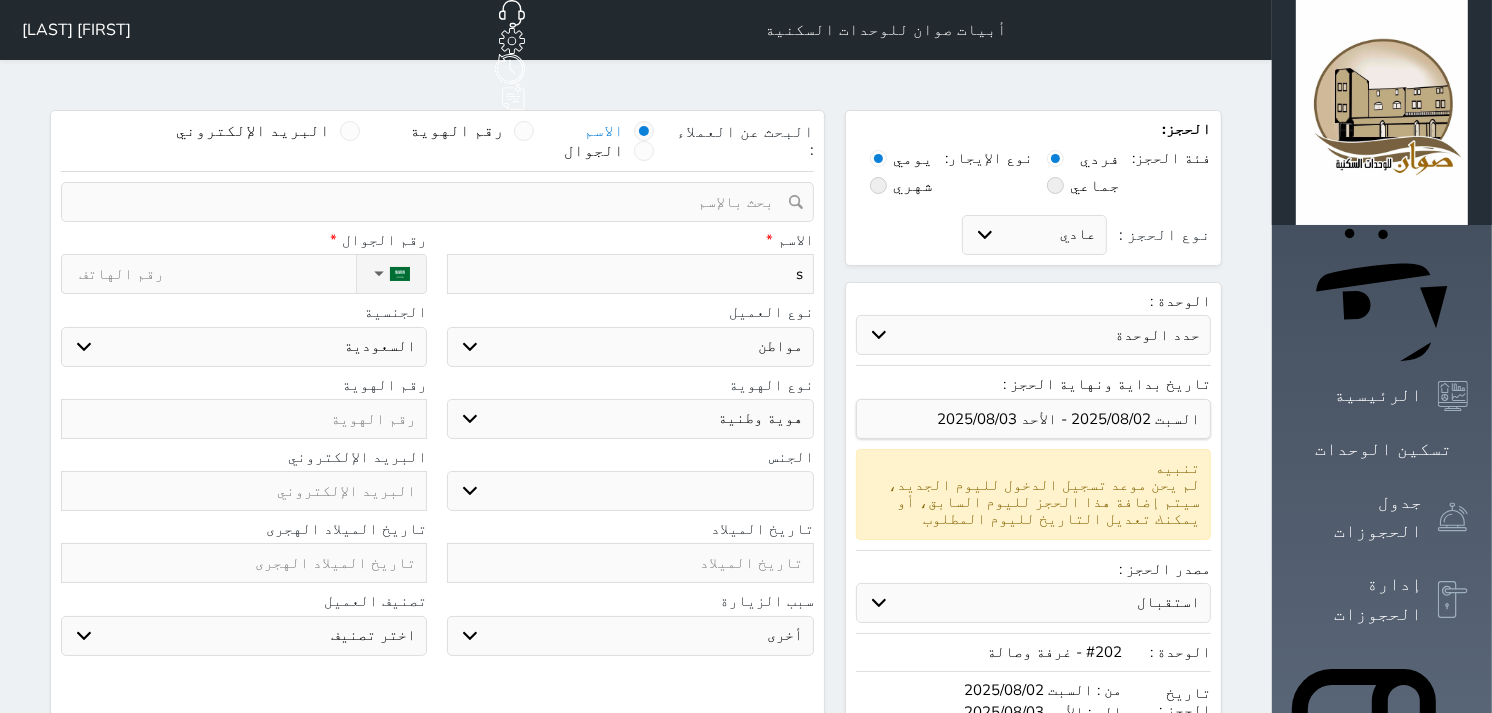 select 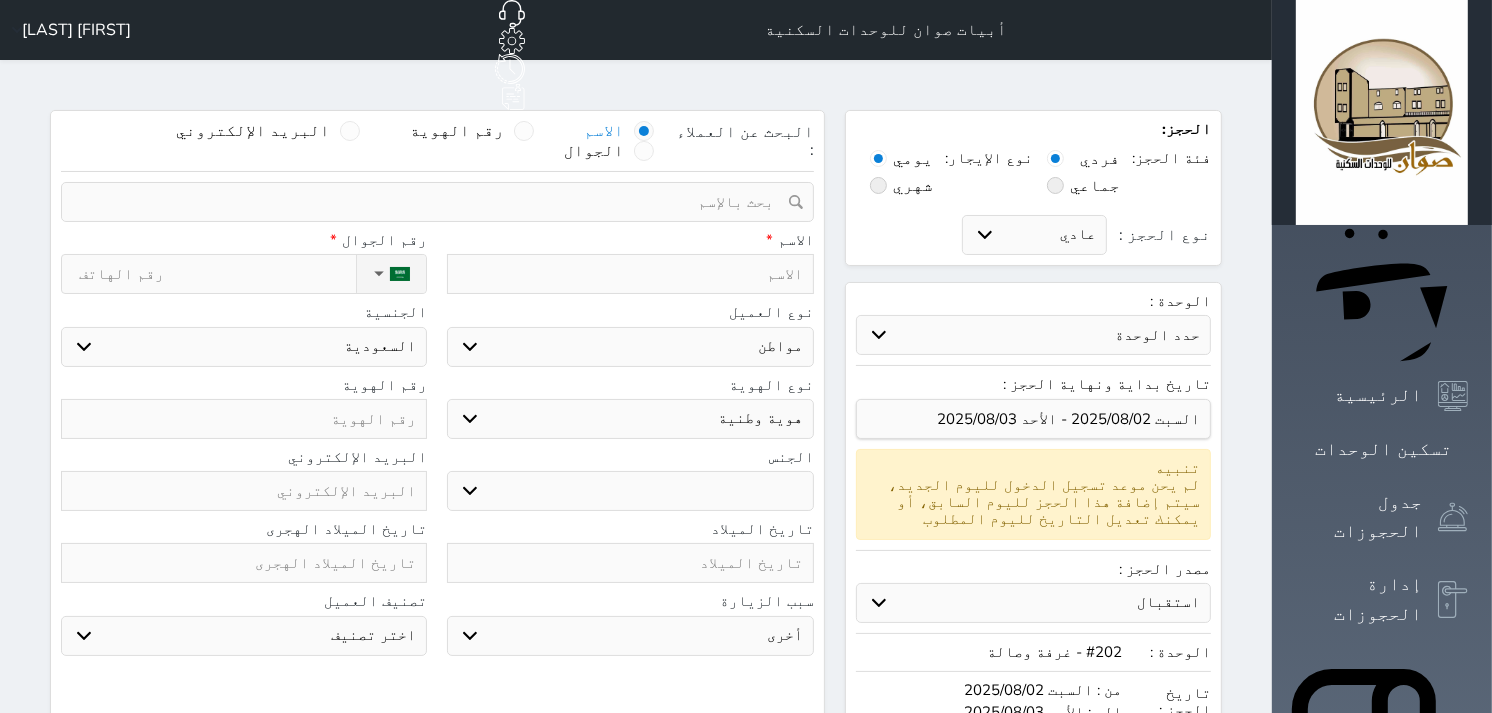 type on "س" 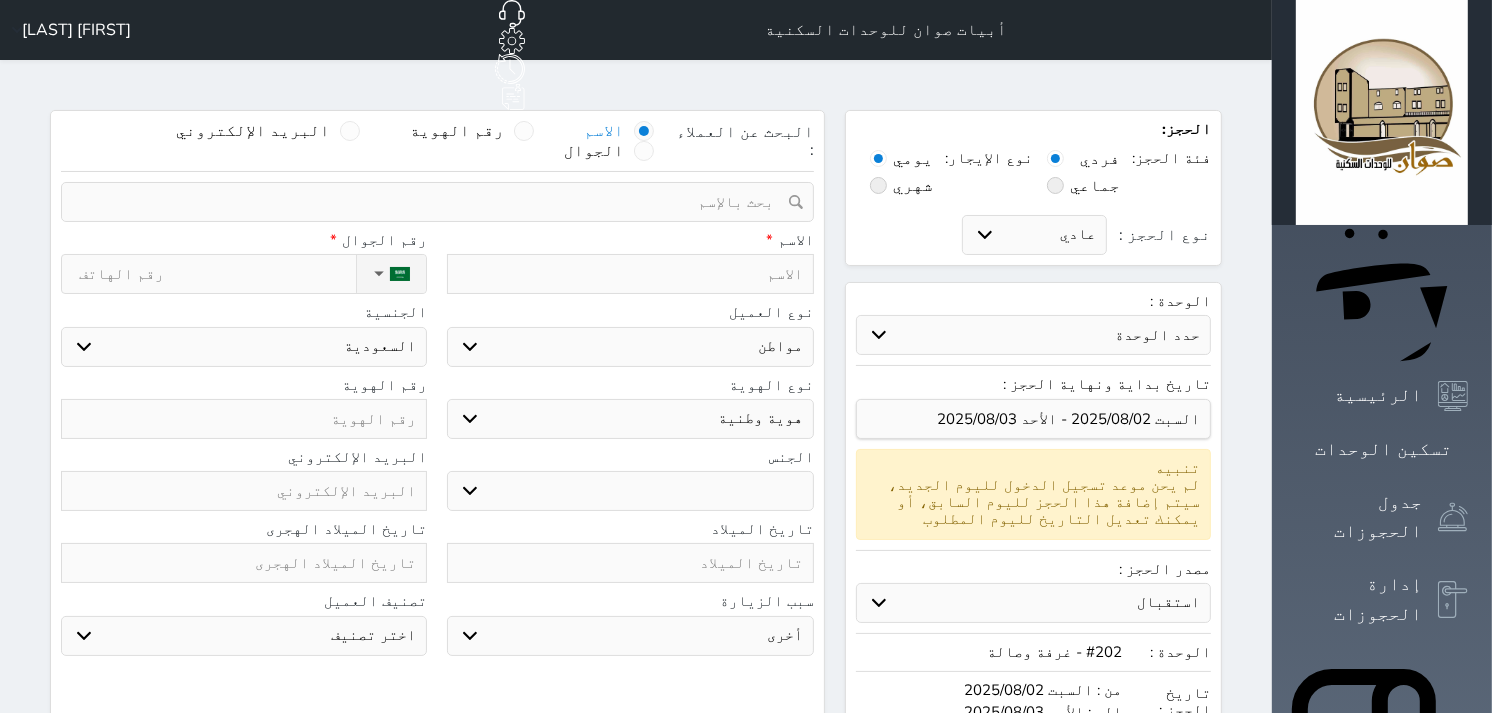 select 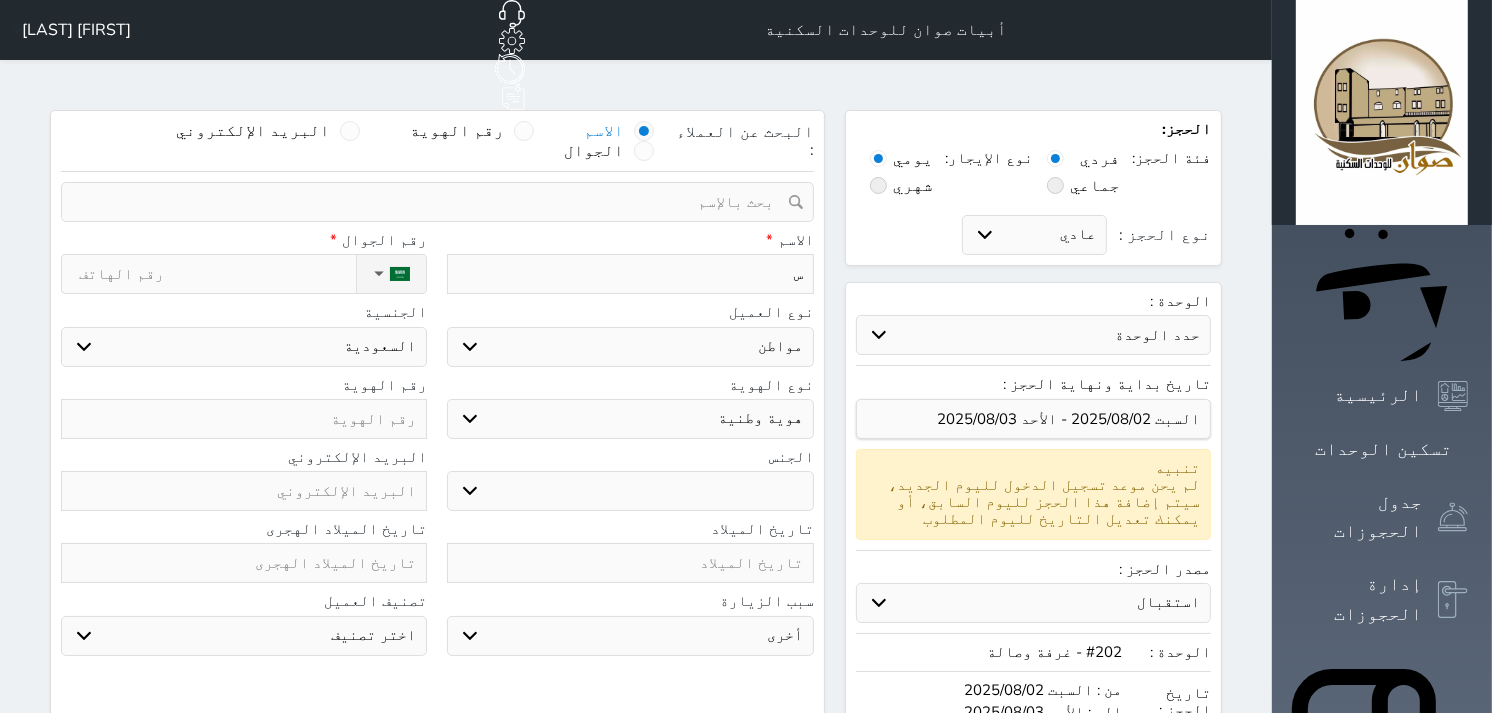 type on "سل" 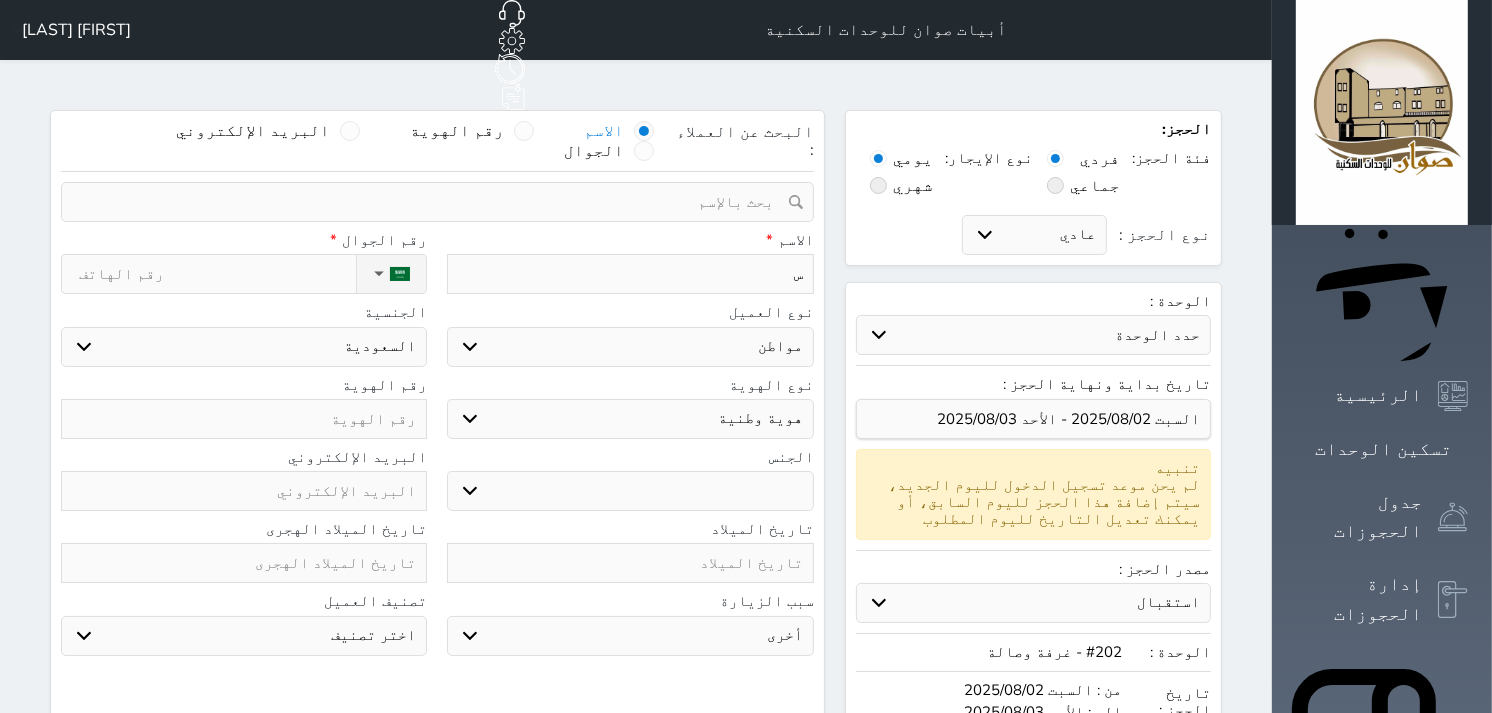 select 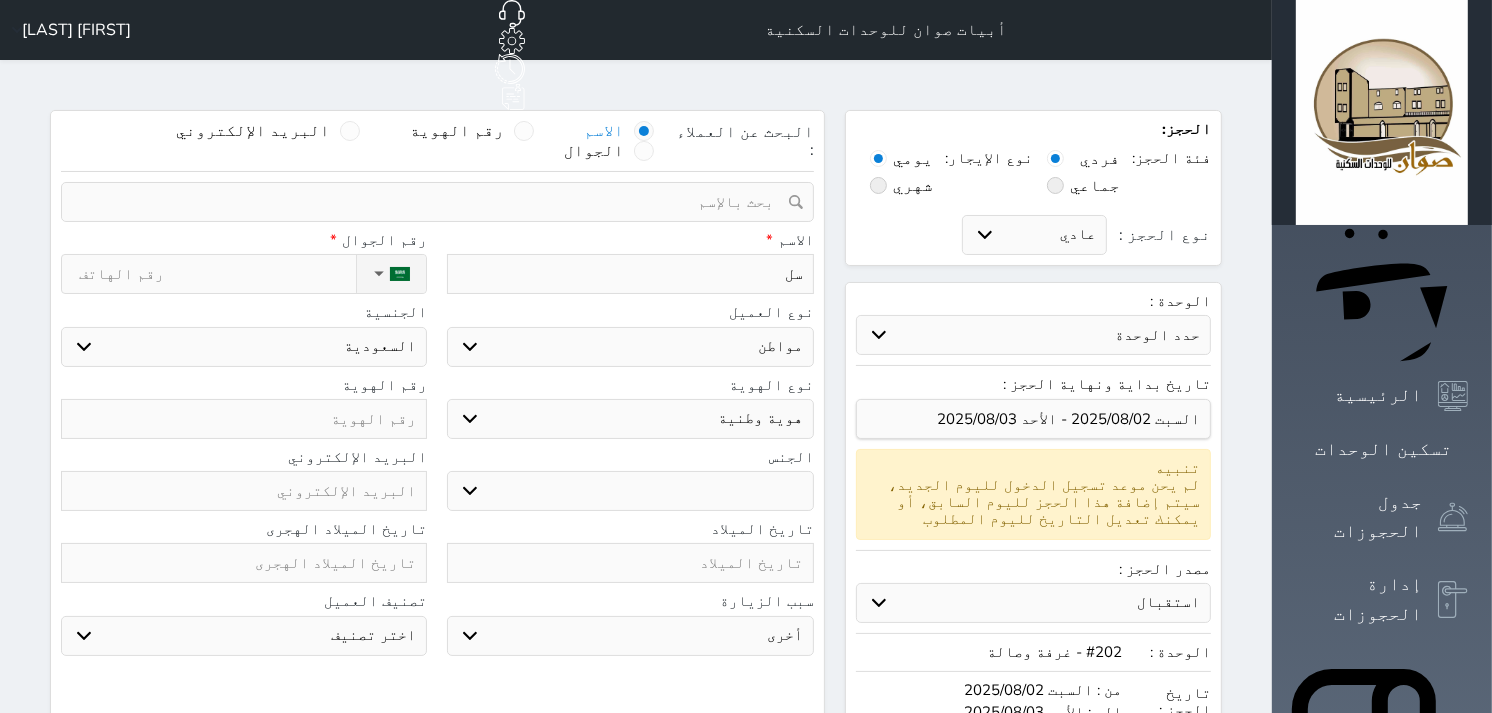 type on "سلي" 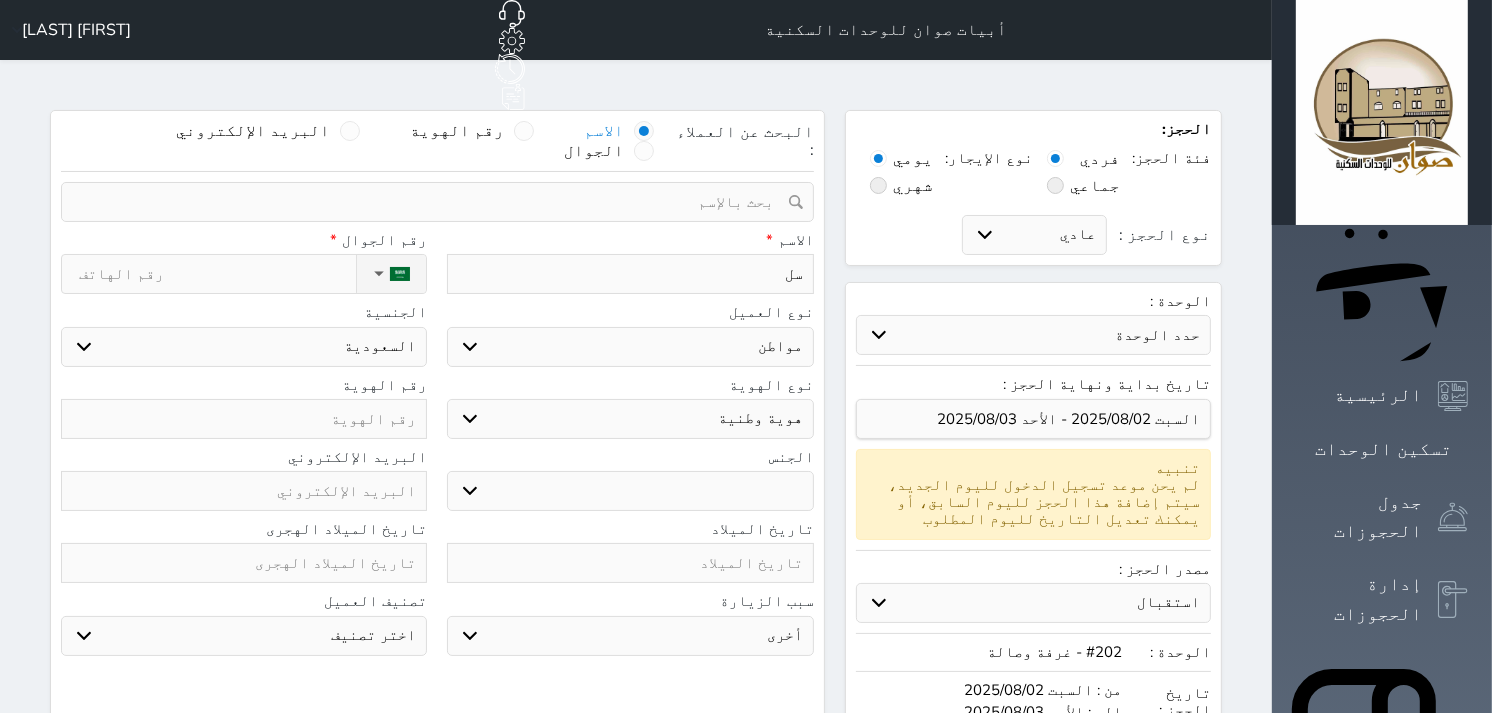 select 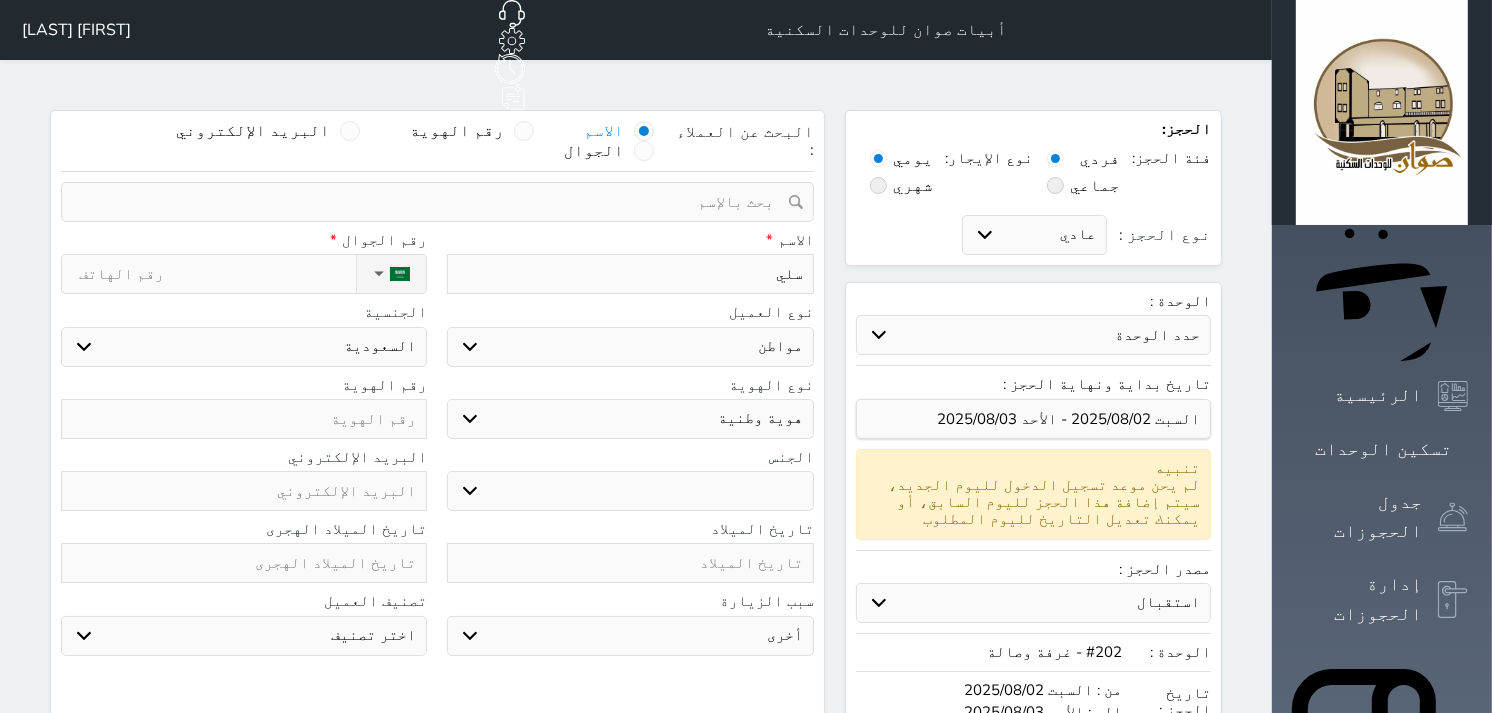 type on "[FIRST]" 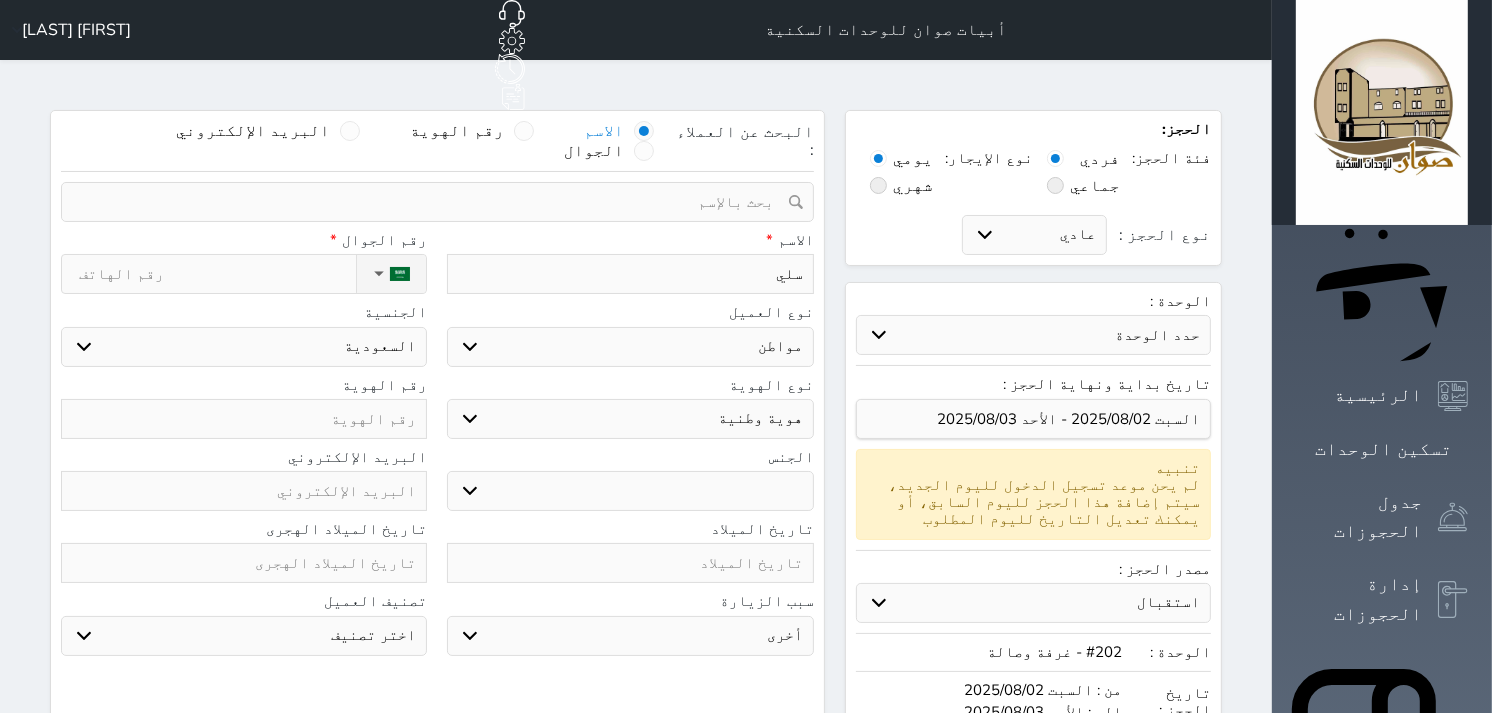 select 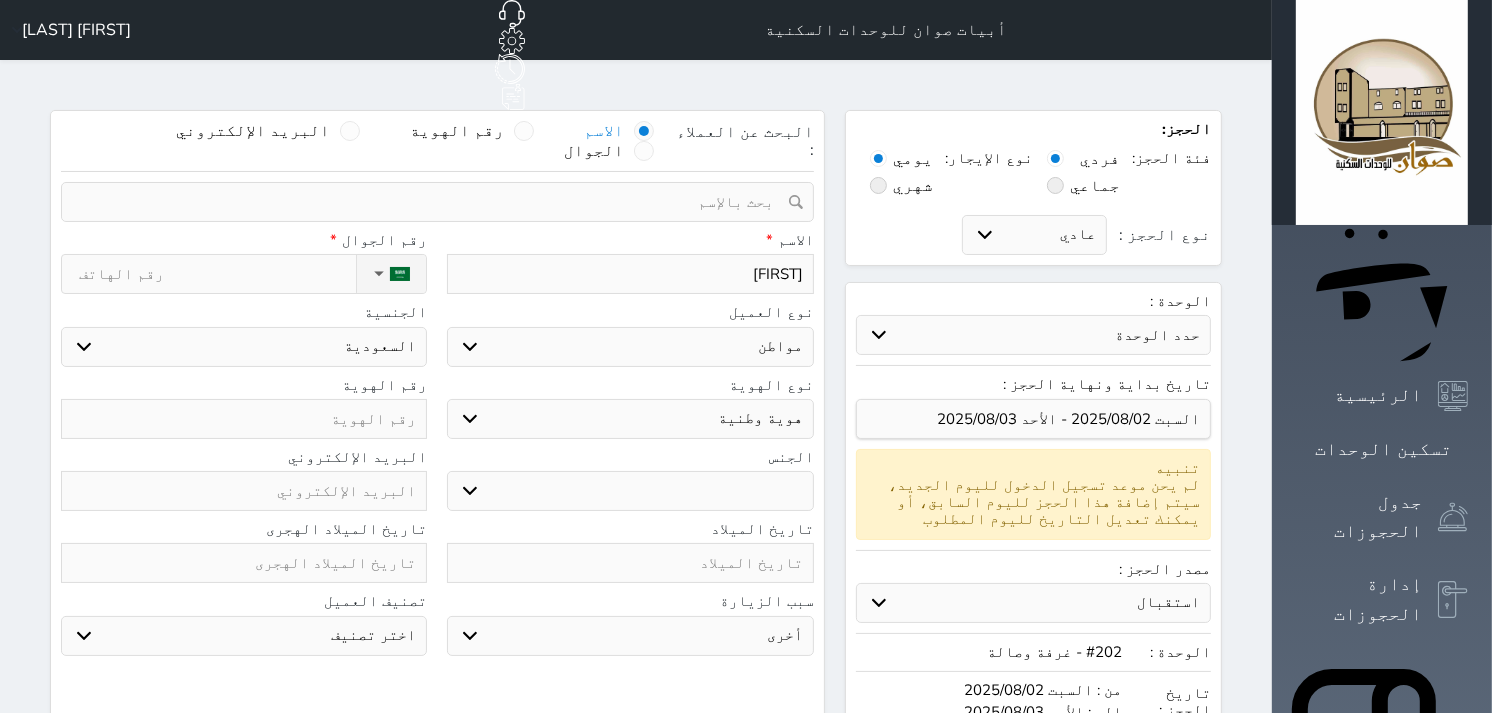 type on "سليما" 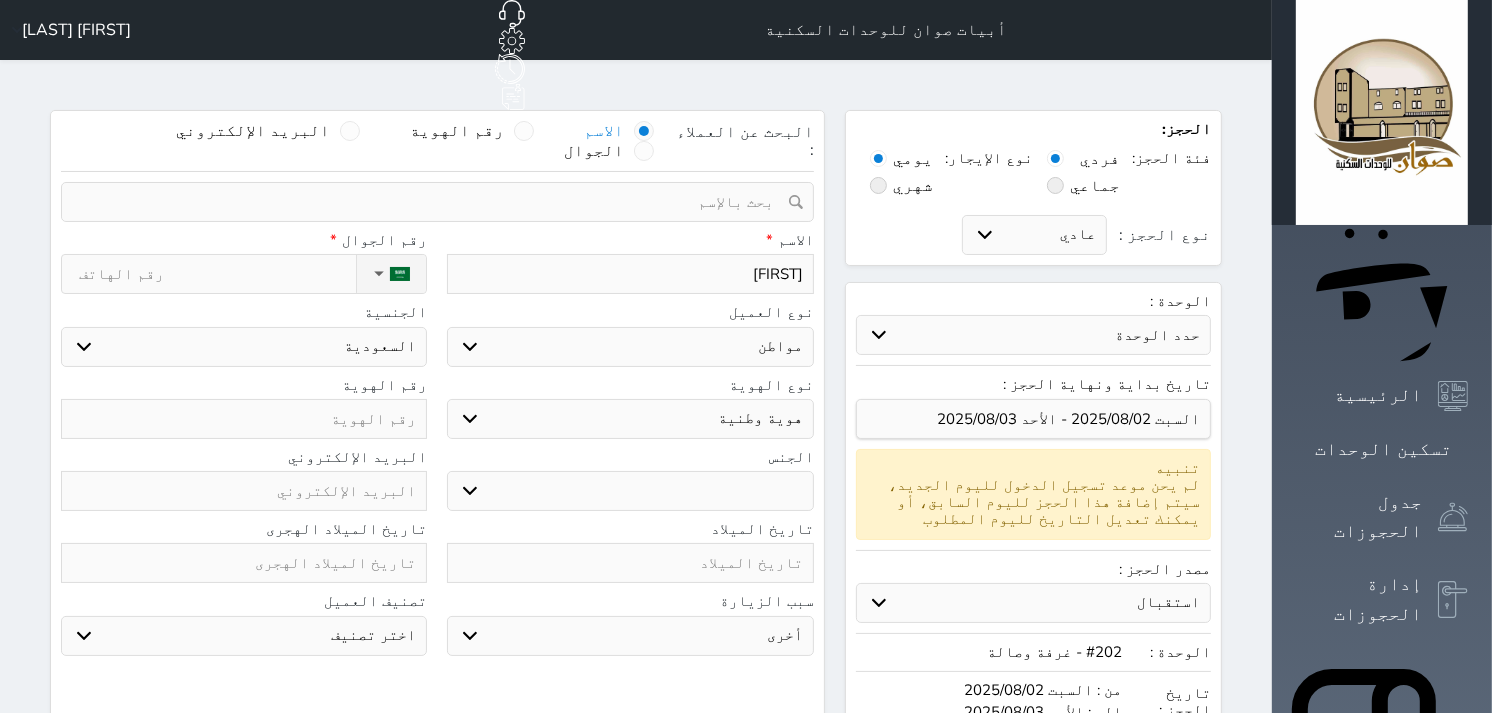 select 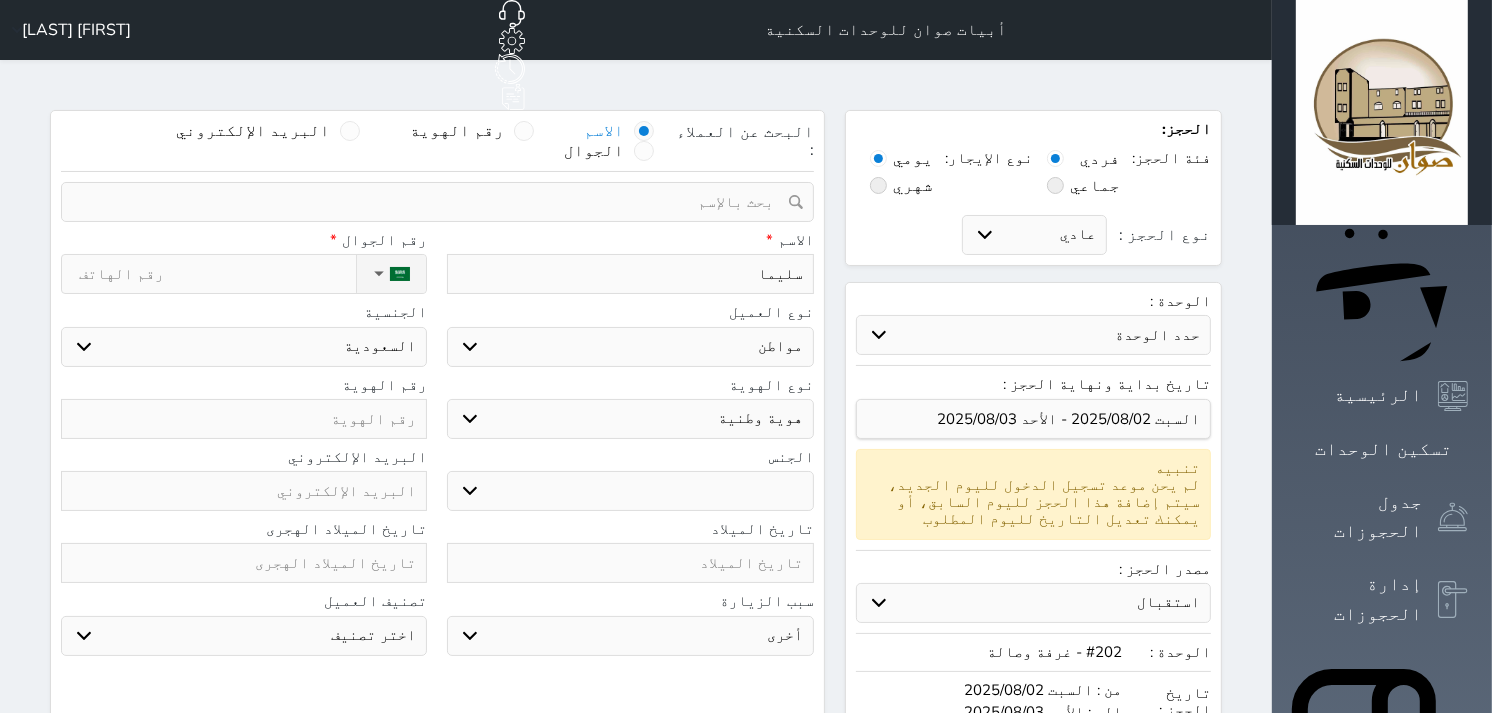 type on "[FIRST]" 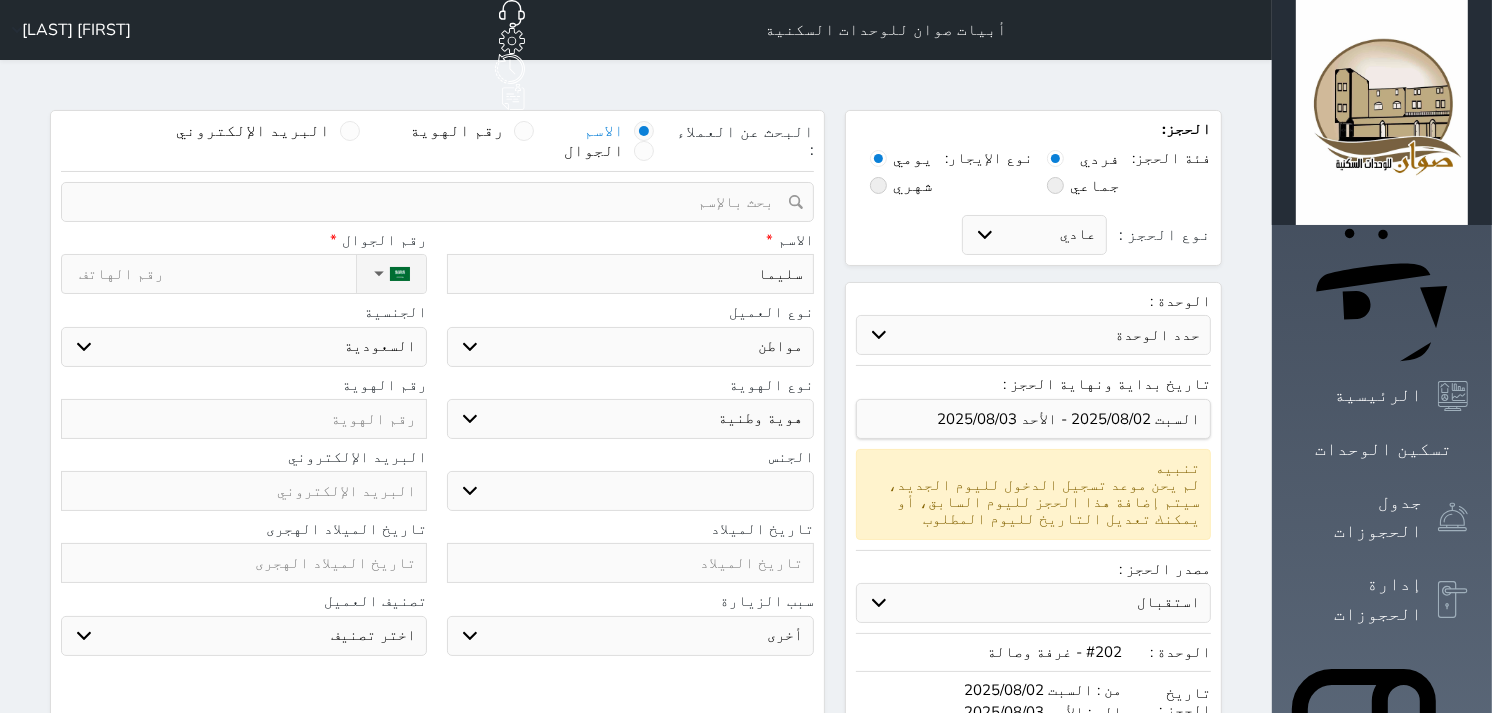 select 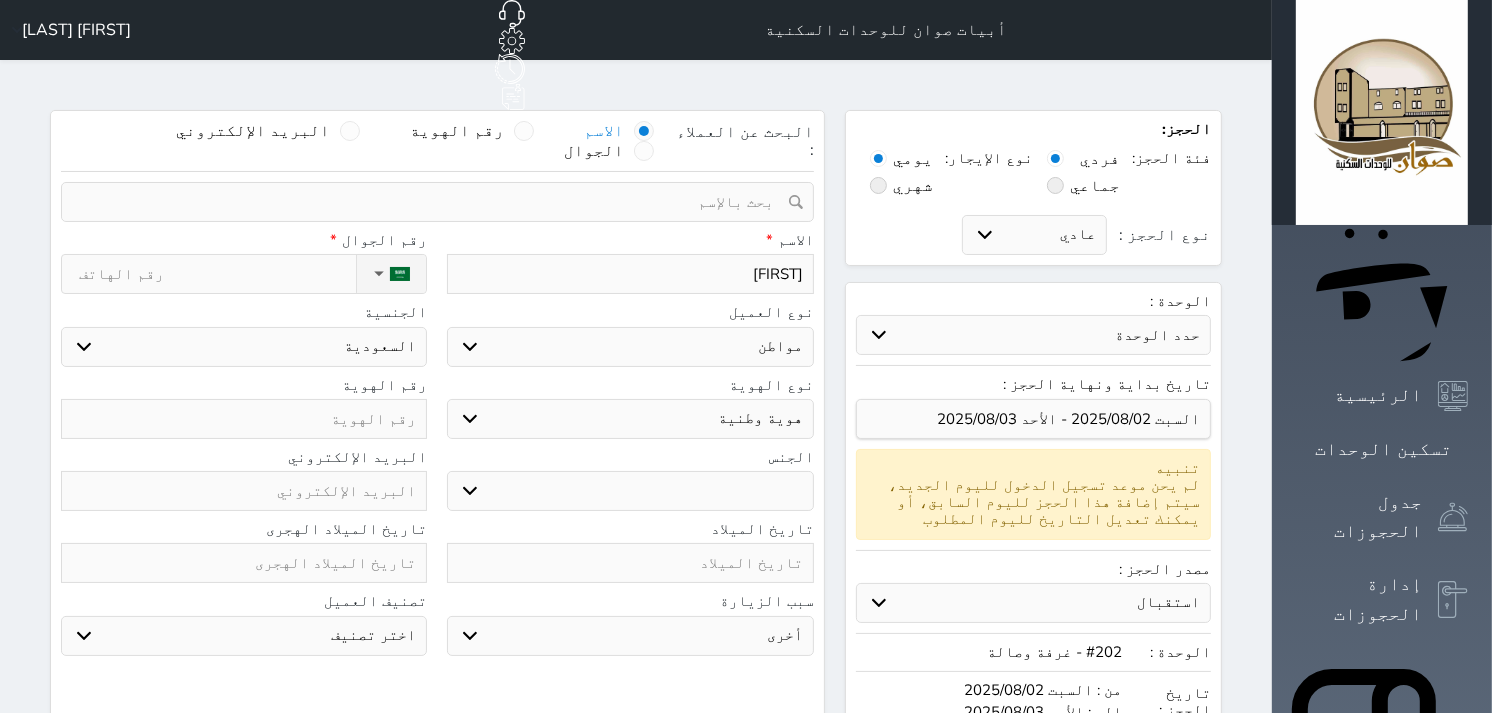 type on "[FIRST]" 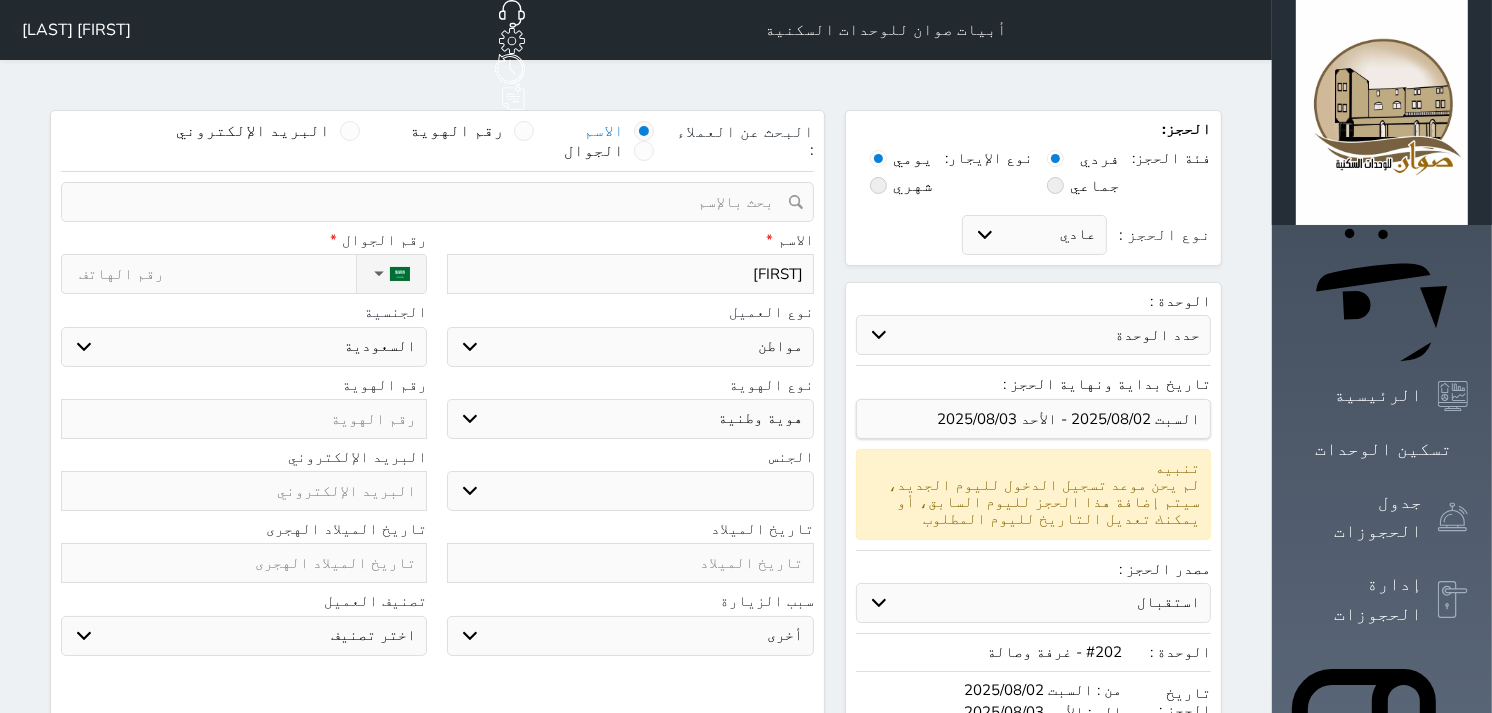 select 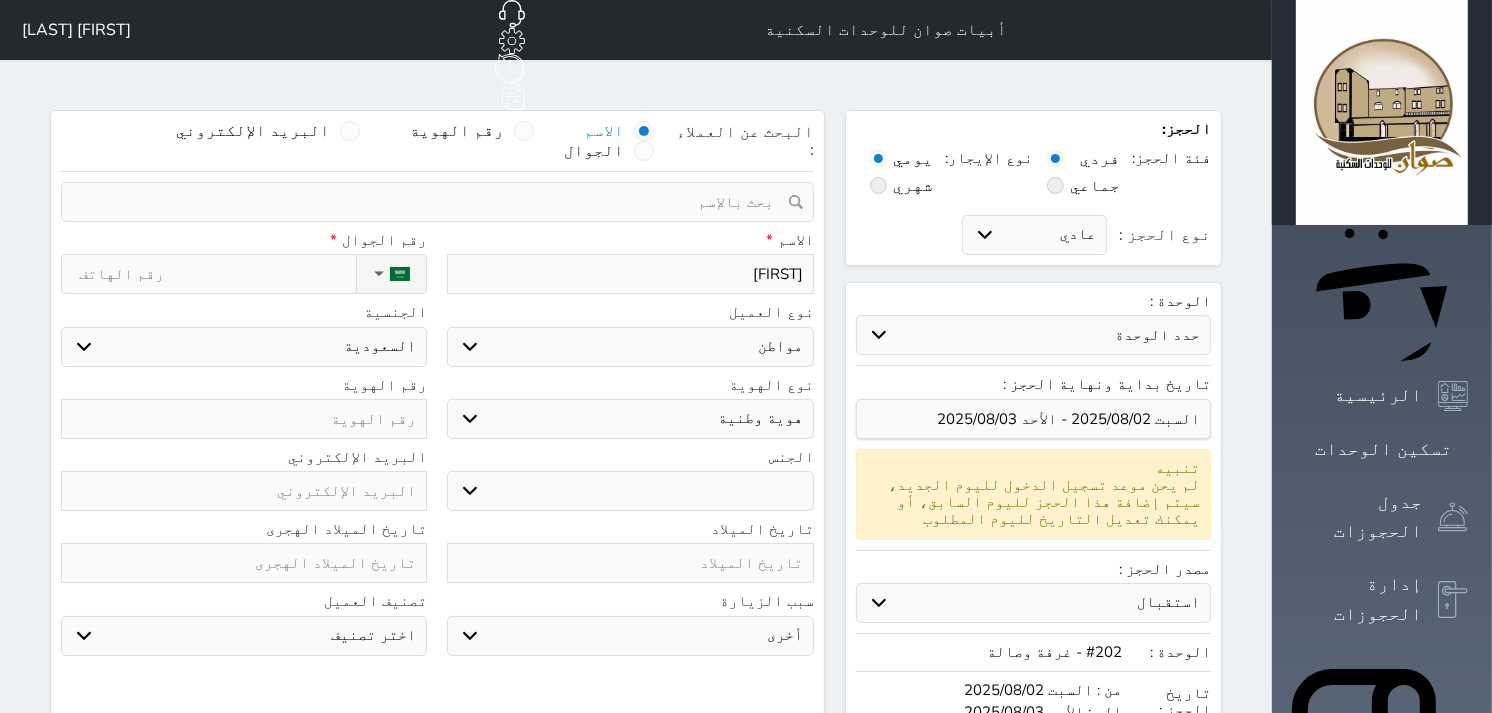 click on "[FIRST]" at bounding box center [630, 274] 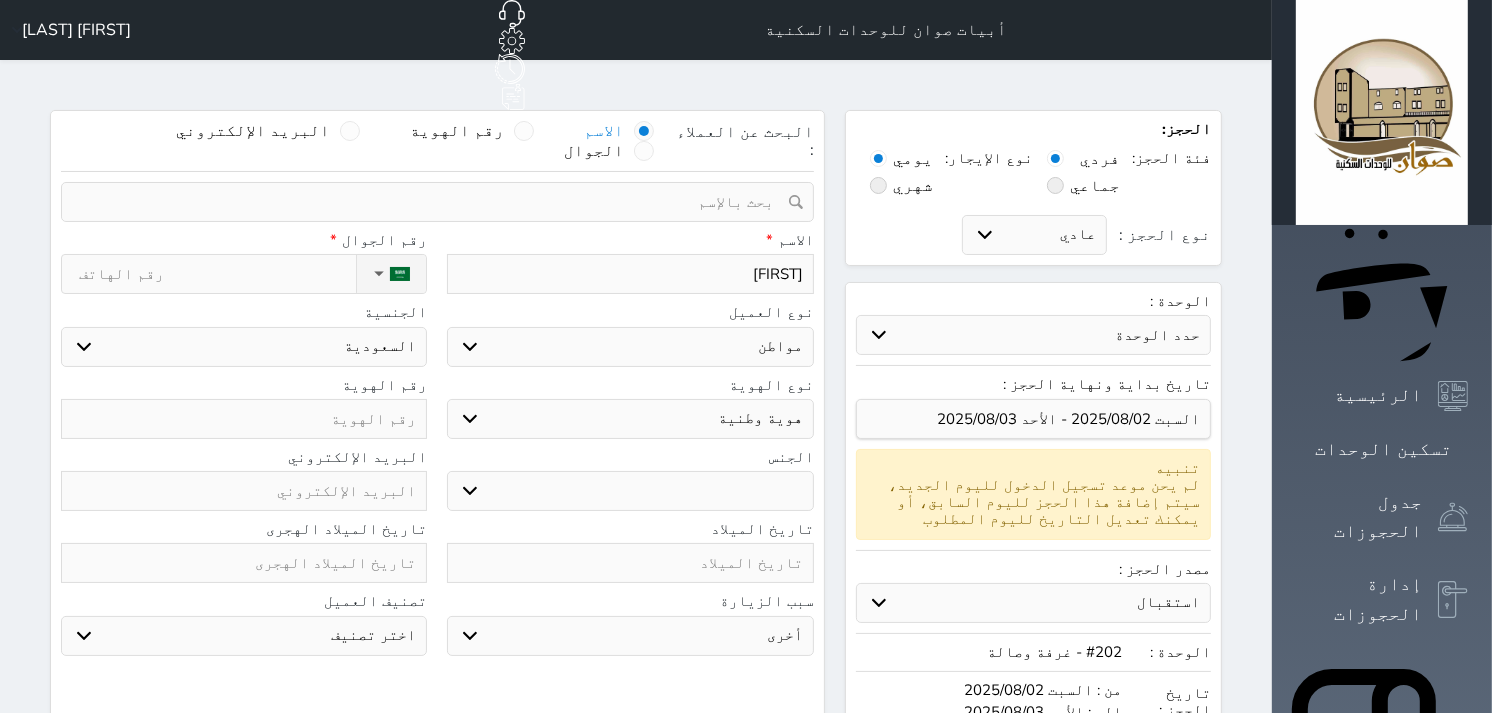 type on "[FIRST] [INITIAL]" 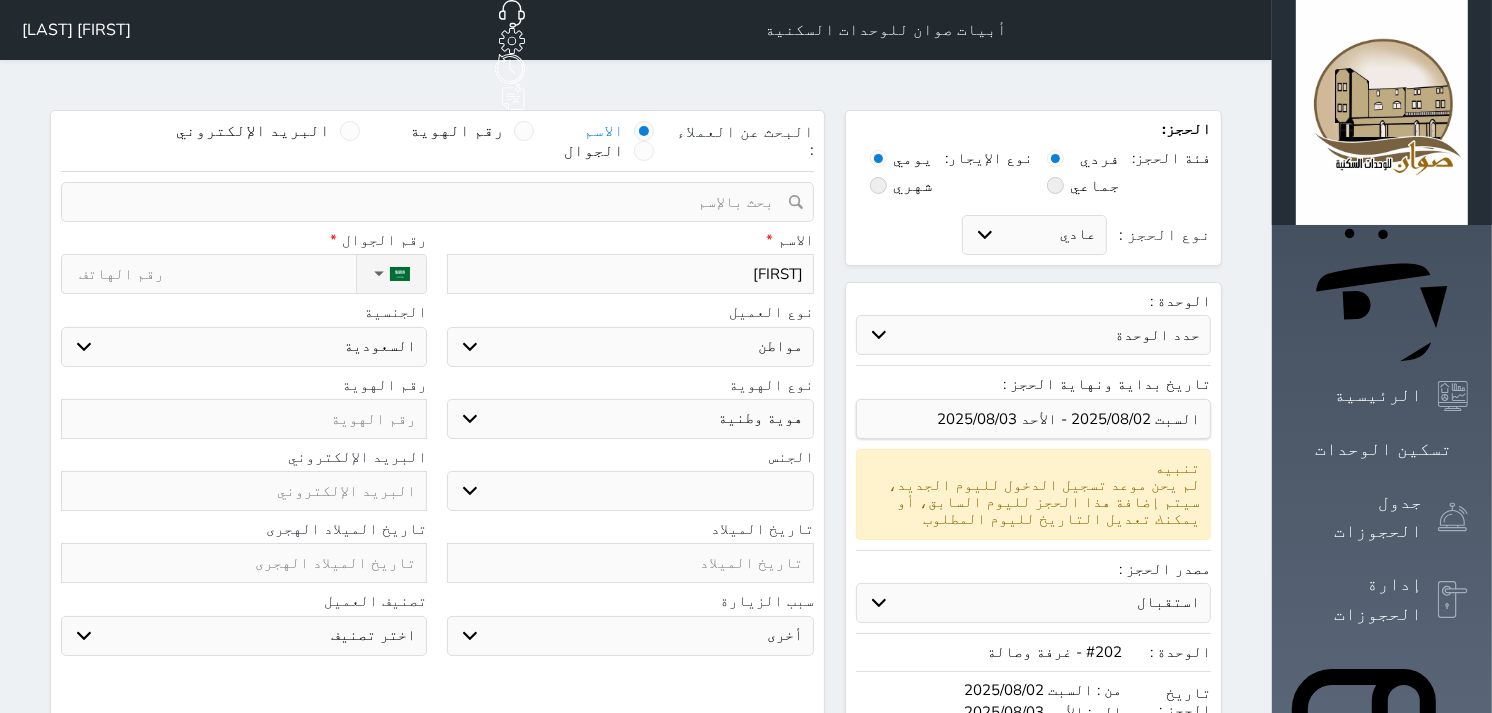 select 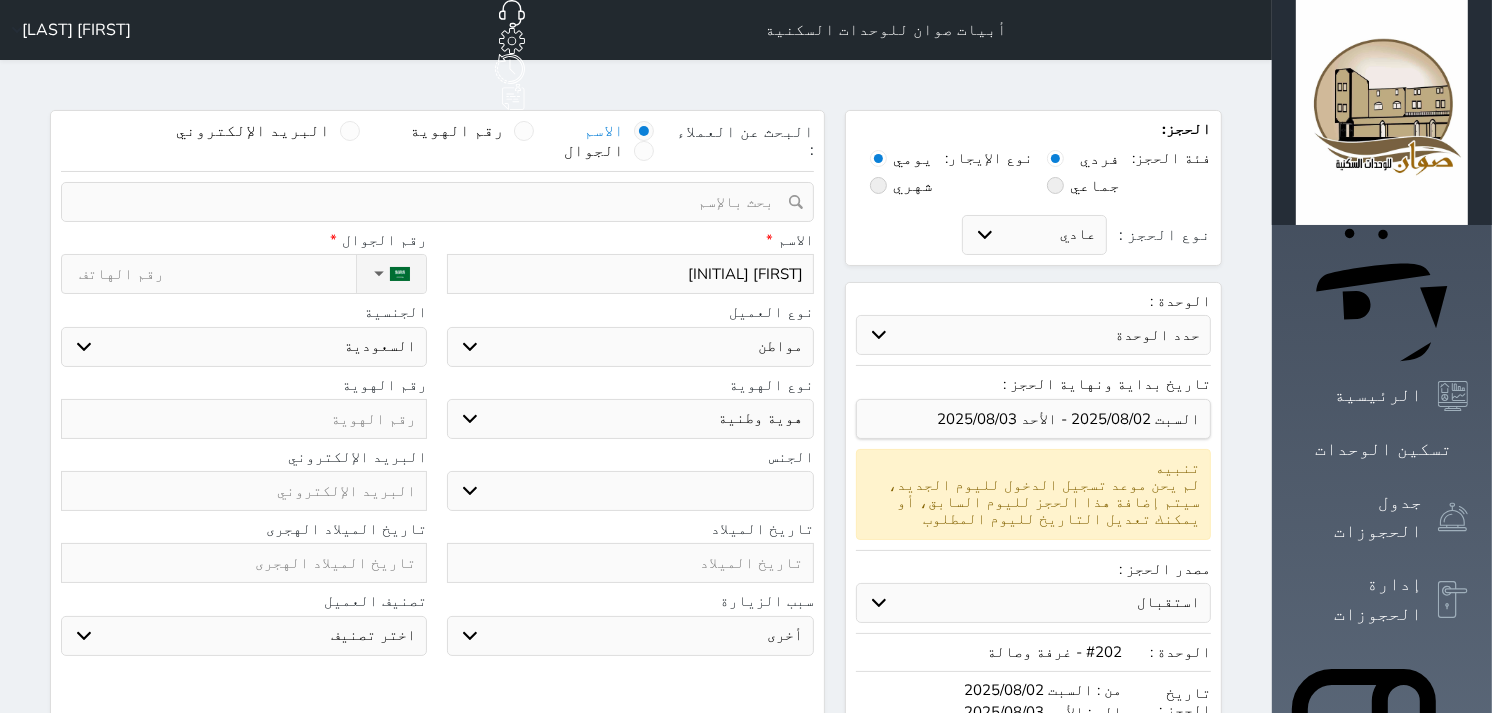 type on "[FIRST] [INITIAL]" 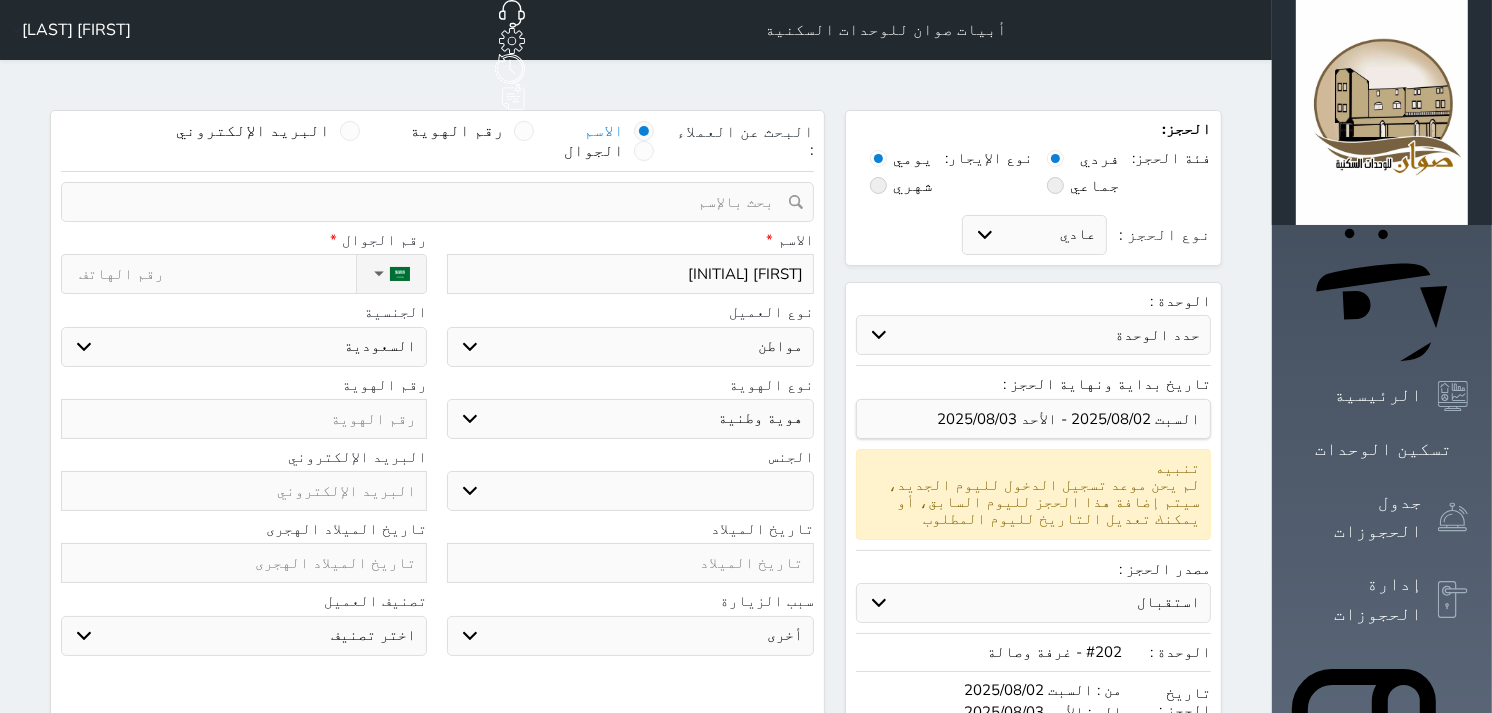 select 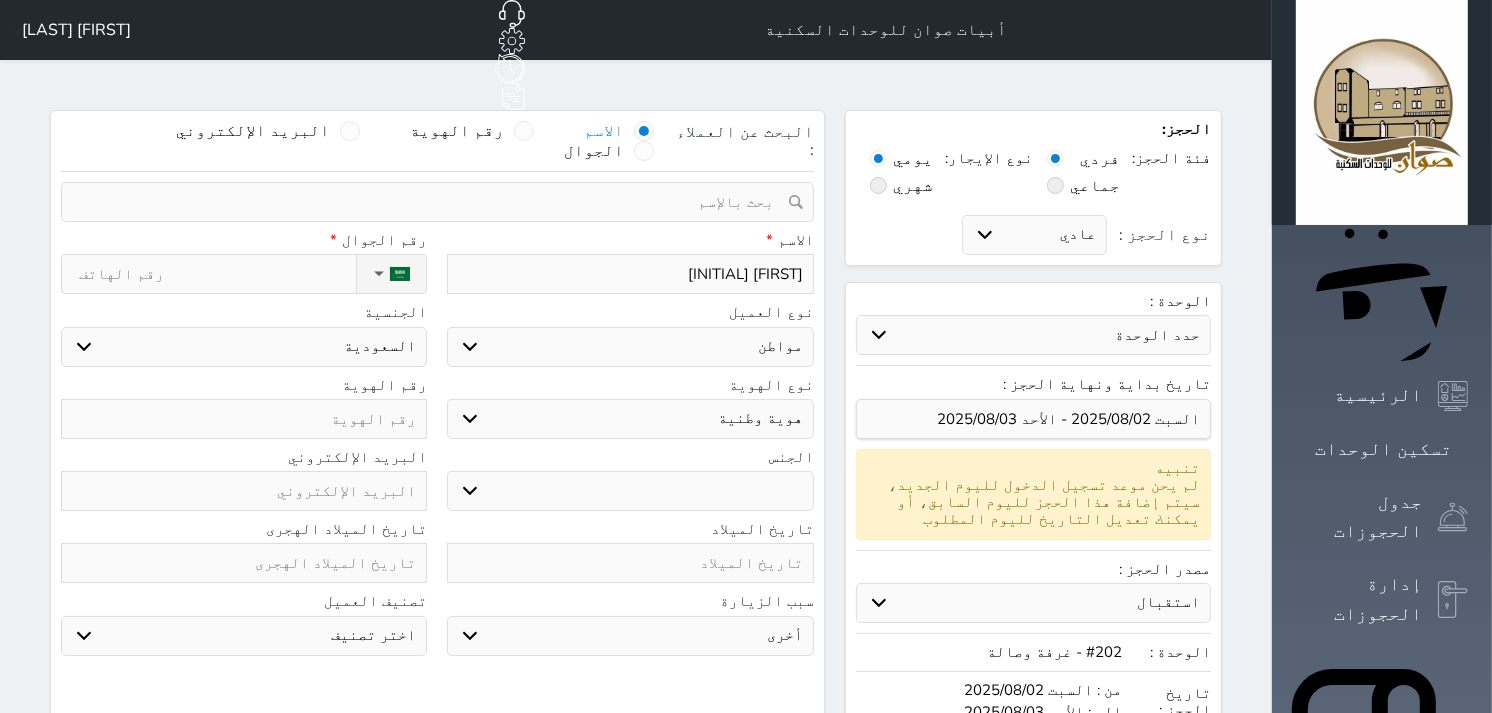 type on "[FIRST] [LAST]" 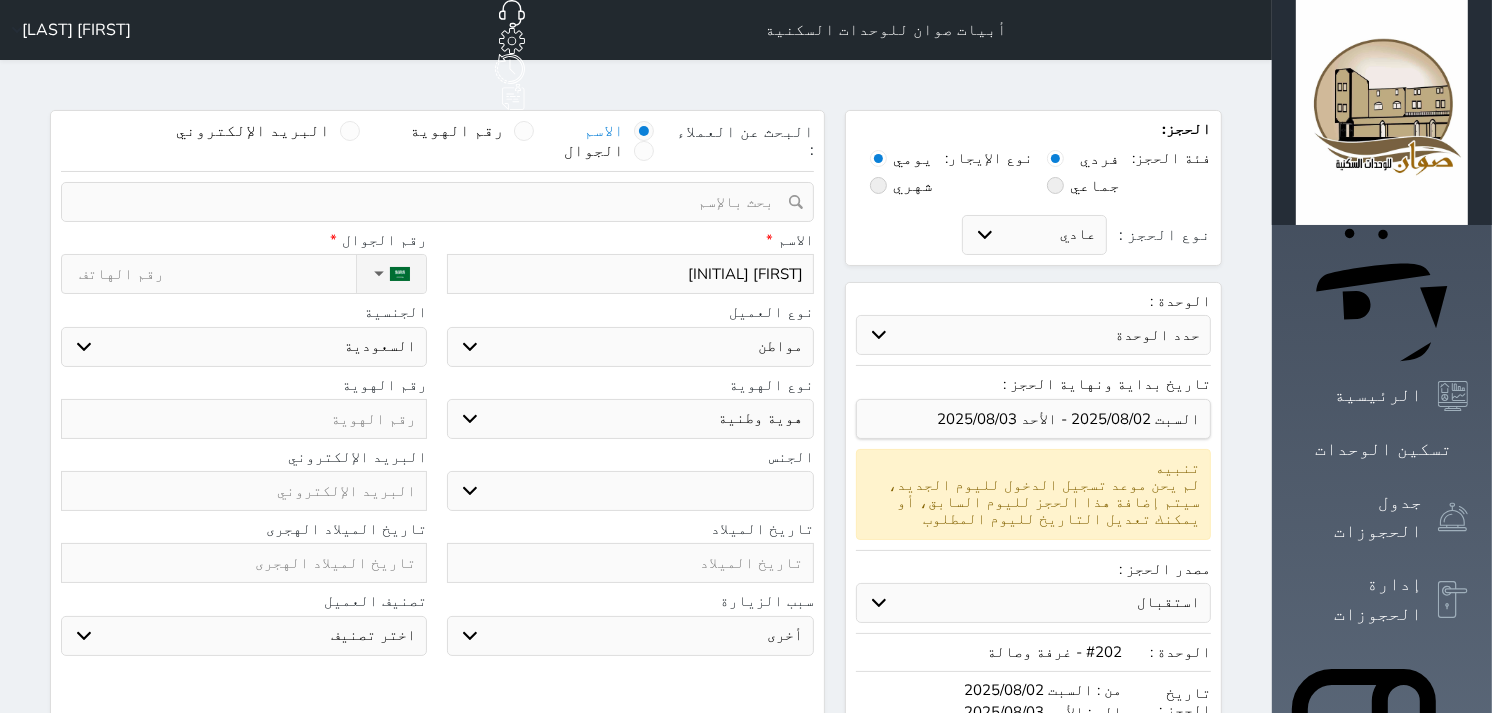 select 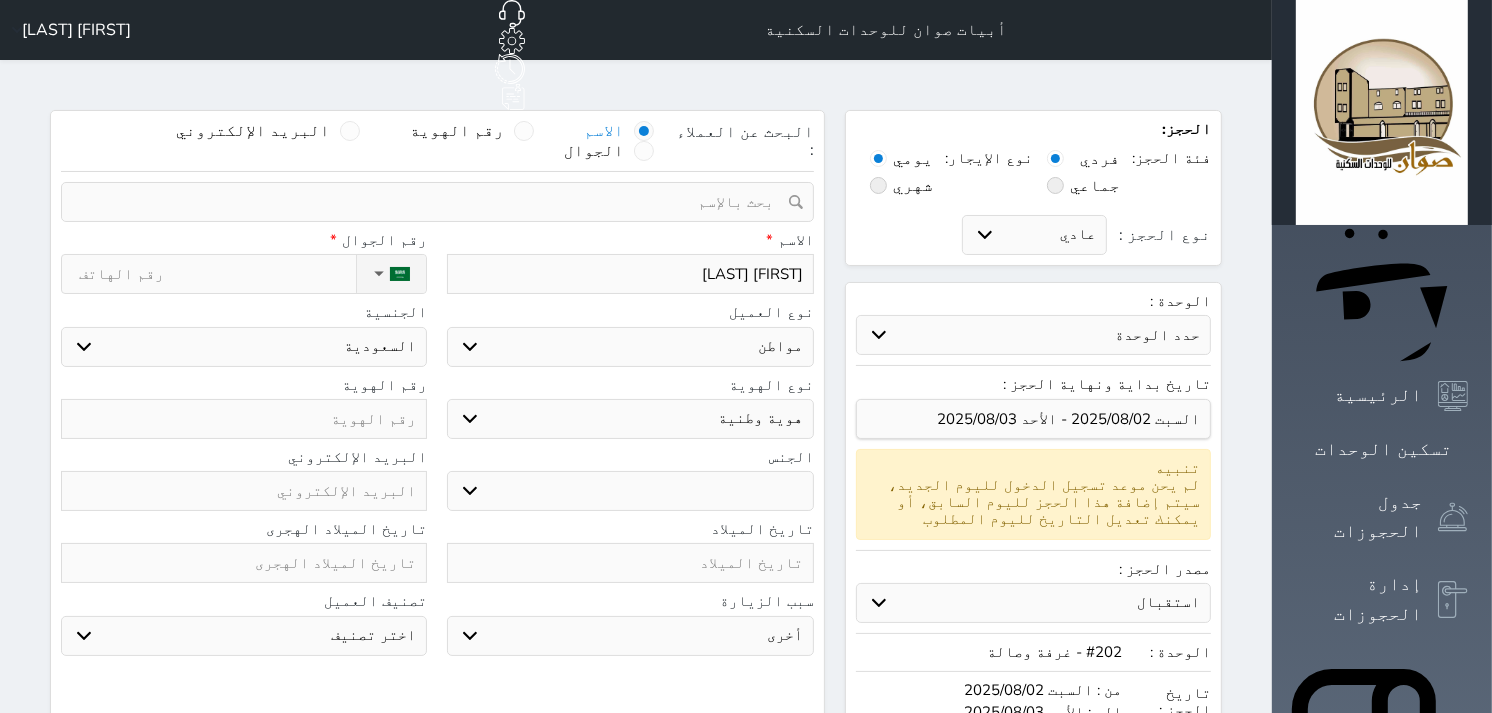 type on "[FIRST] [LAST]" 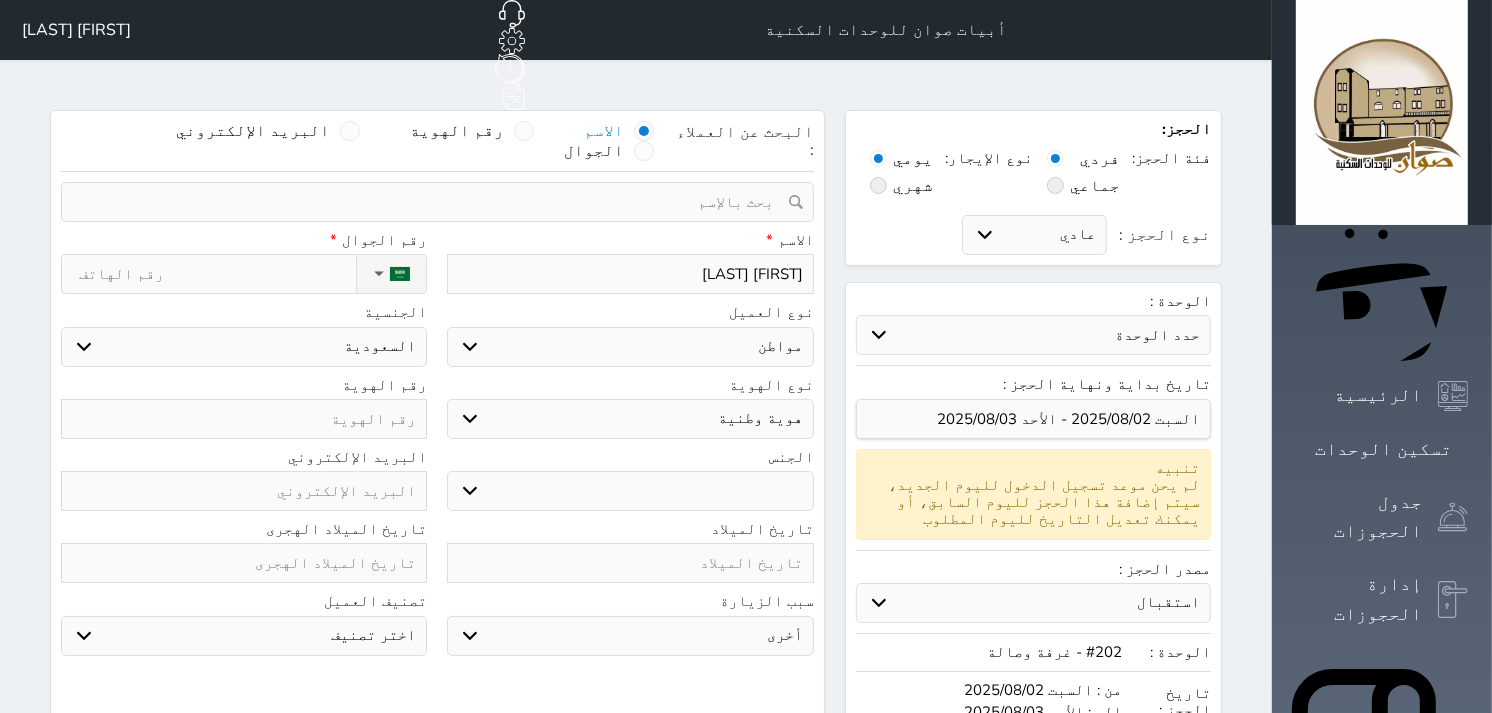 select 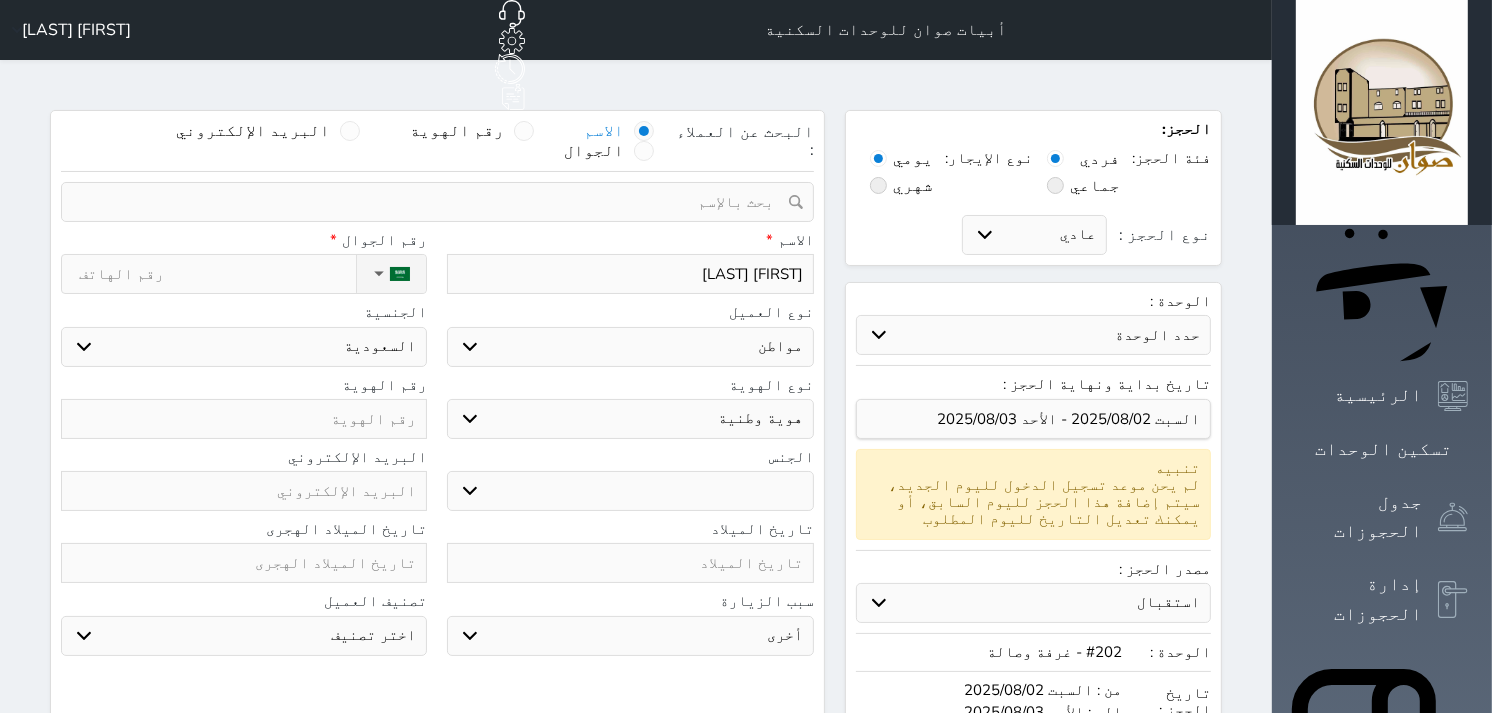 type on "[FIRST] [LAST]" 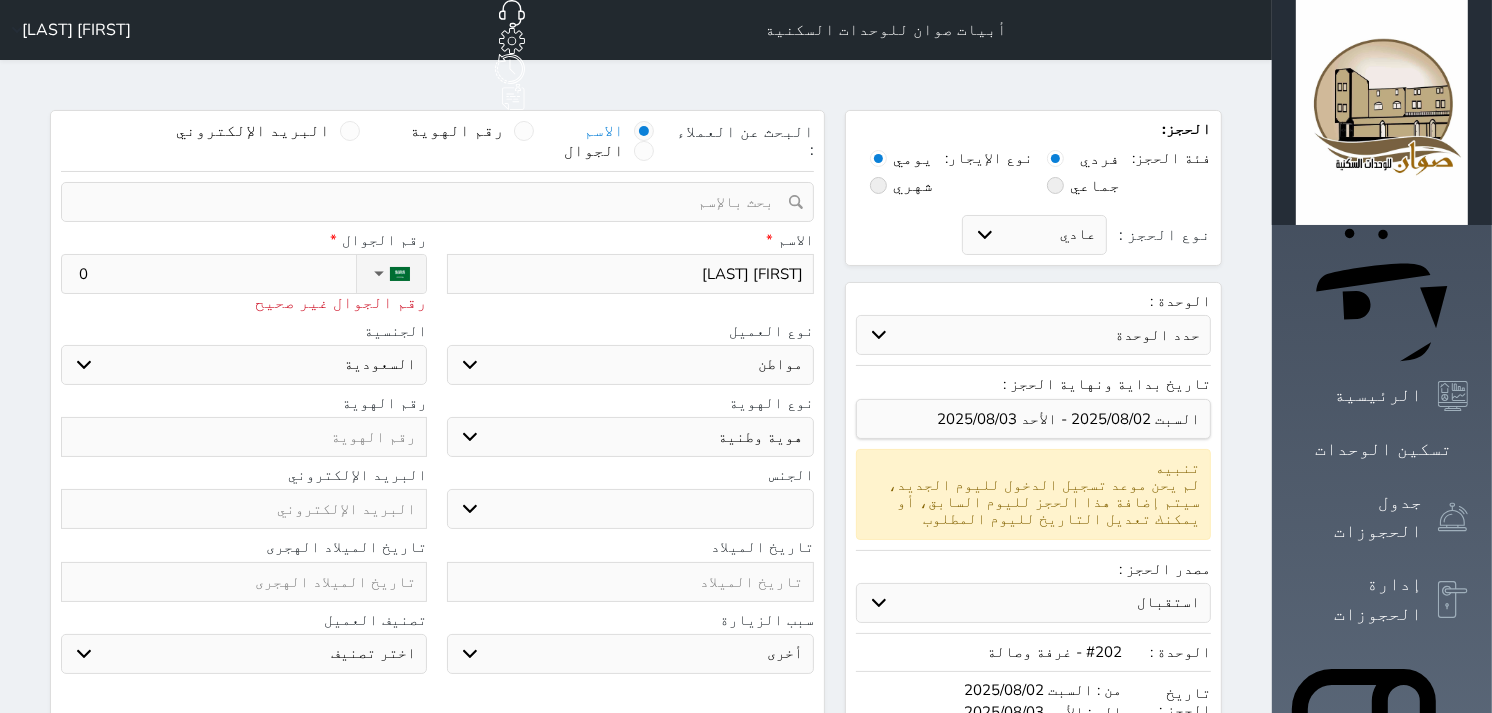 type on "05" 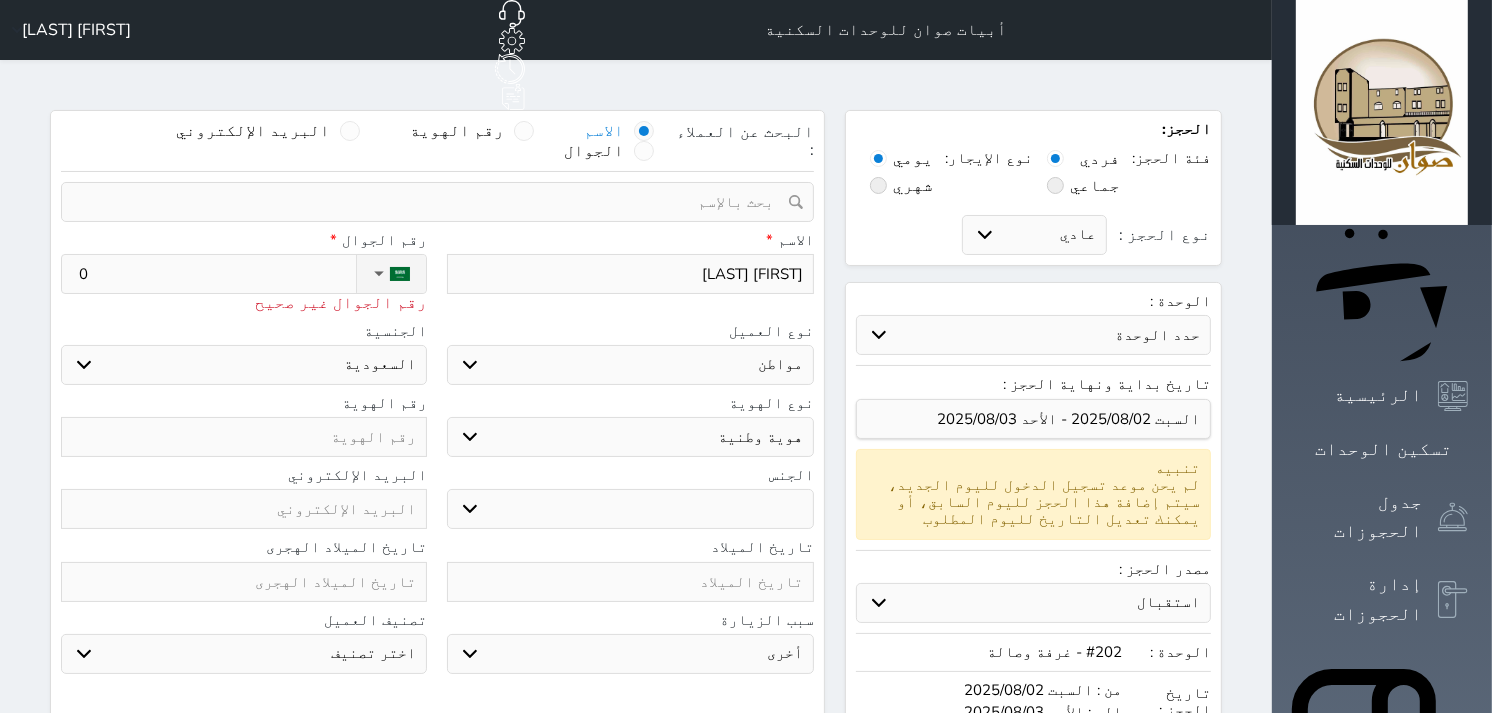 select 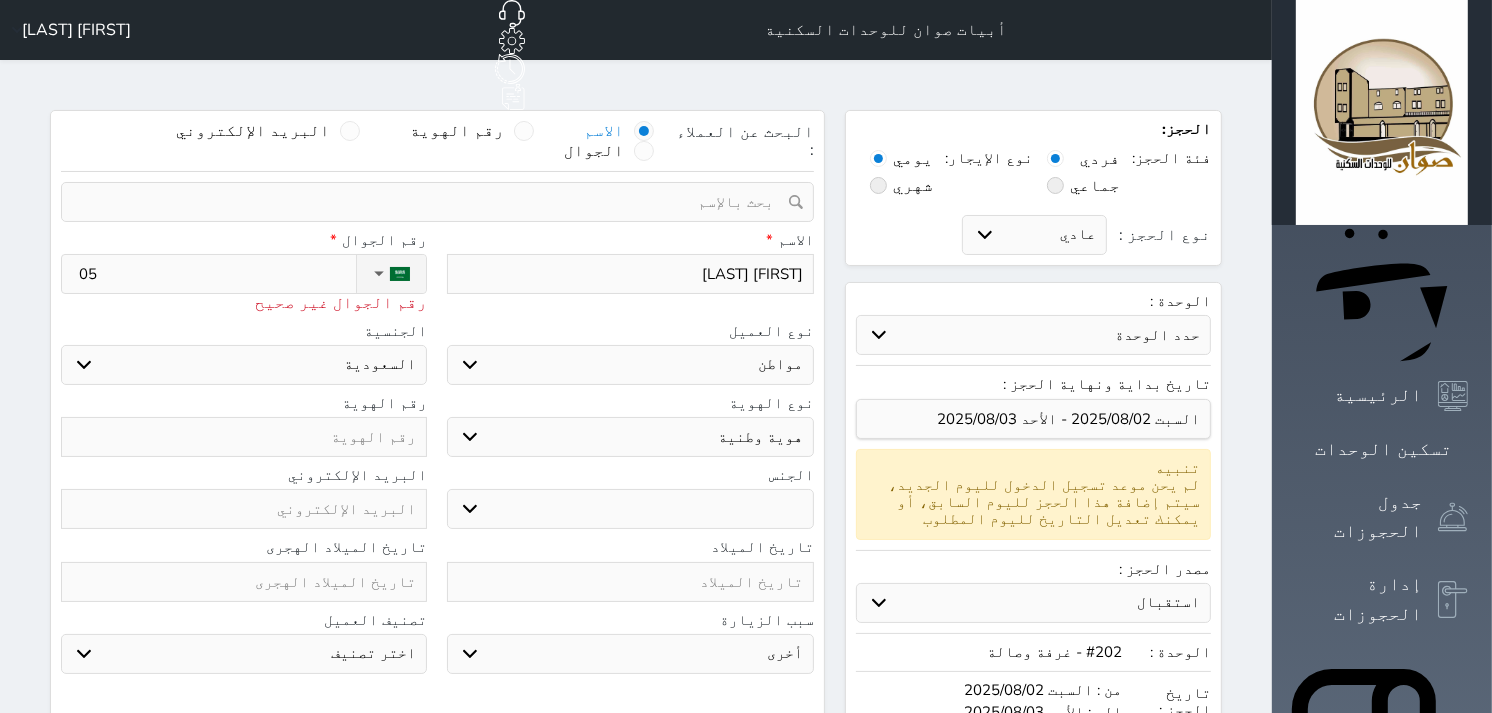type on "053" 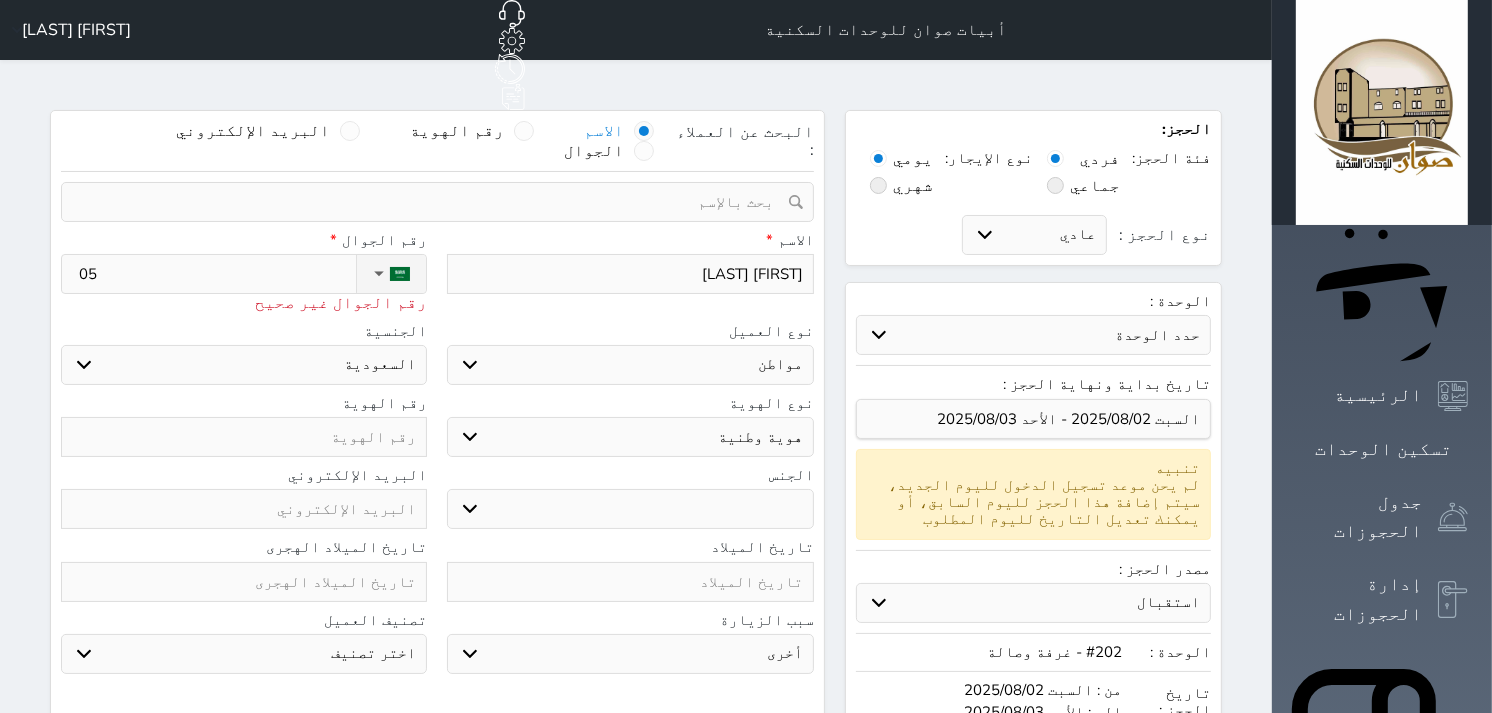 select 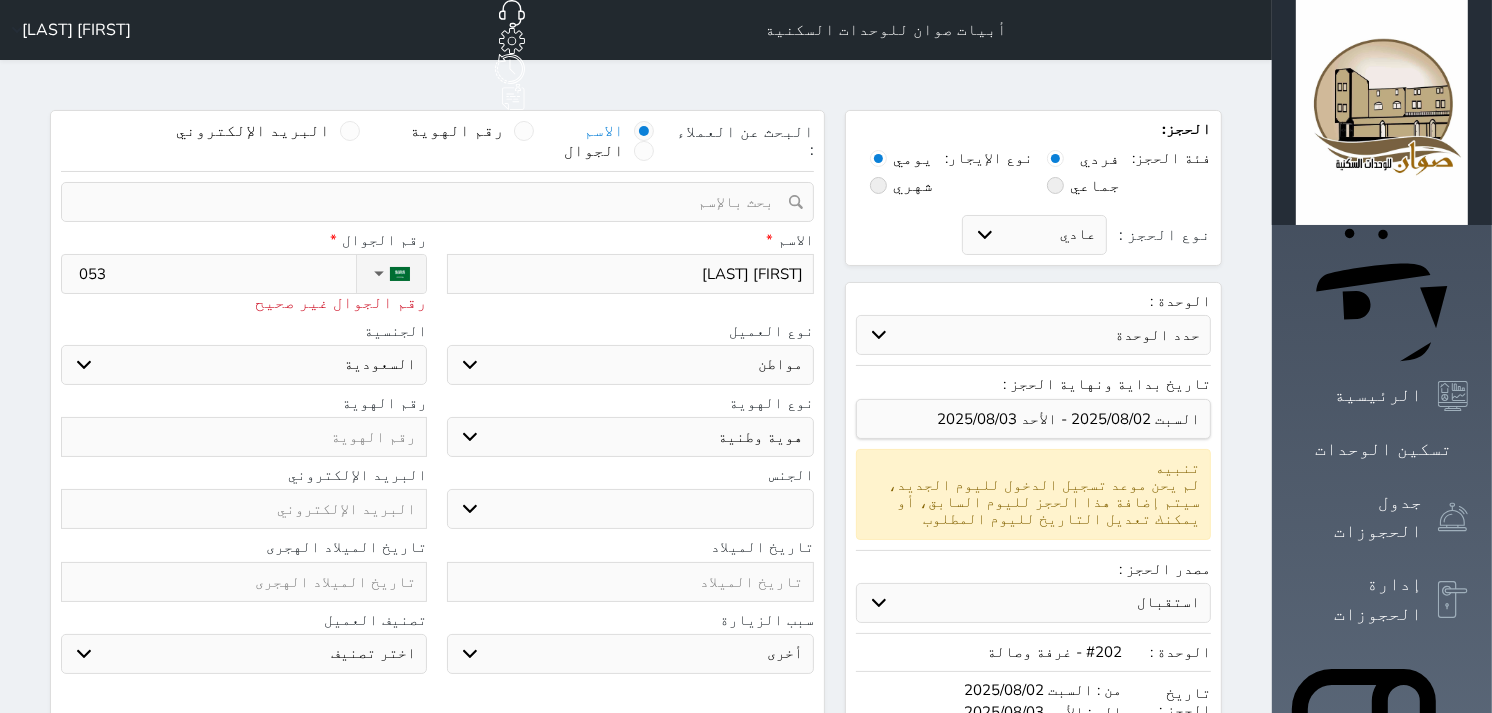 type on "0532" 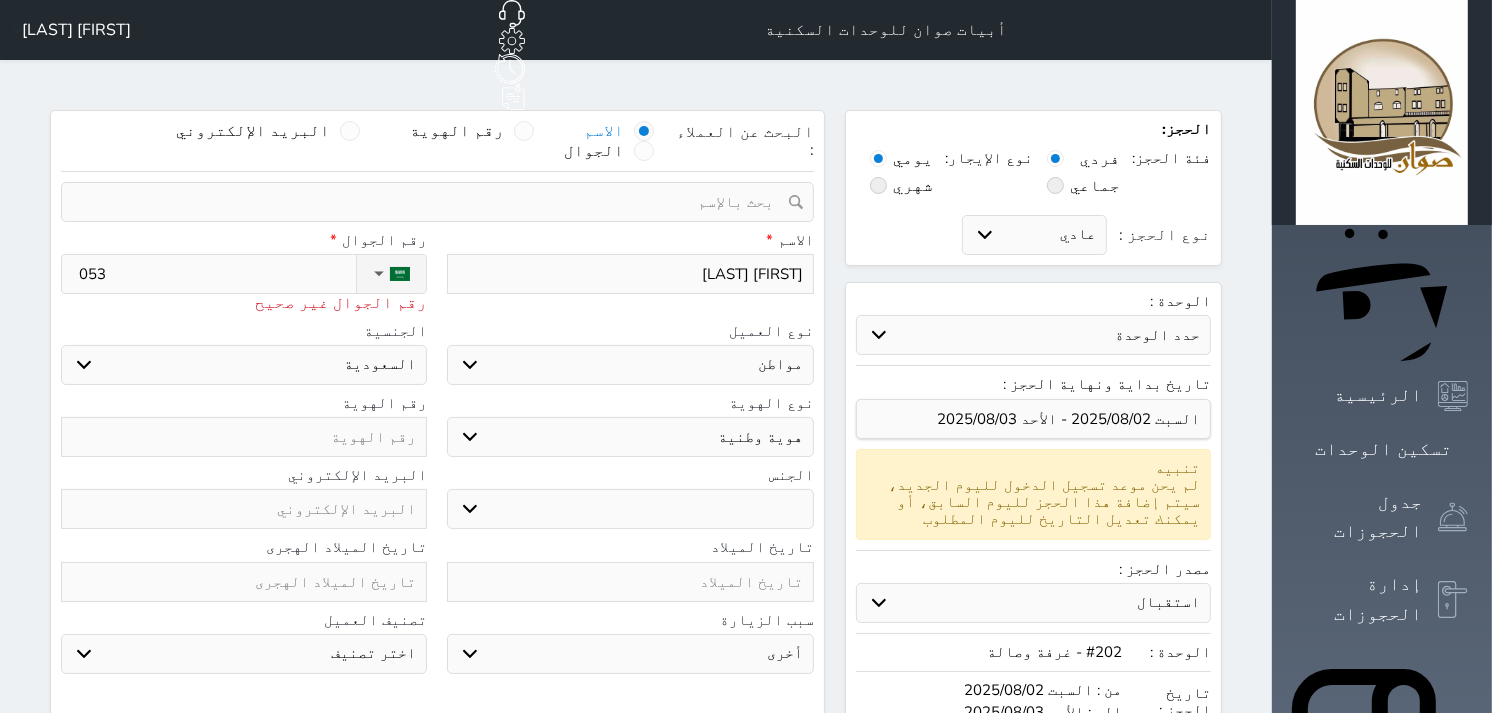 select 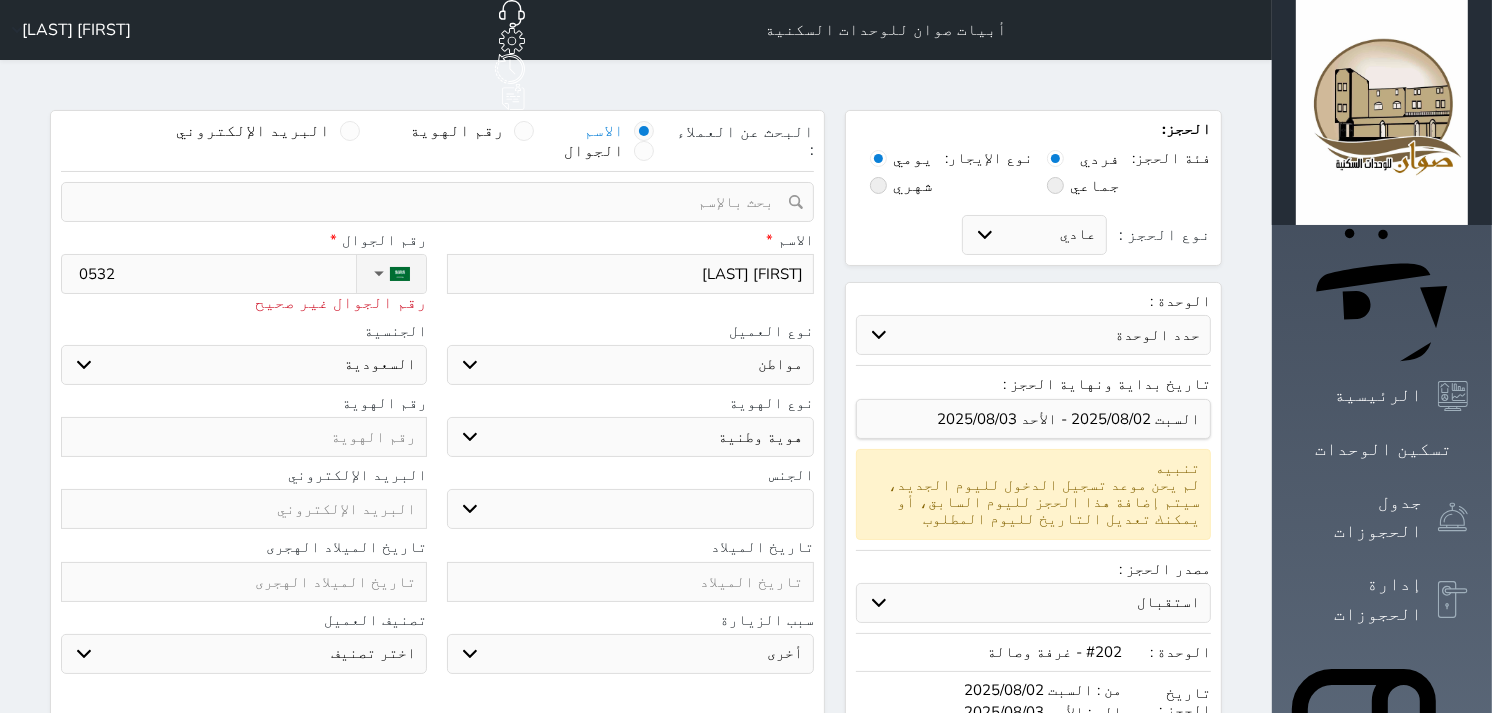 type on "[NUMBER]" 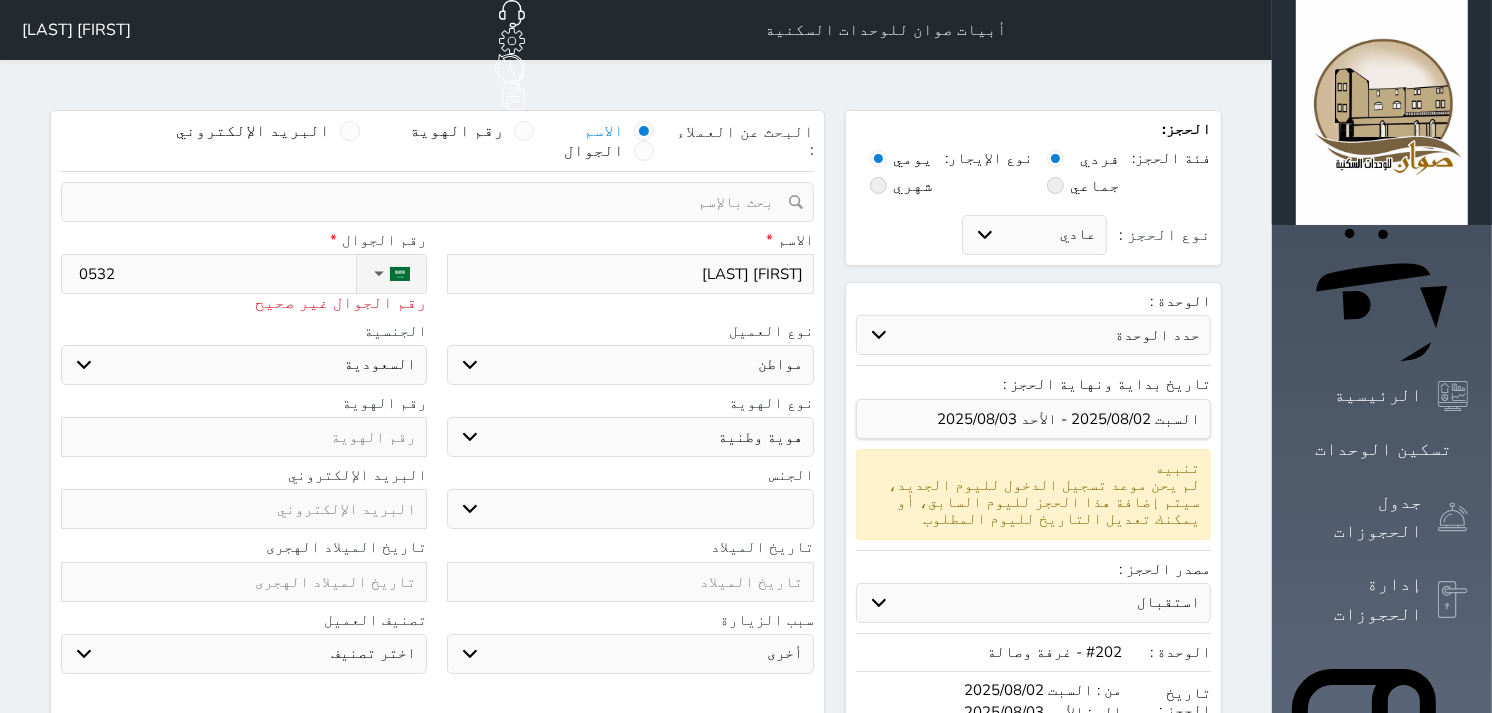 select 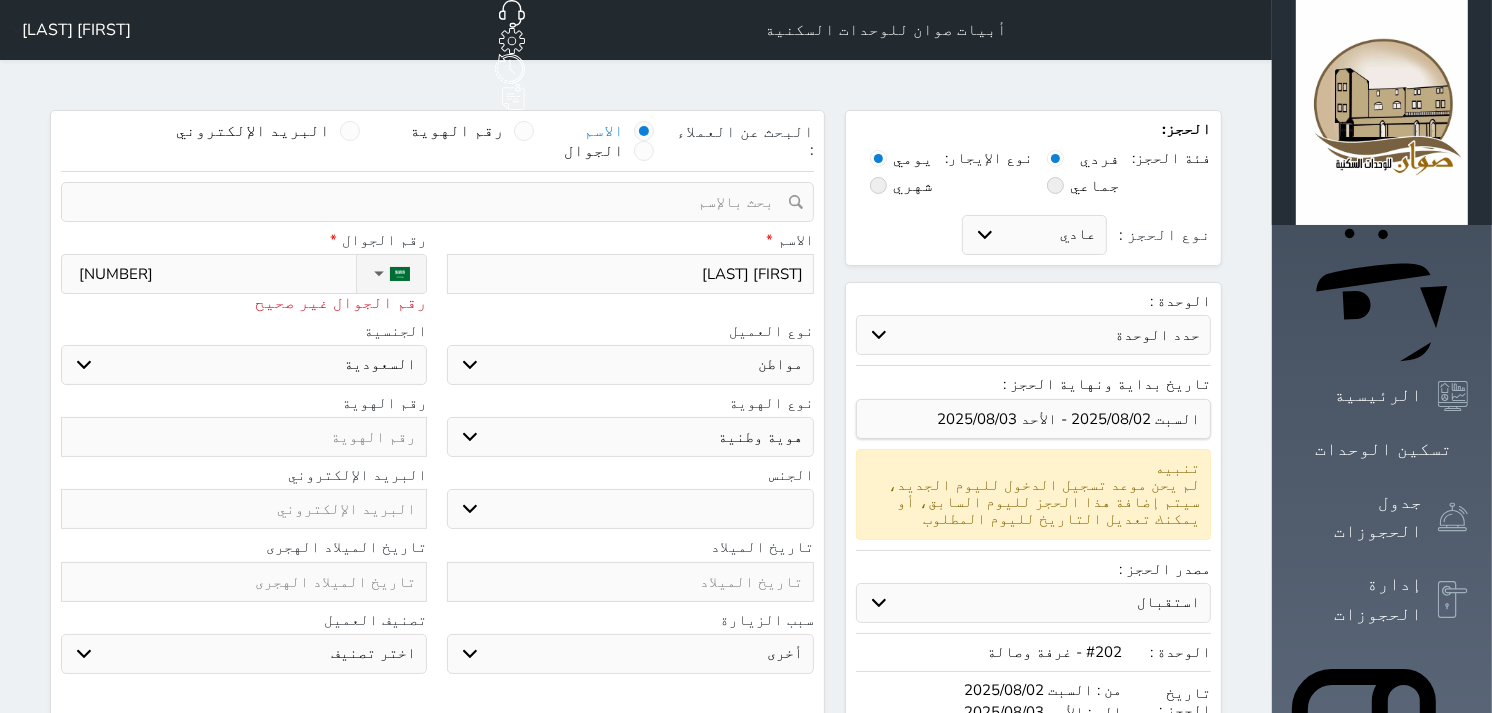 type on "[NUMBER]" 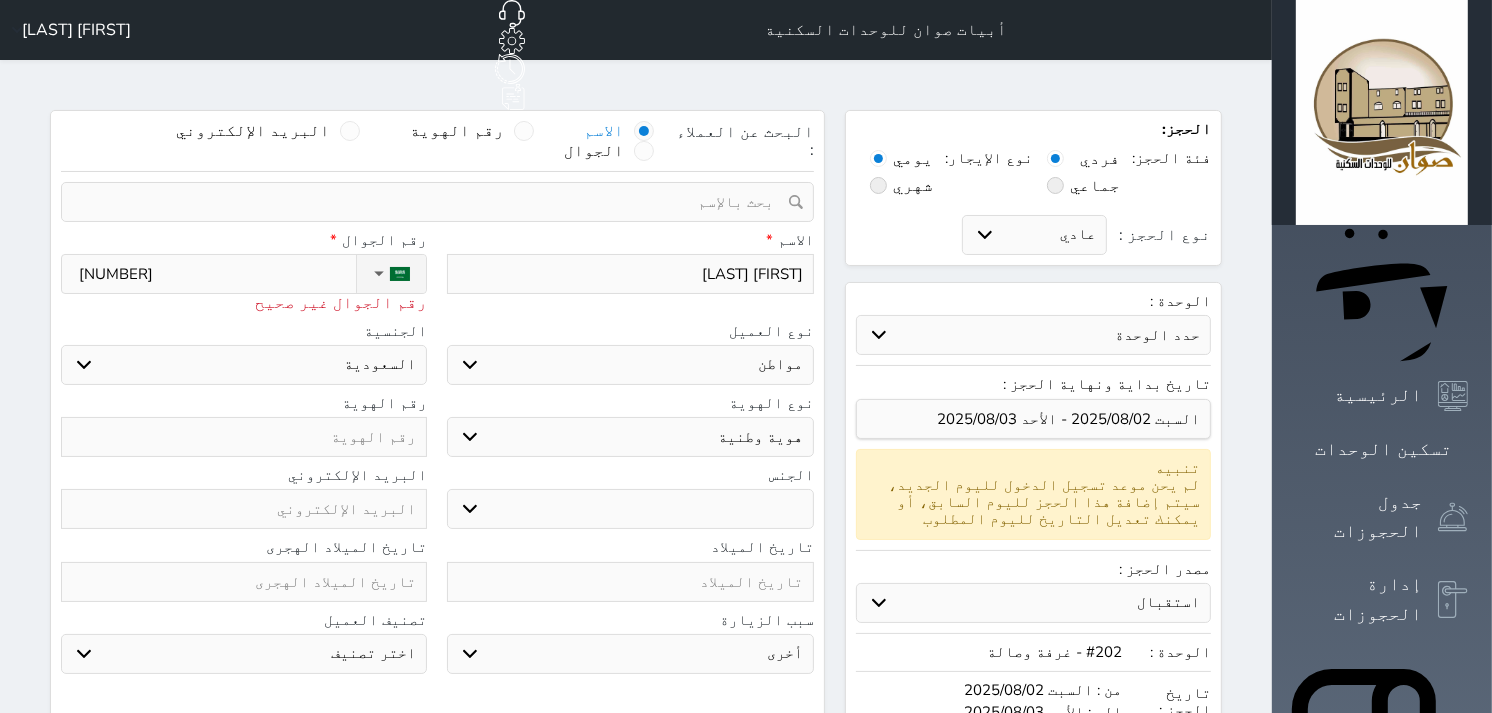 select 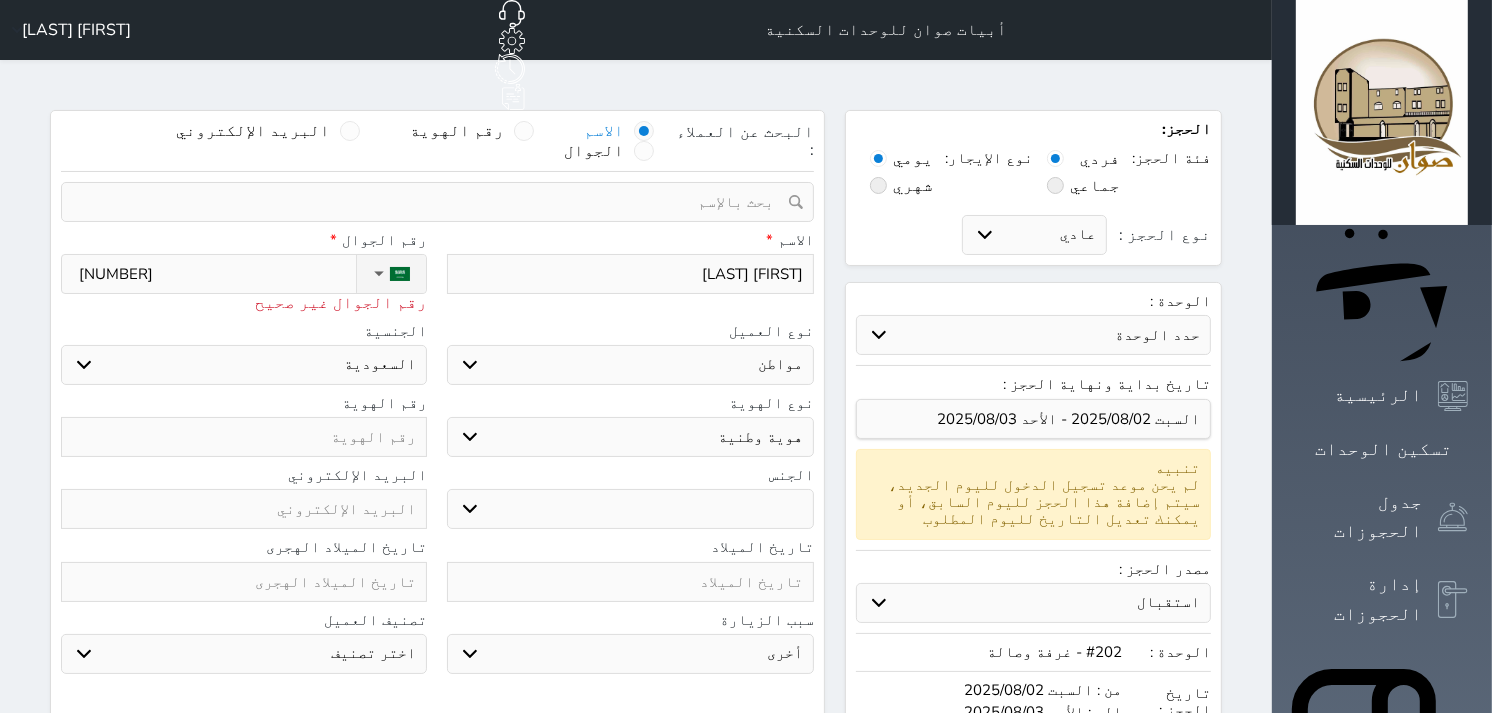 type on "[PHONE]" 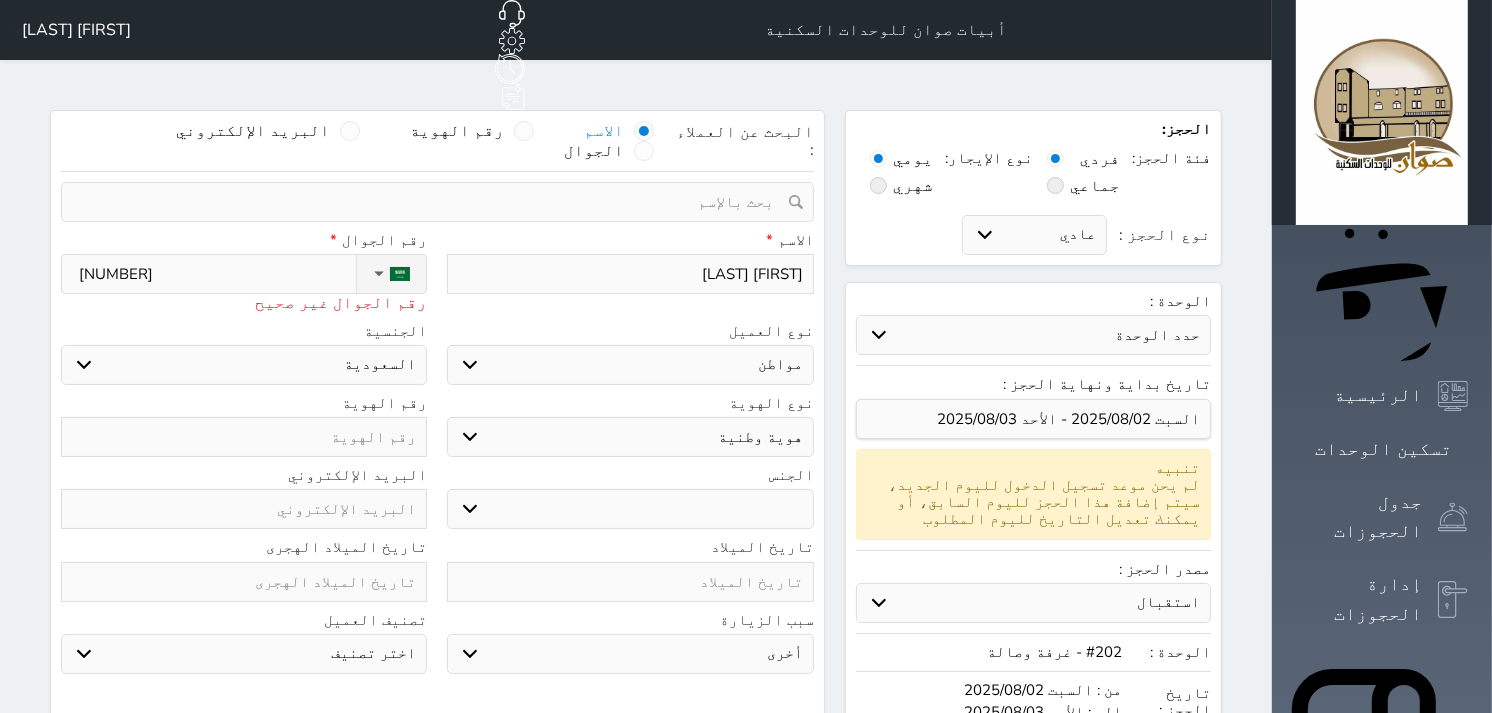 select 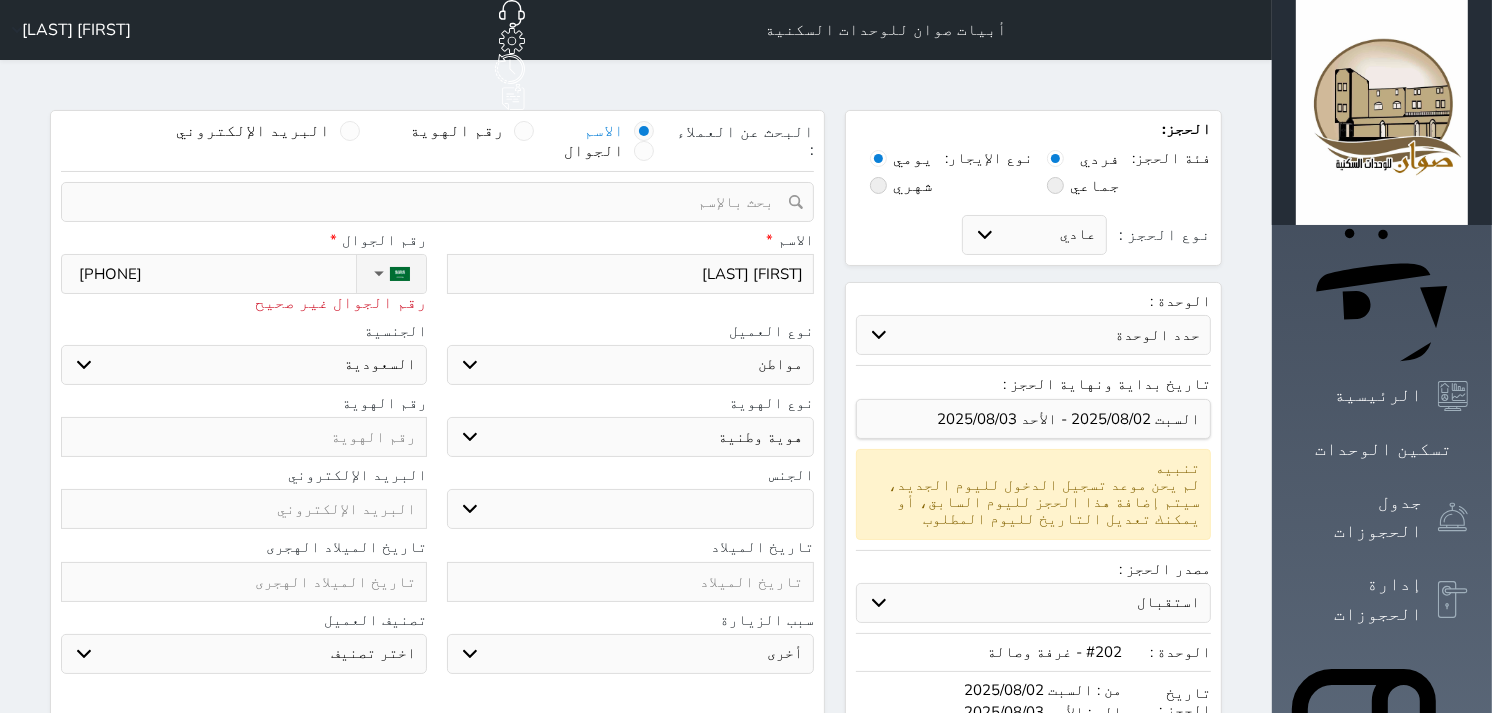 type on "[PHONE]" 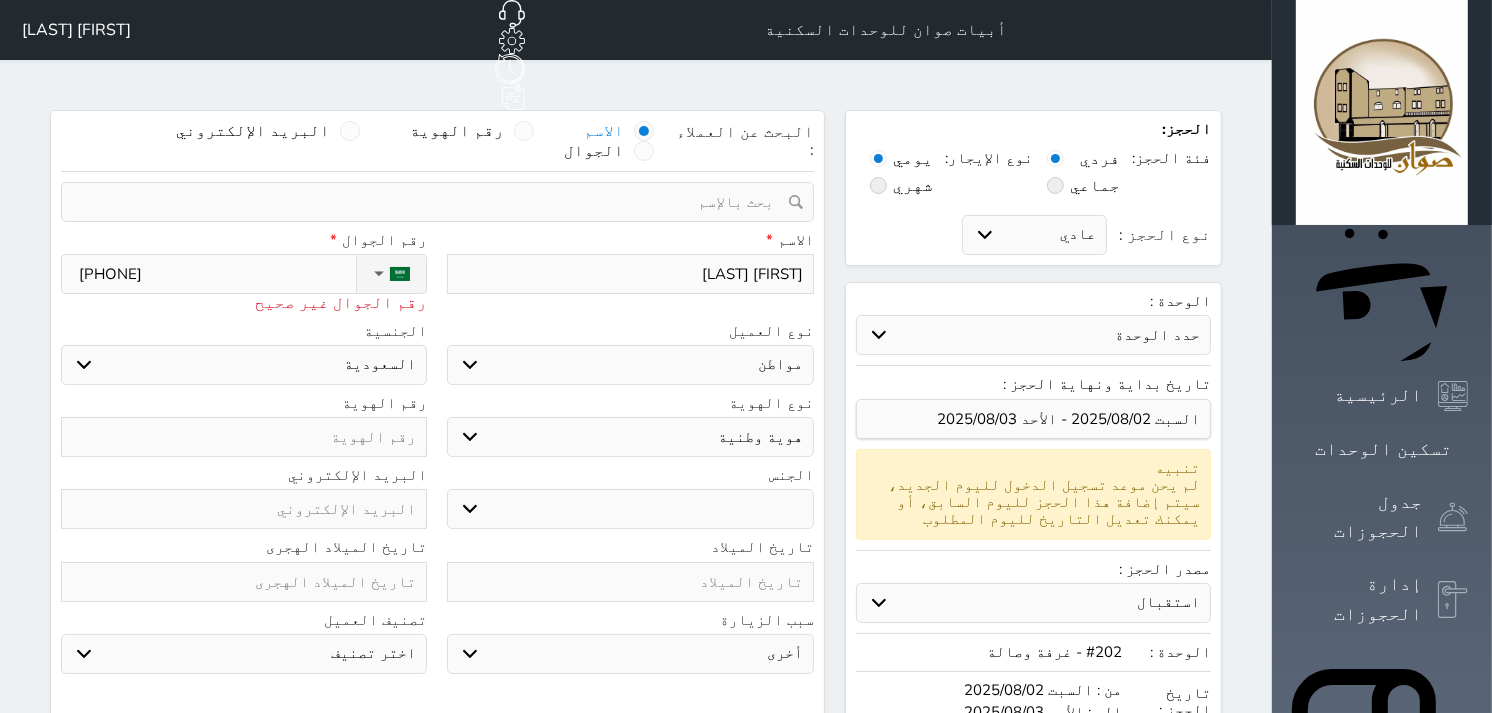 select 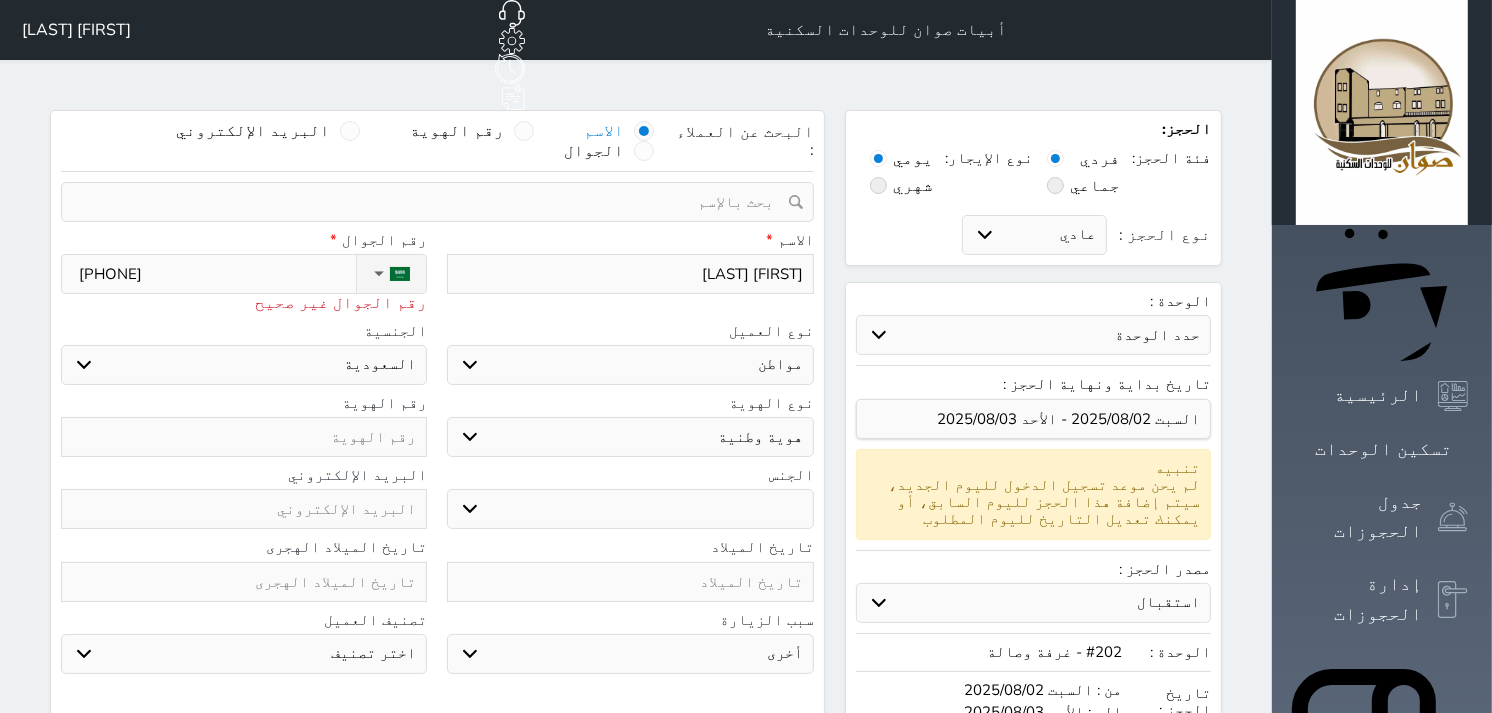 type on "[PHONE]" 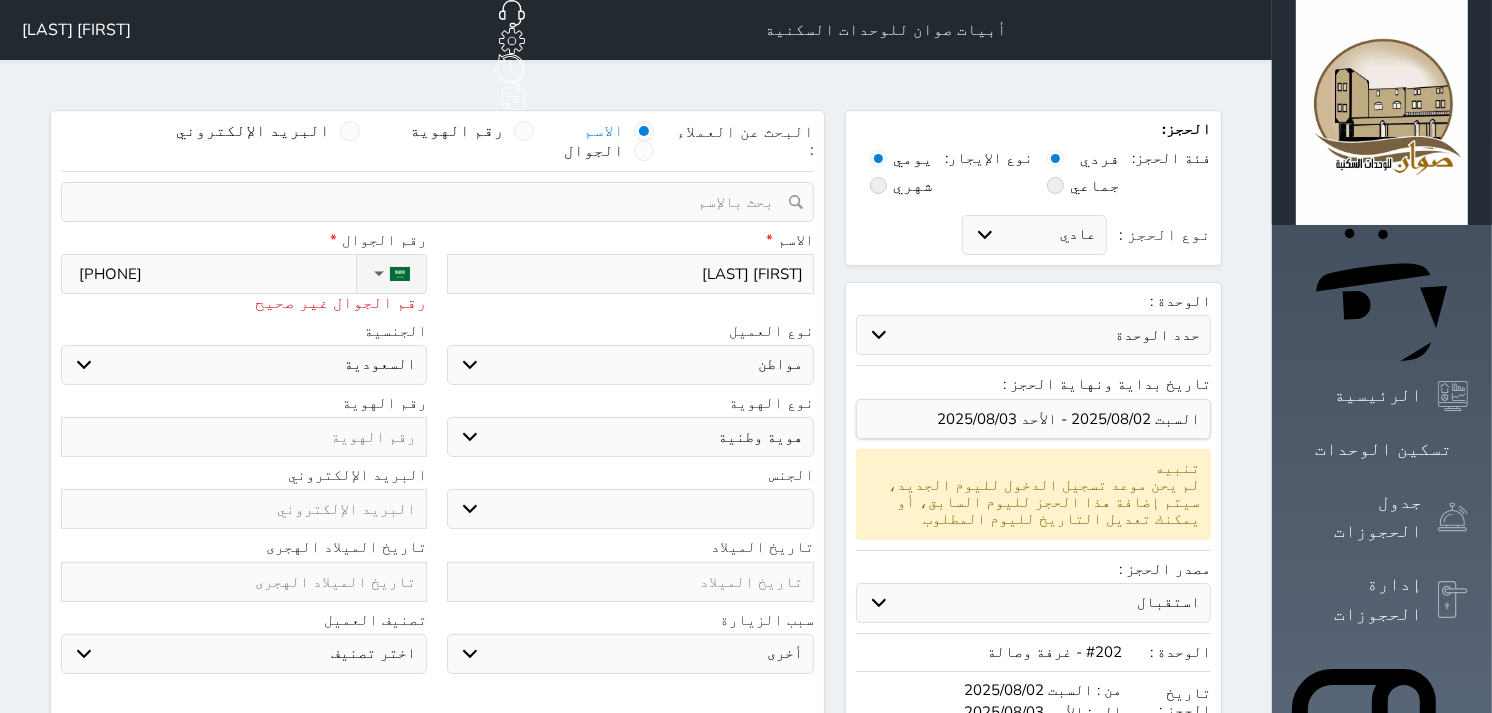 select 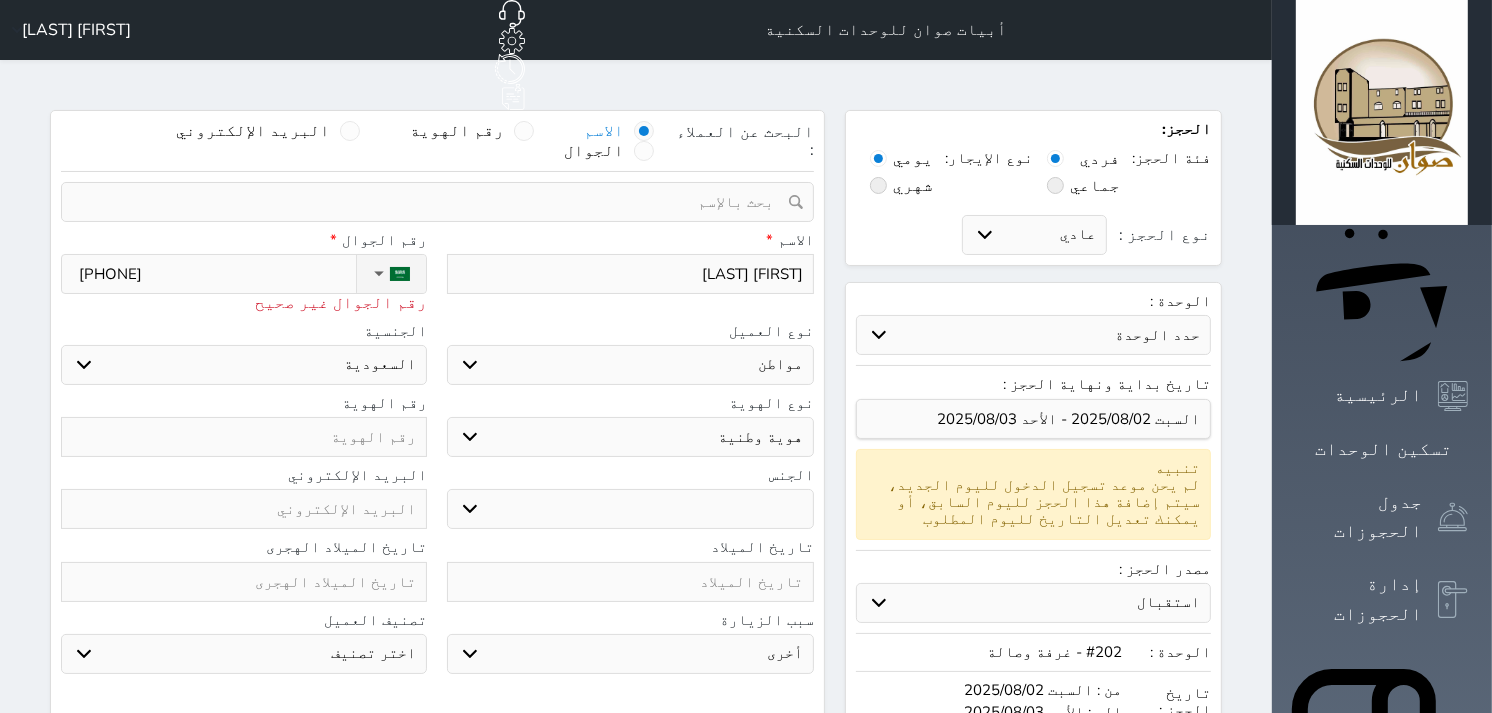 type on "+966 [PHONE]" 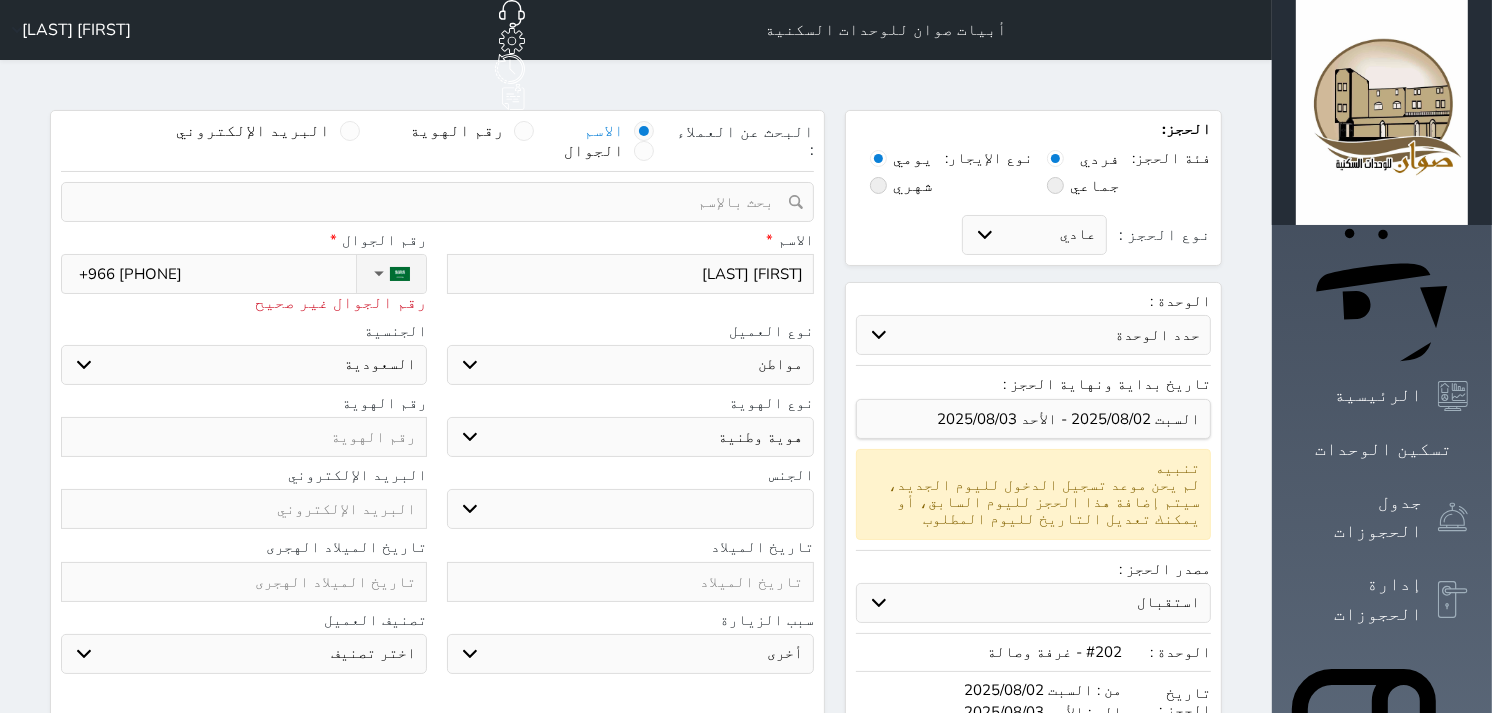 select 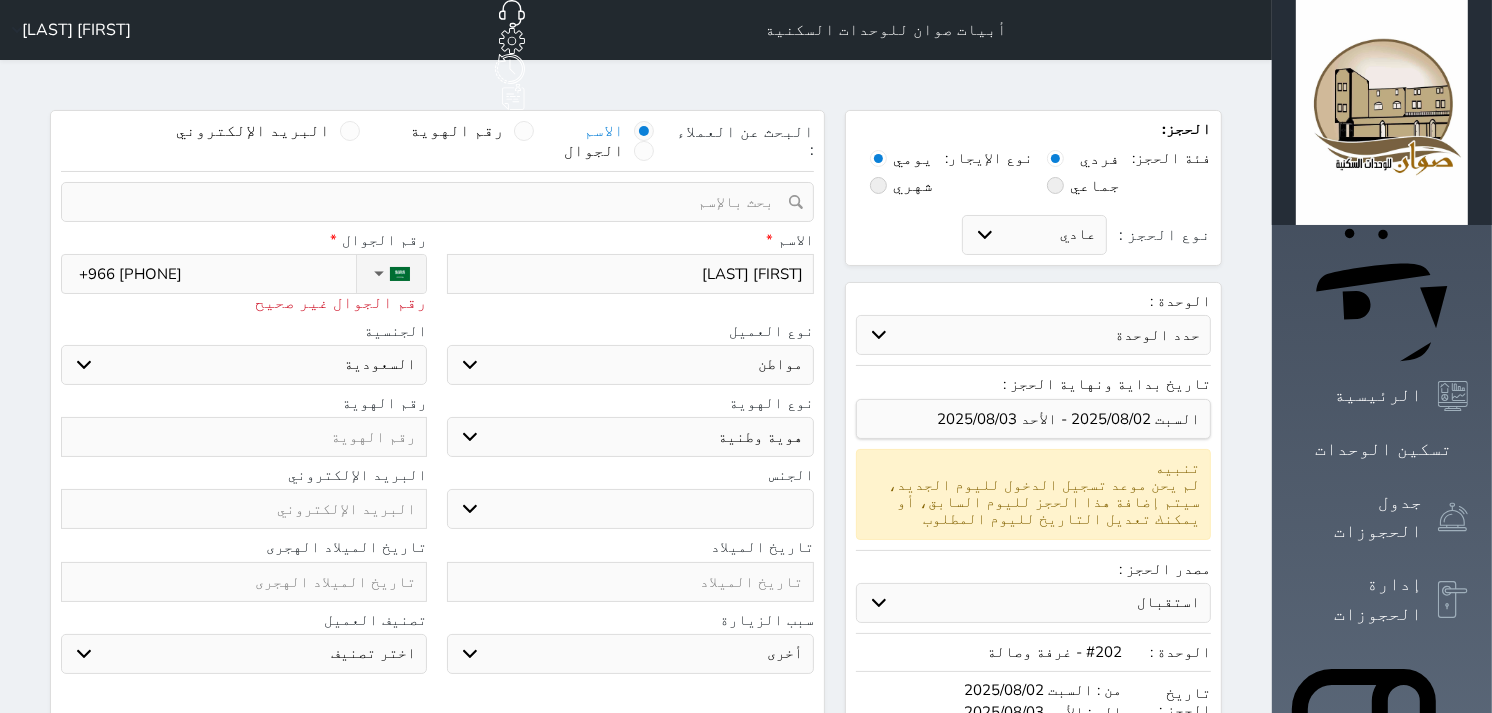 type on "+966 [PHONE]" 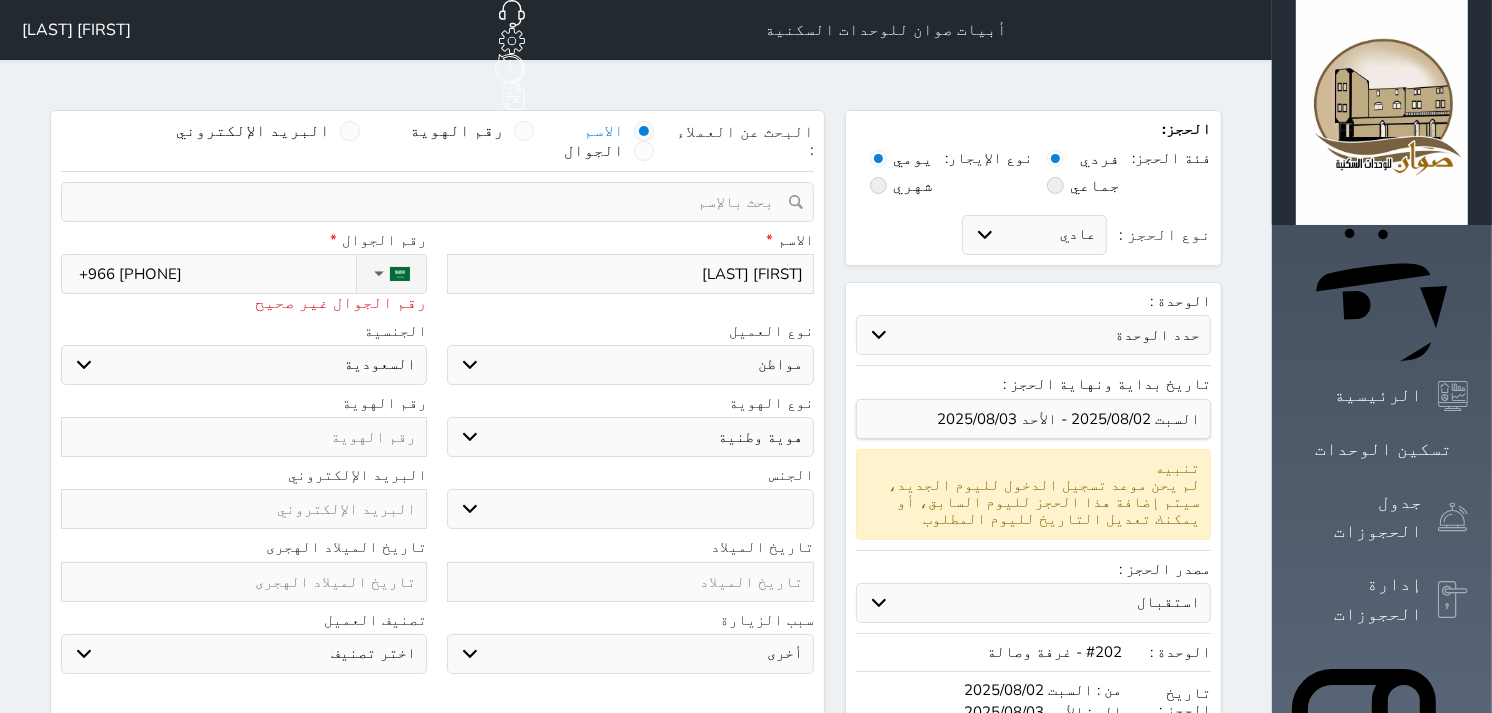 select 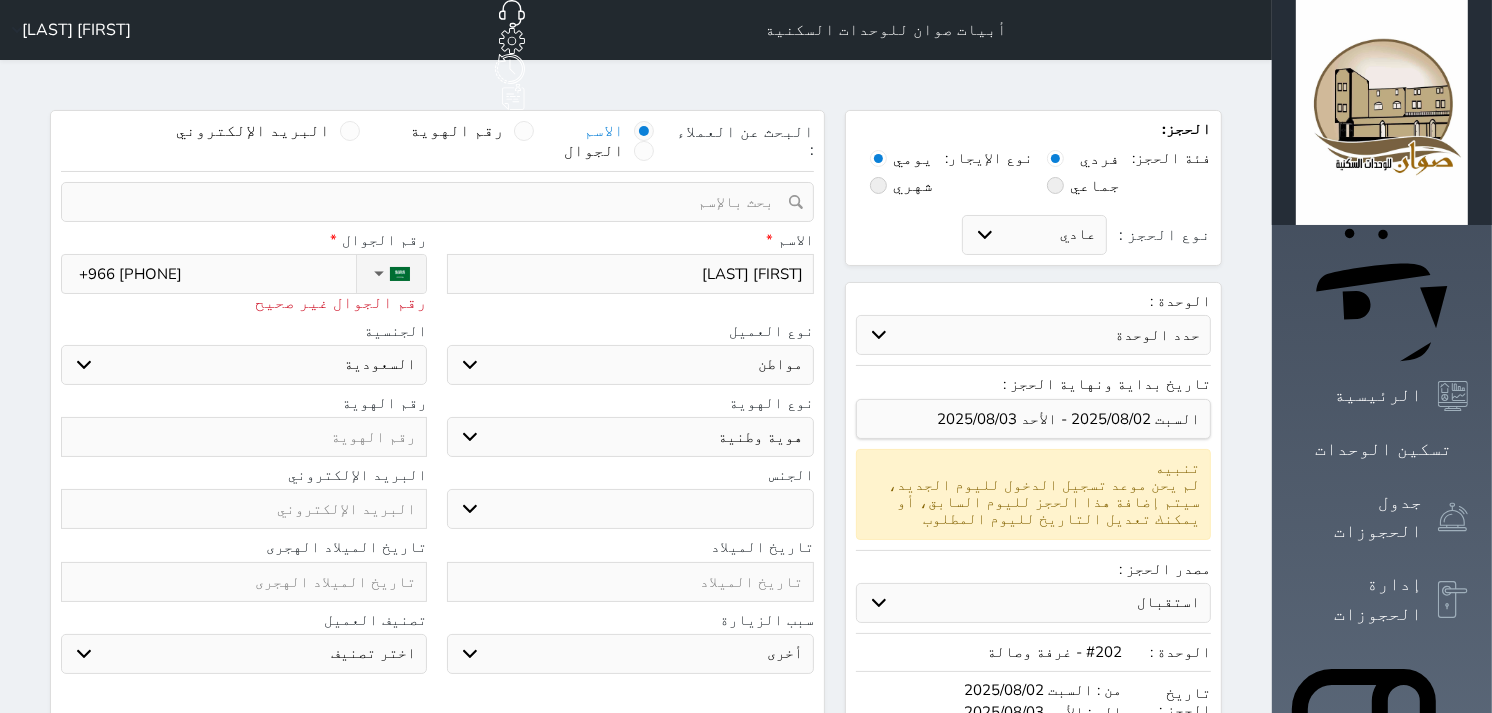 type on "+966 [PHONE]" 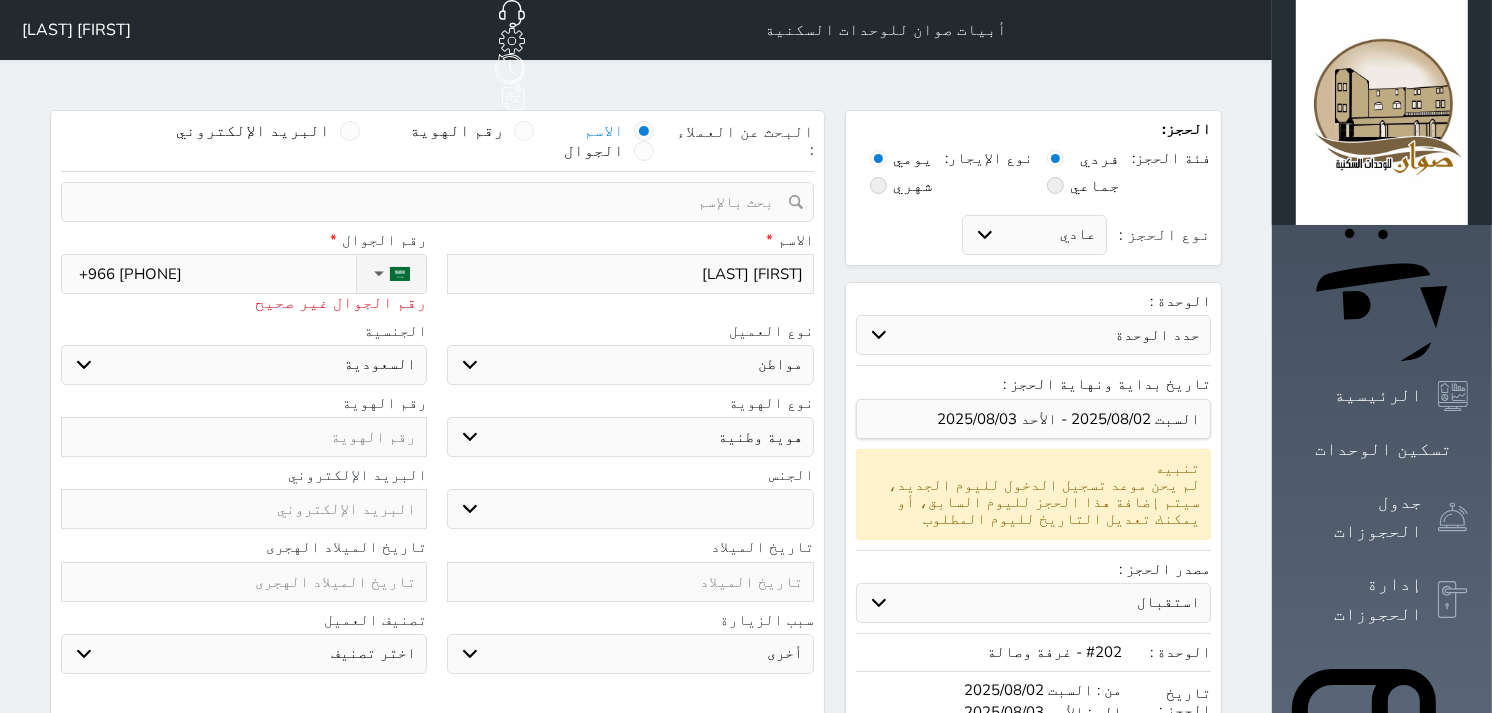 select 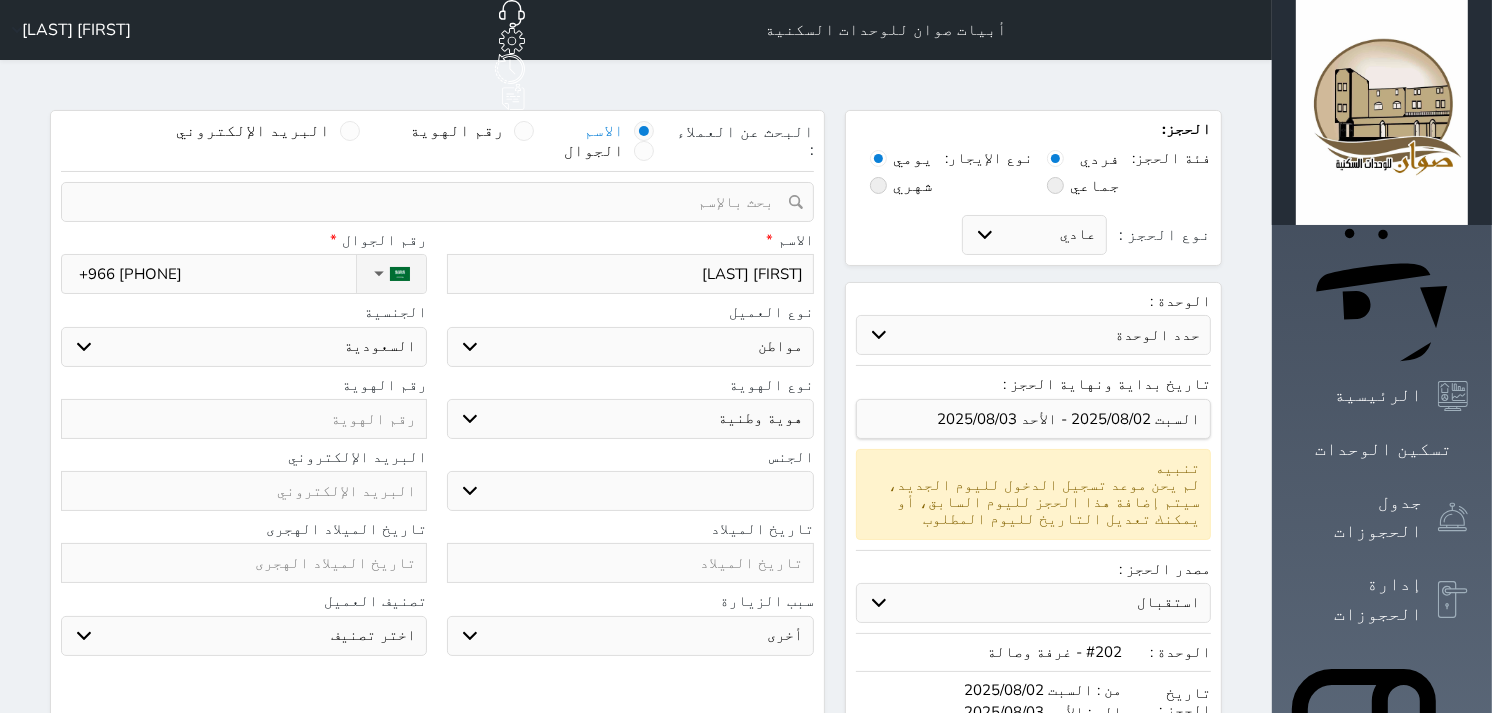 type on "+966 [PHONE]" 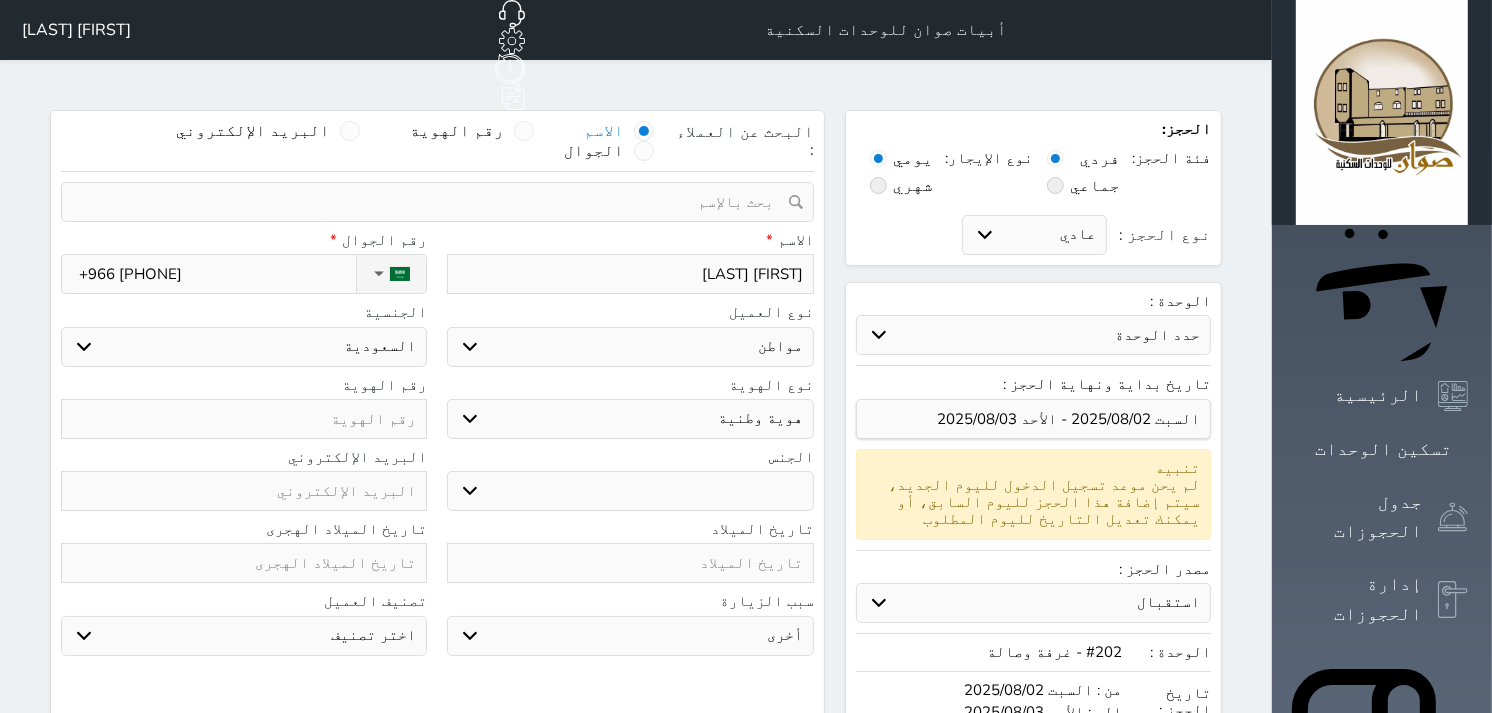 select 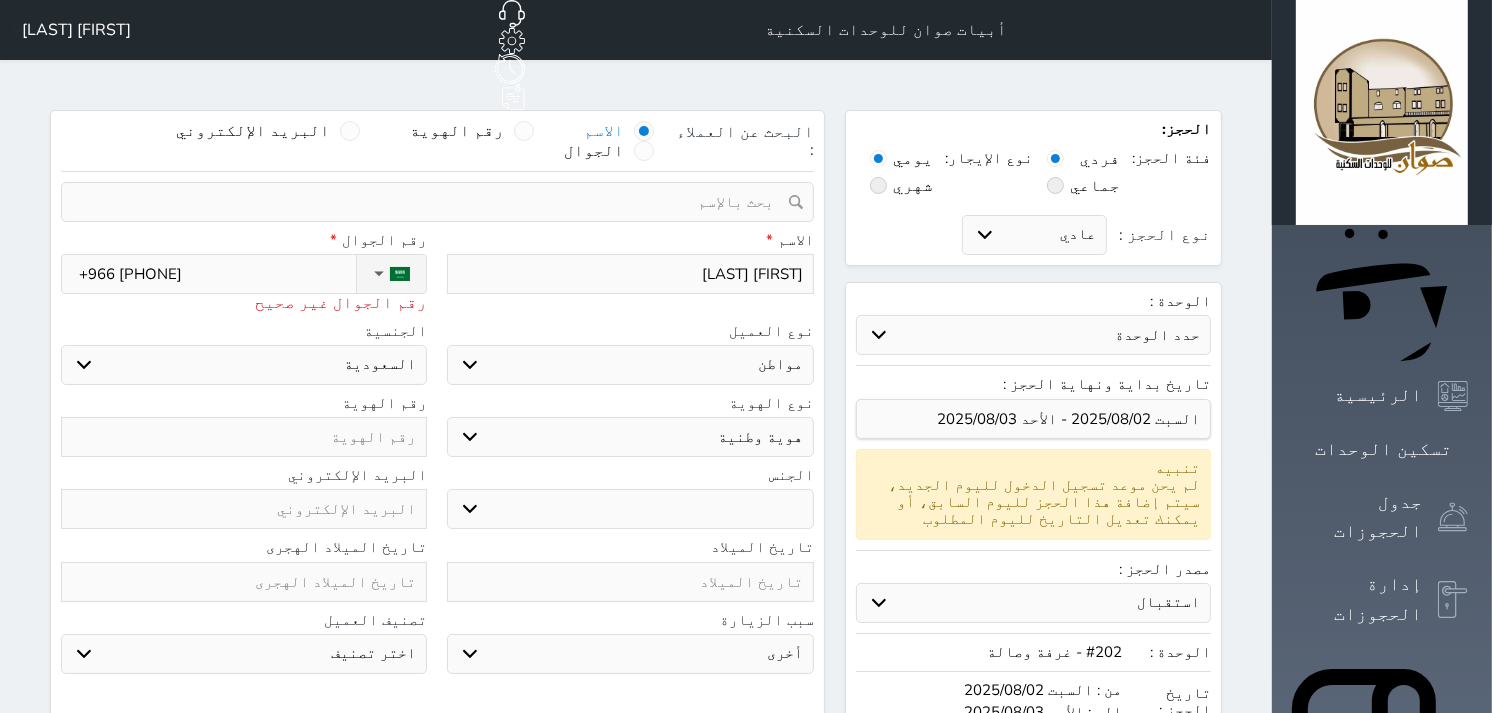 type on "+966 [PHONE]" 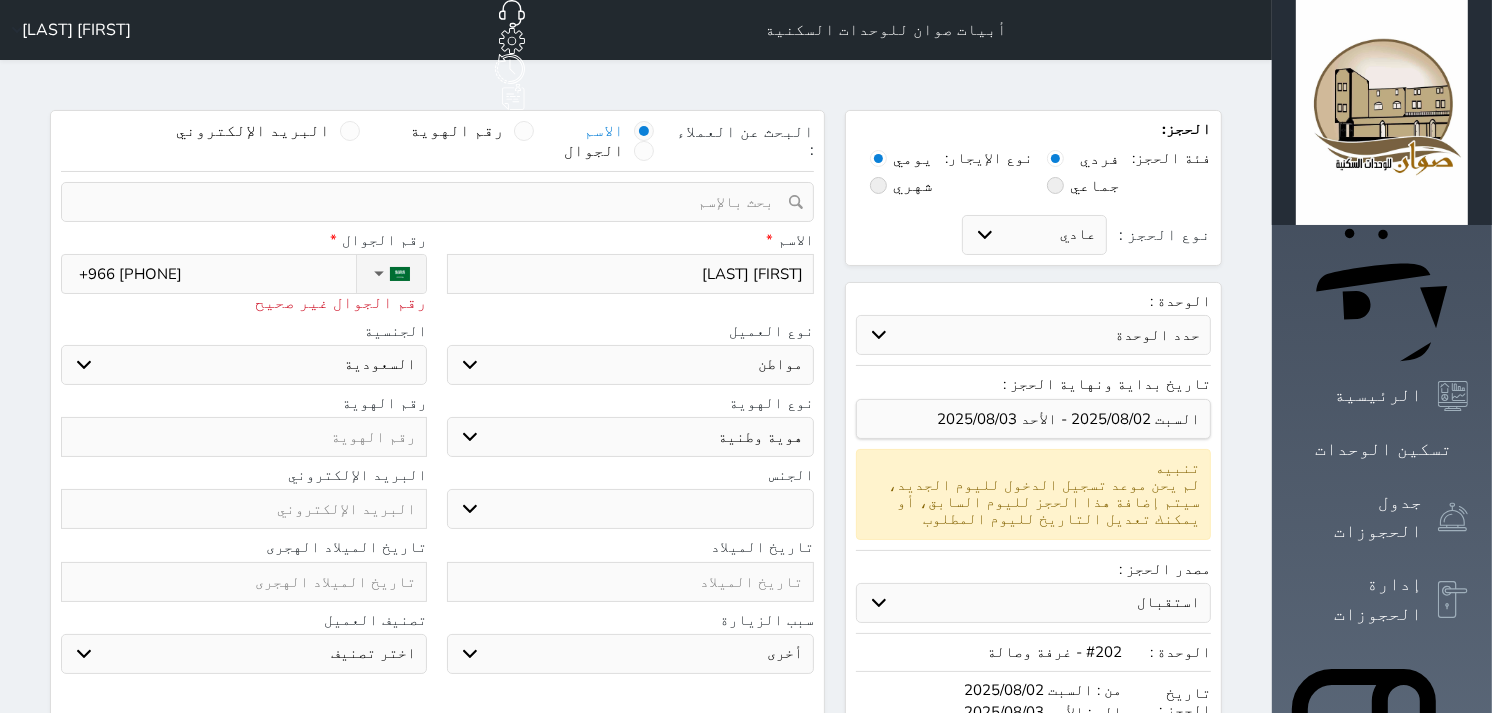 select 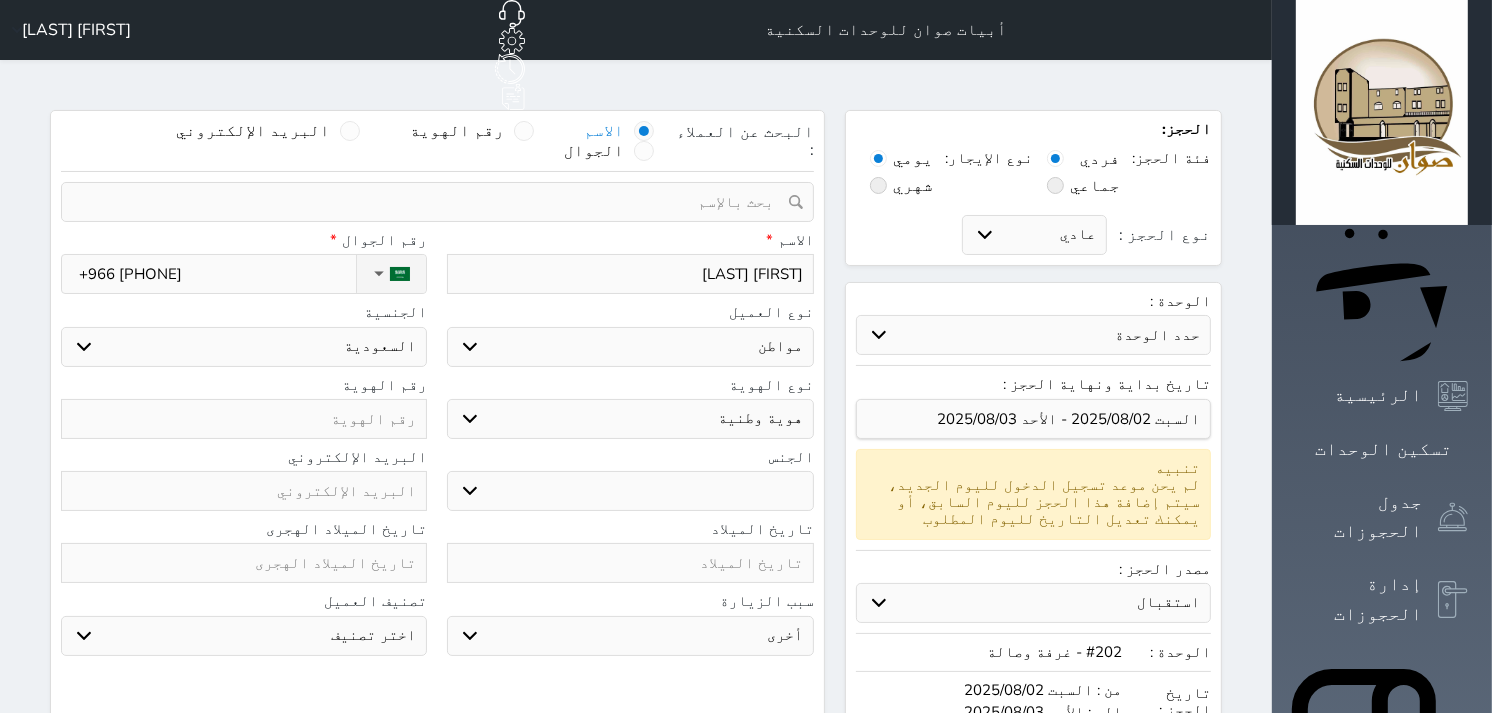 type on "+966 [PHONE]" 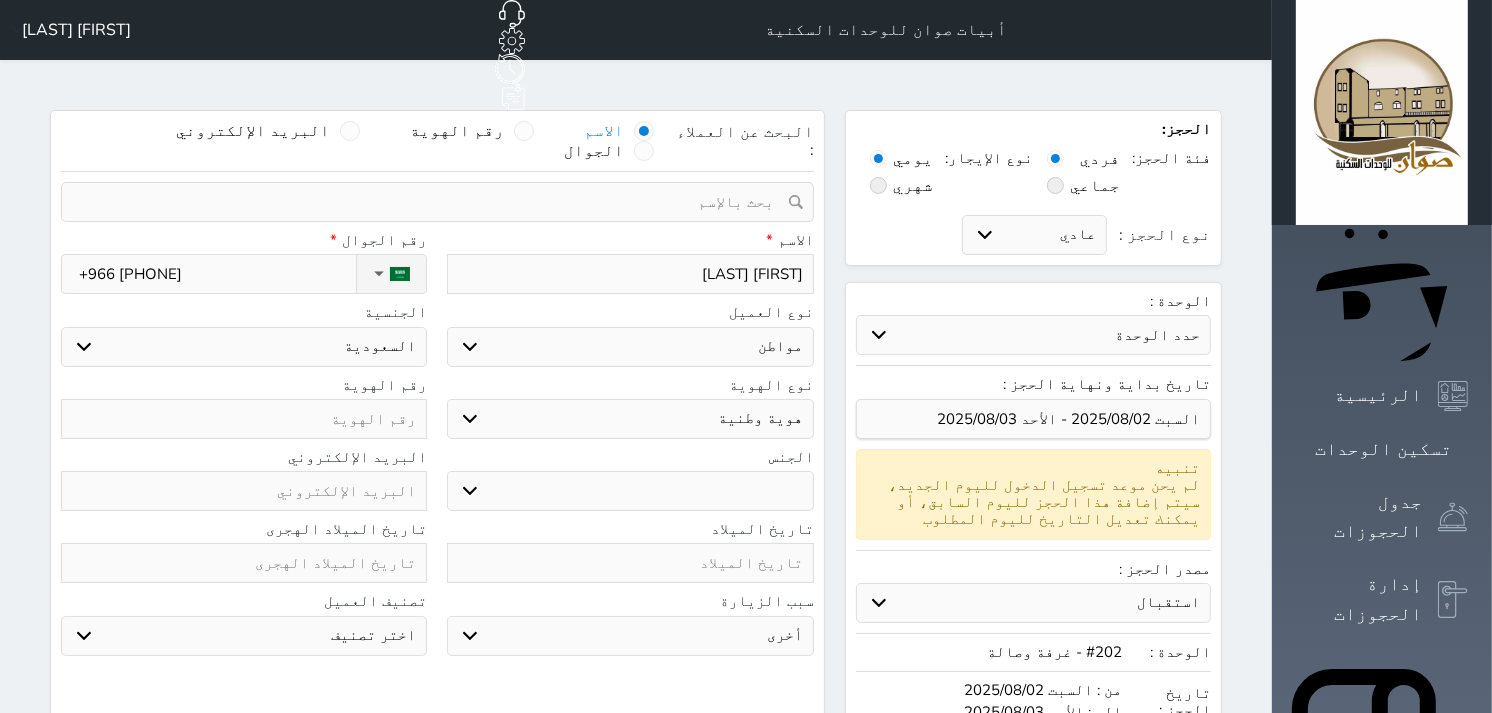 type on "1" 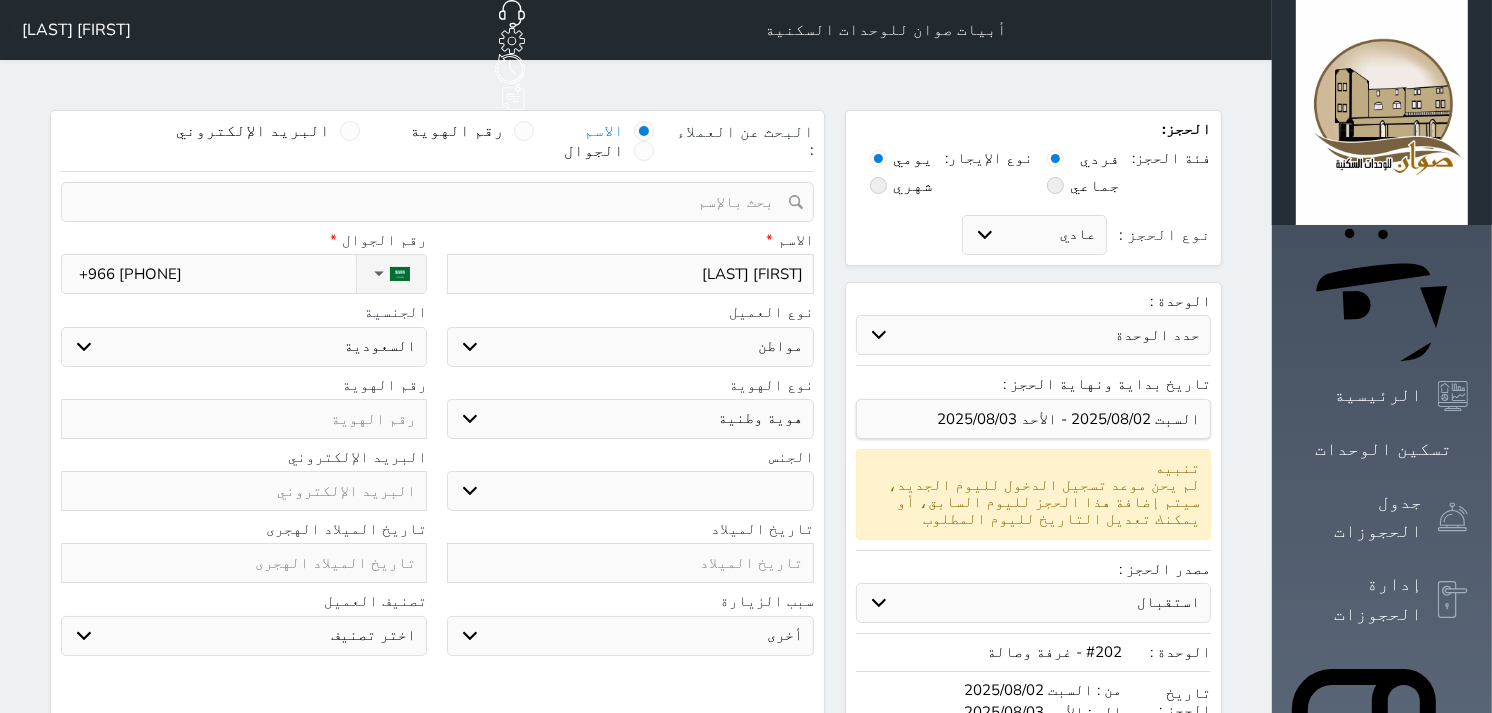 select 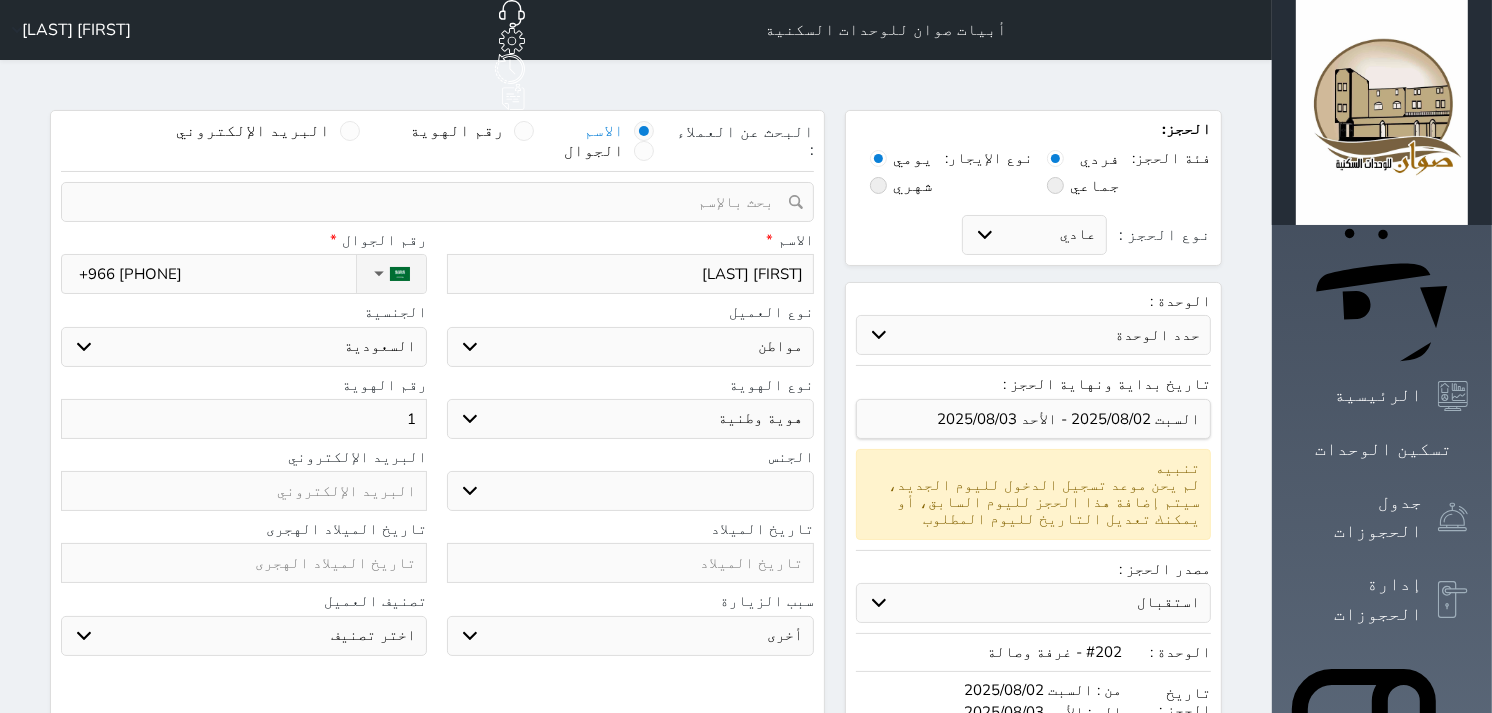 type on "11" 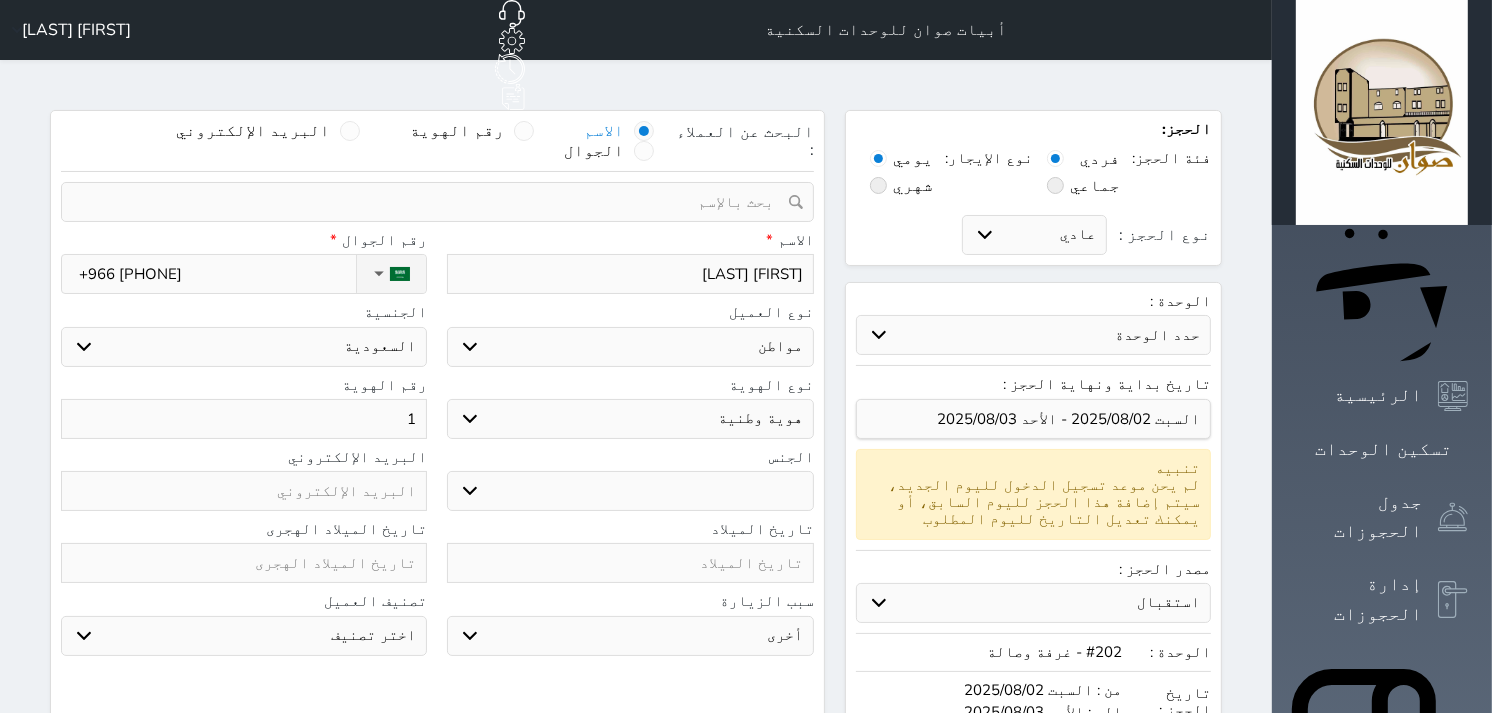 select 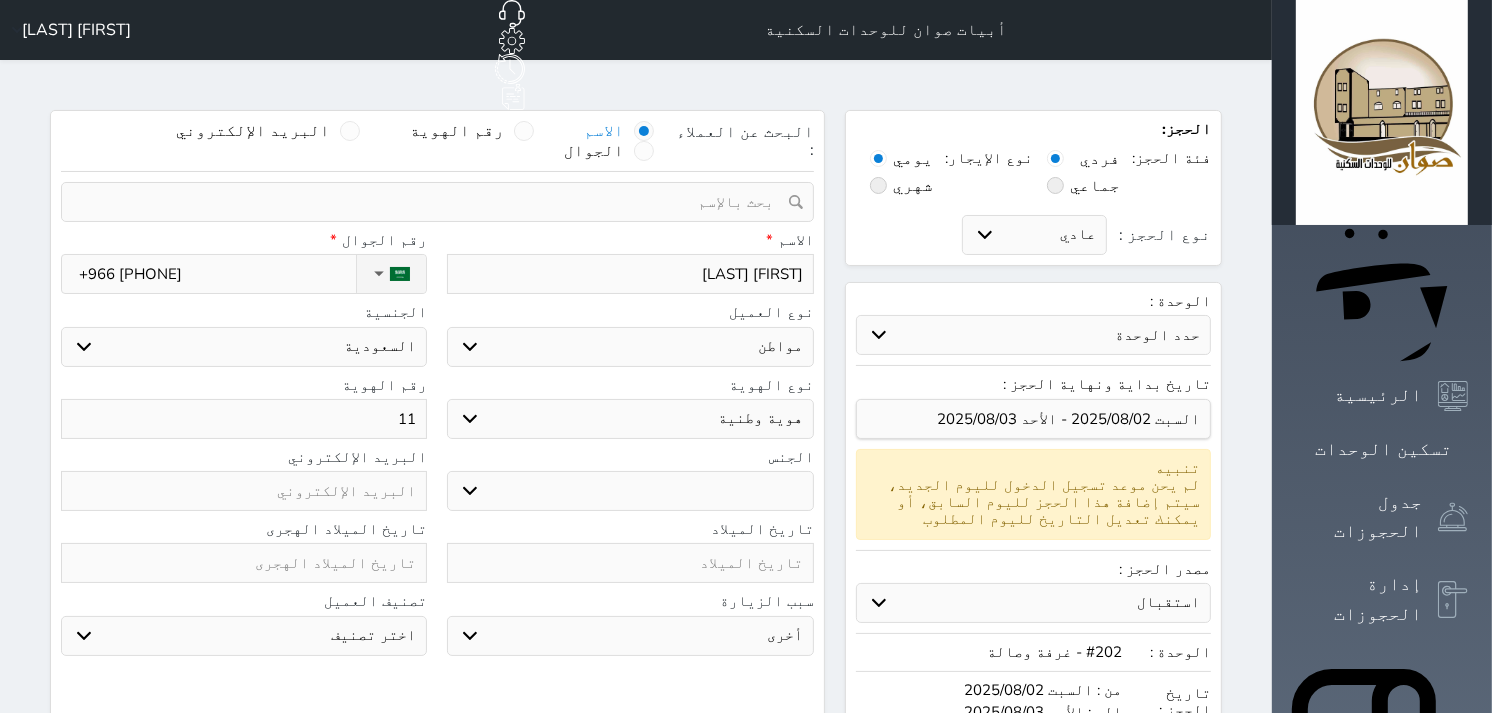 type on "111" 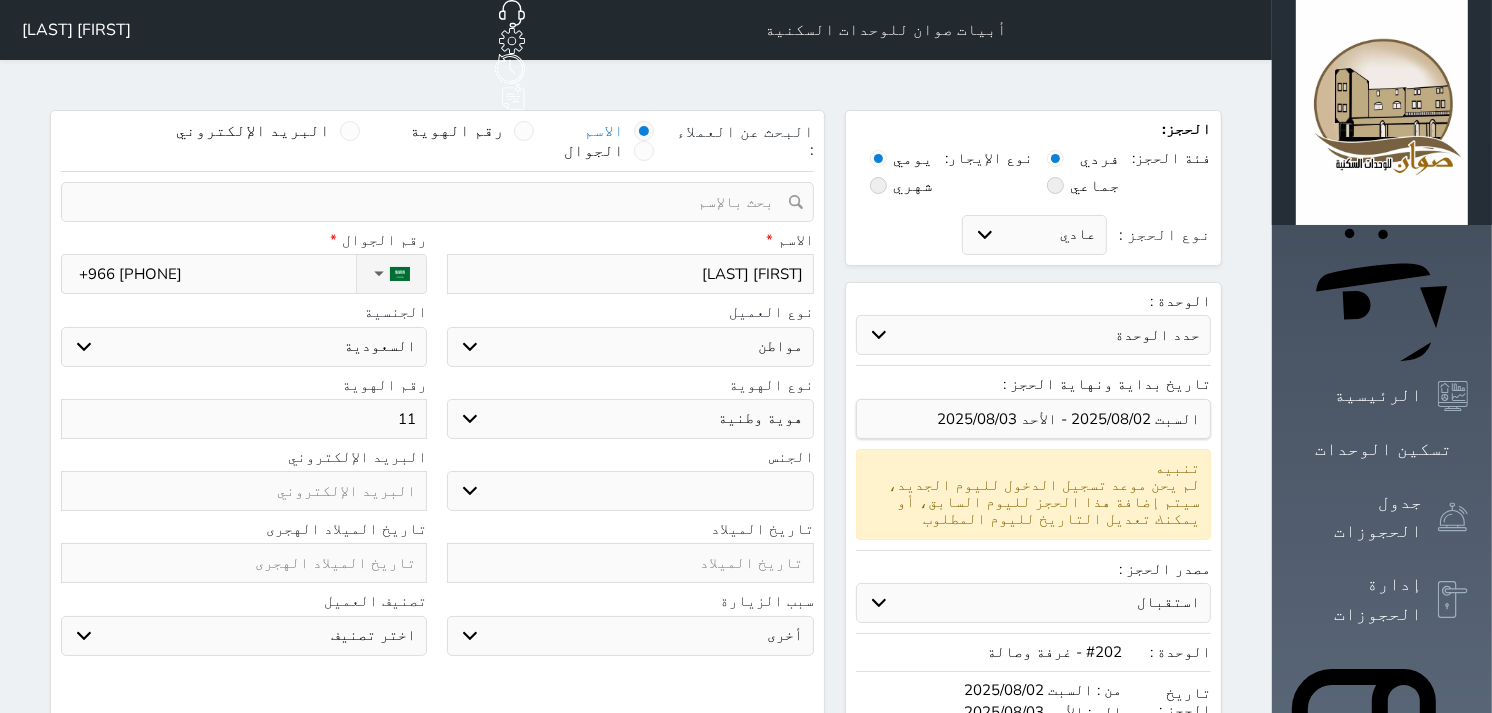 select 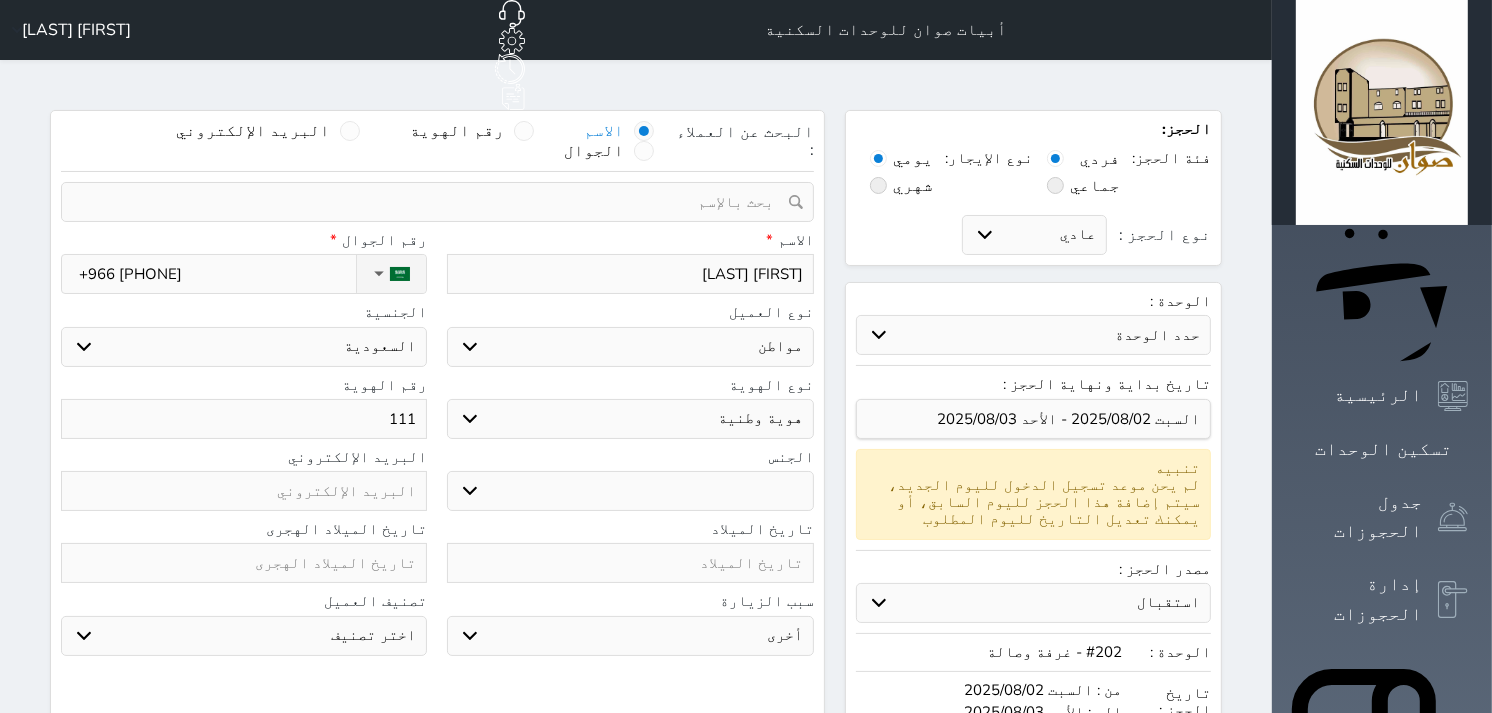 type on "1113" 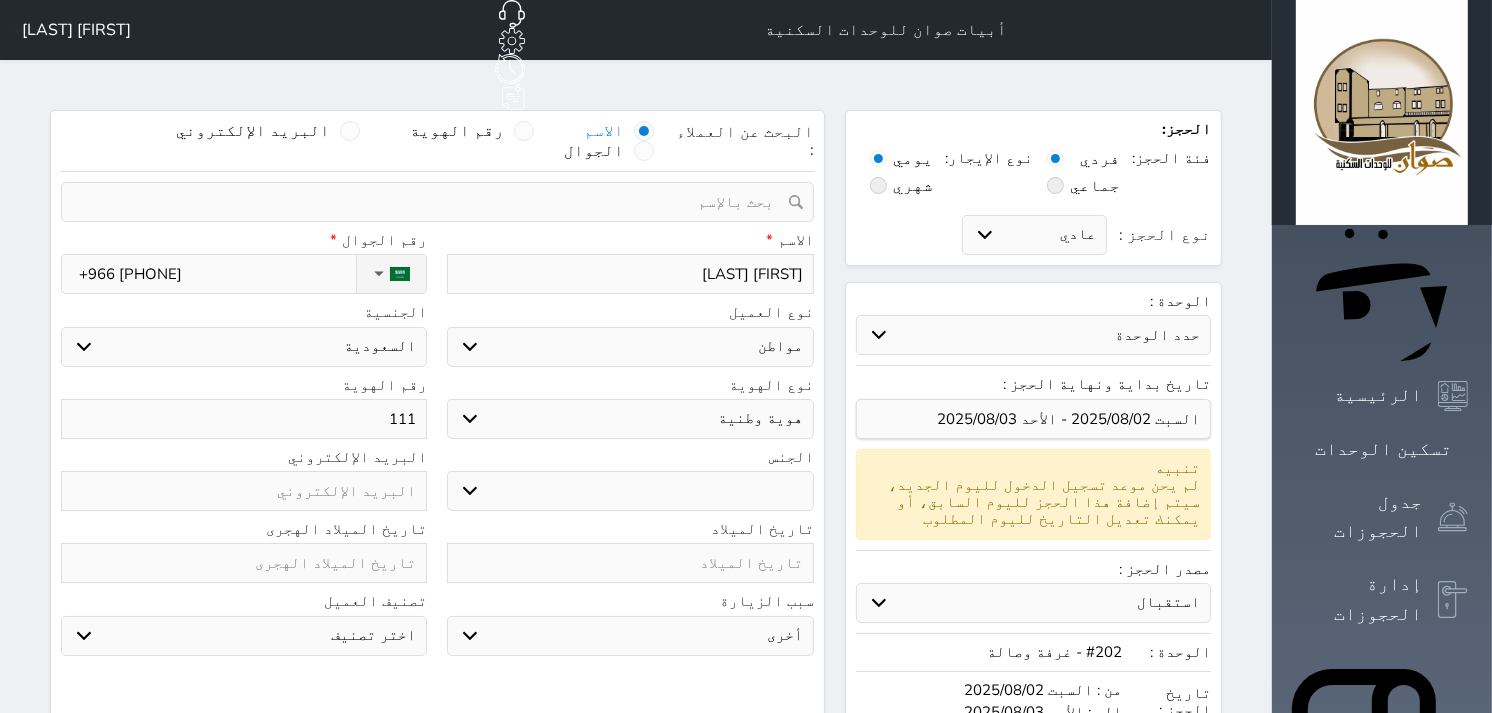 select 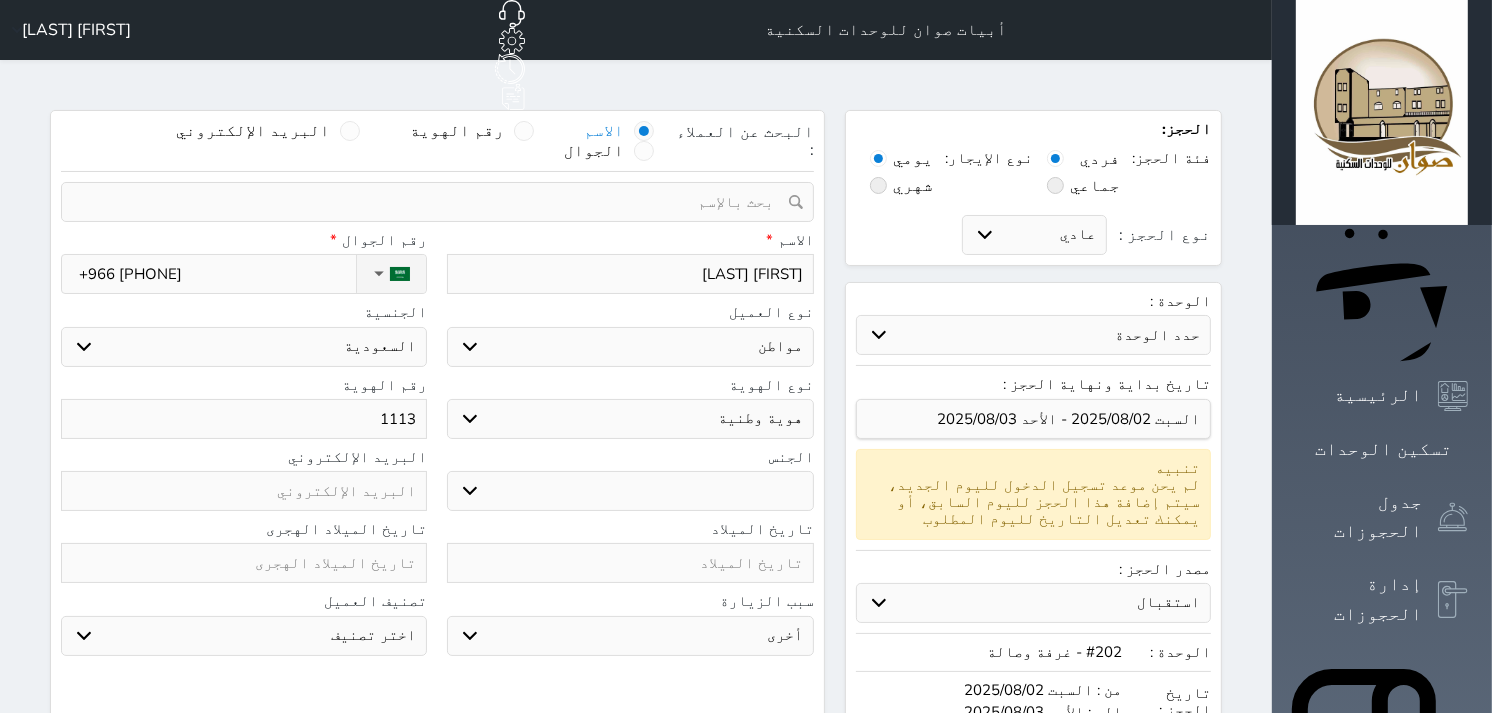 type on "11132" 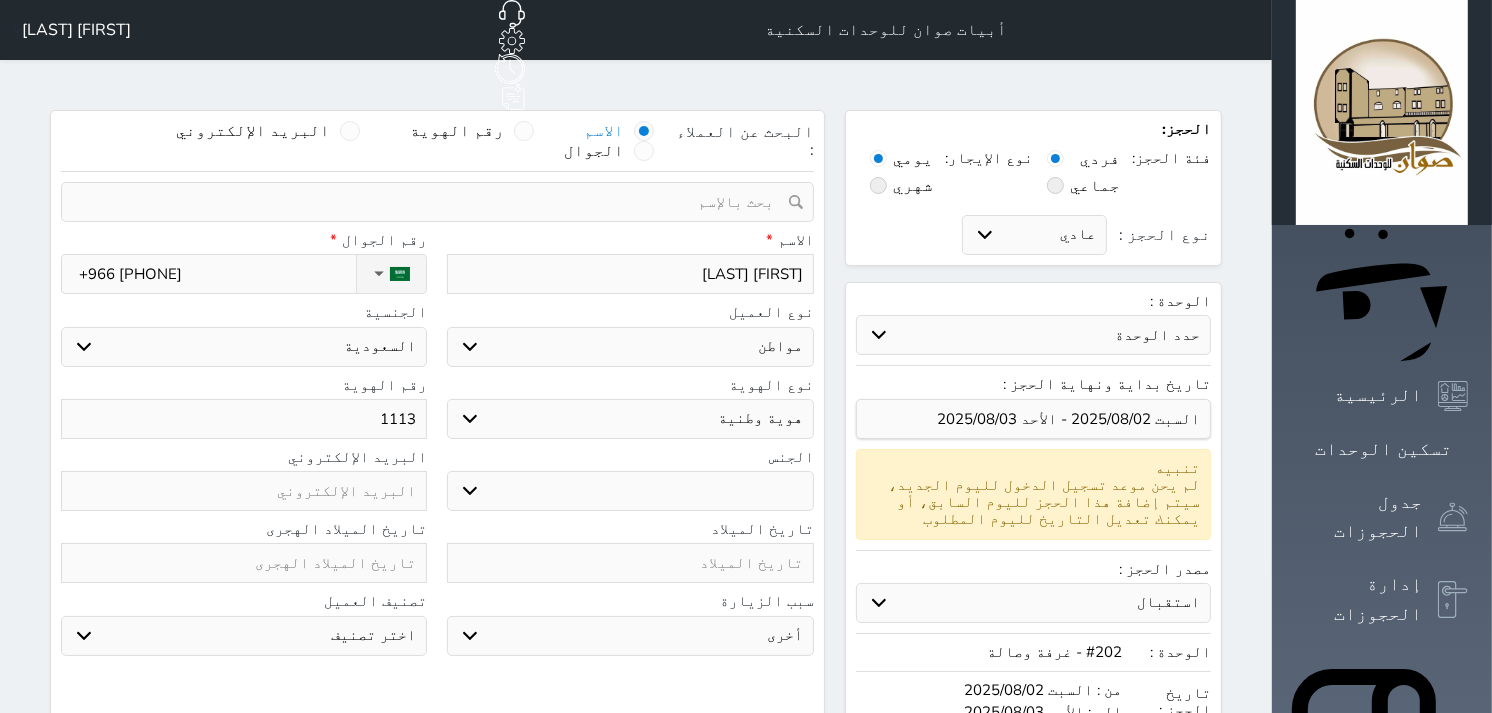 select 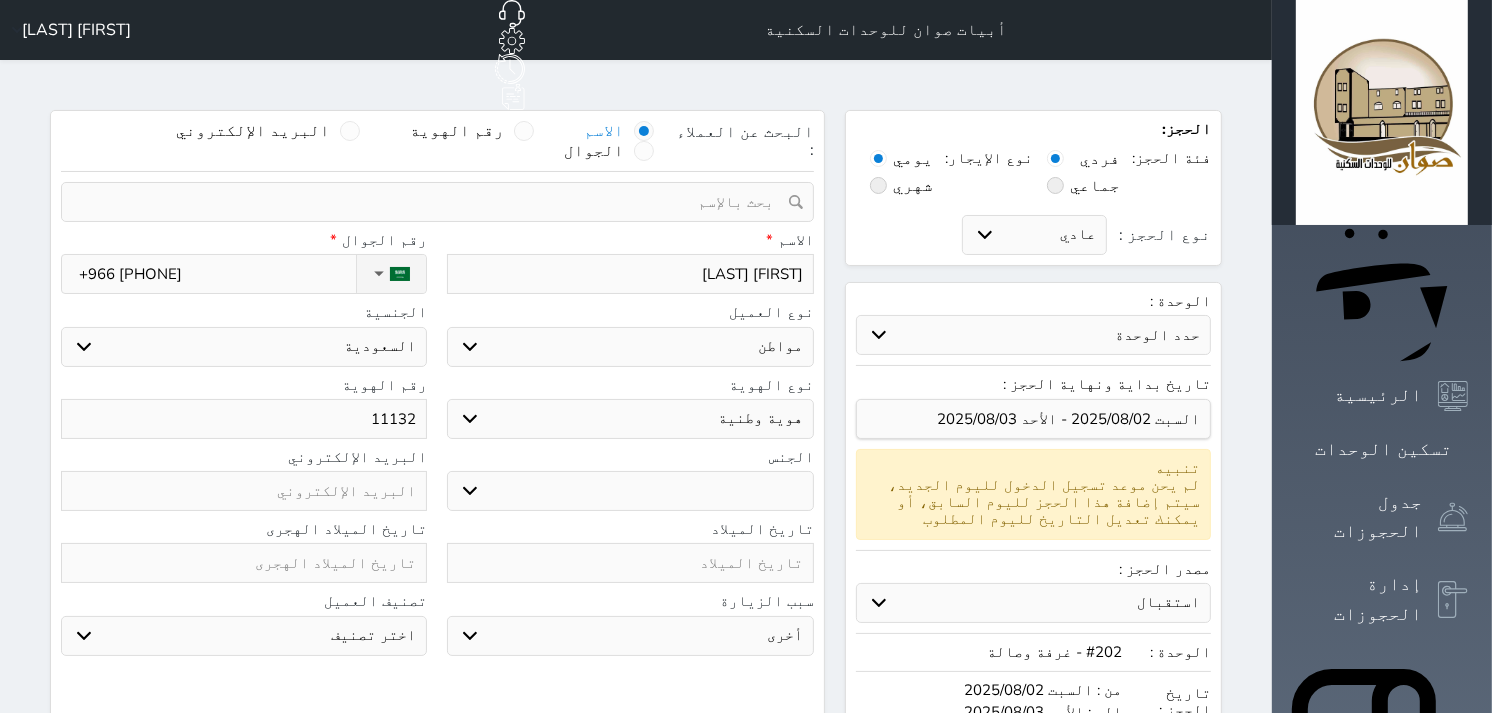 type on "[NUMBER]" 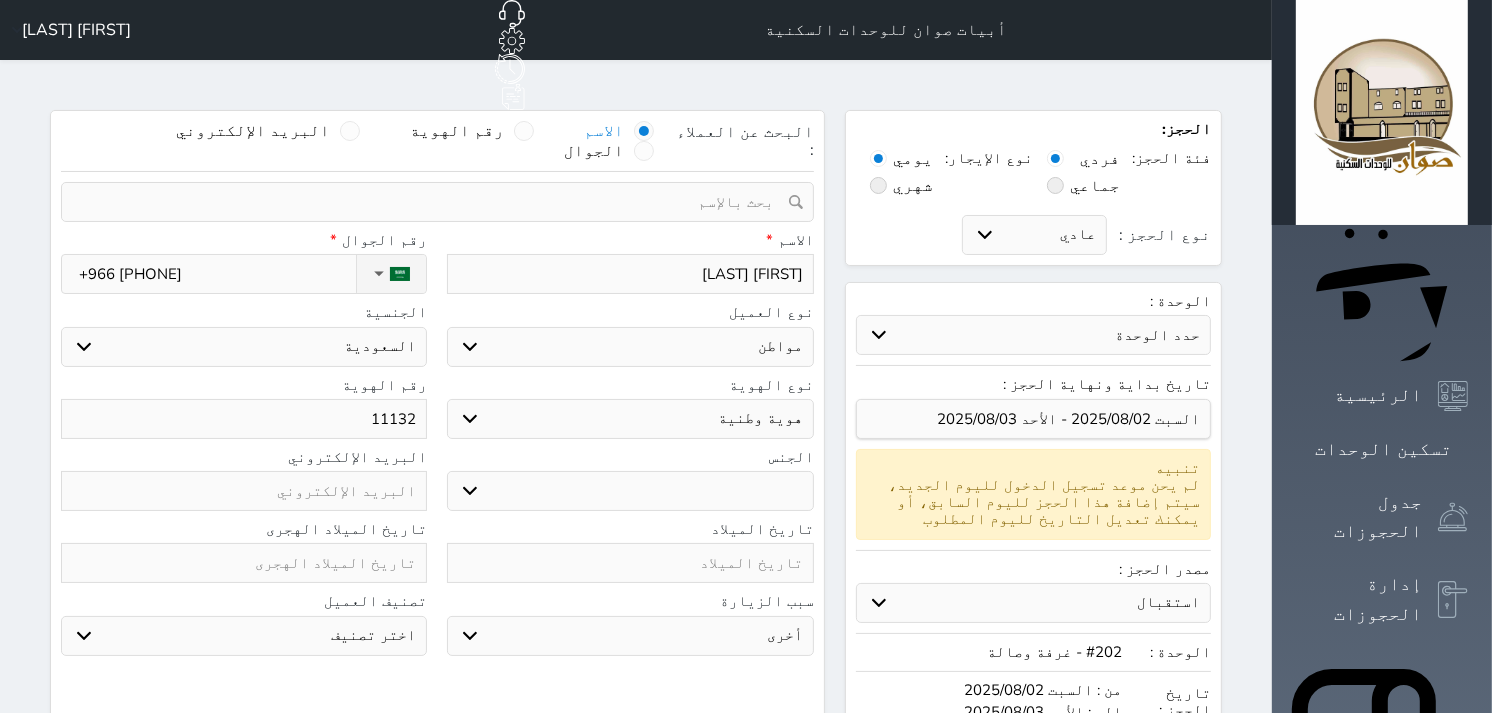 select 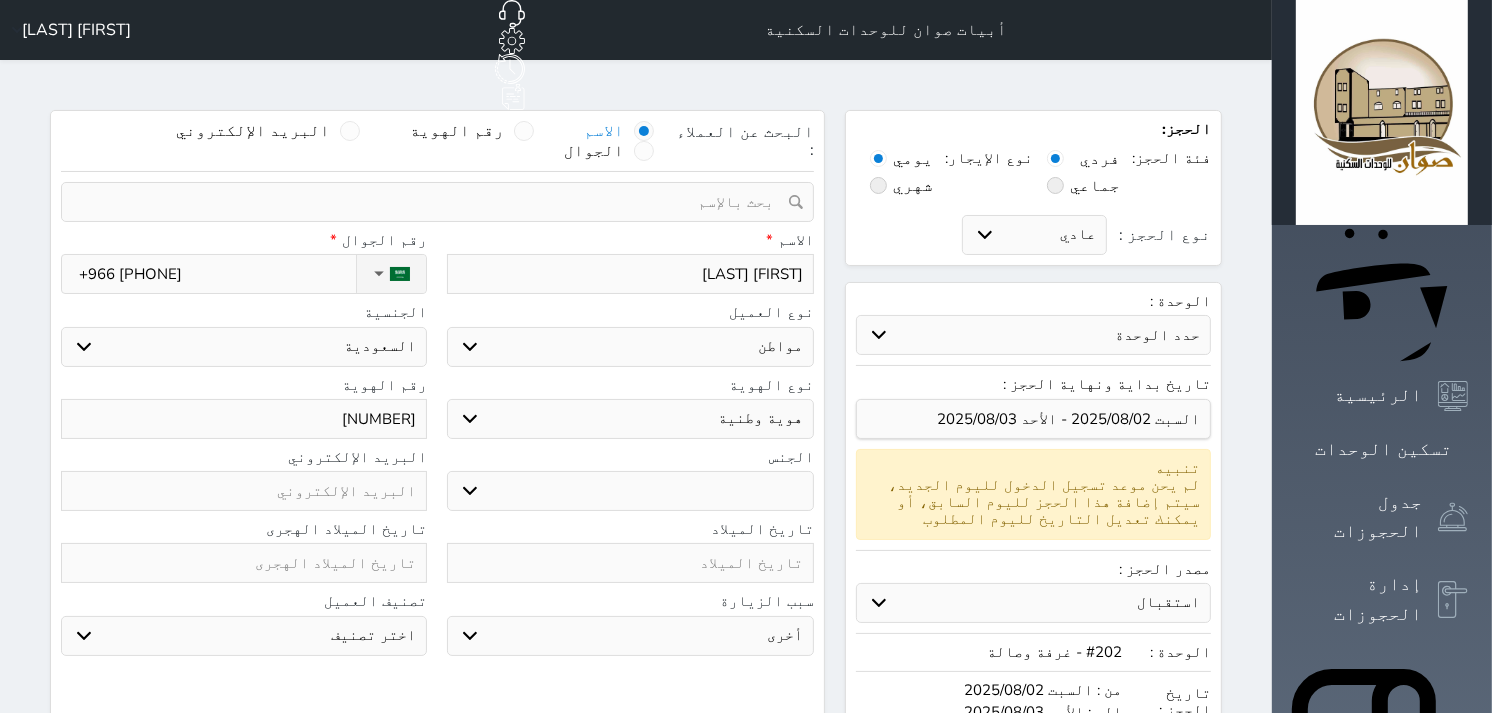 type on "[NUMBER]" 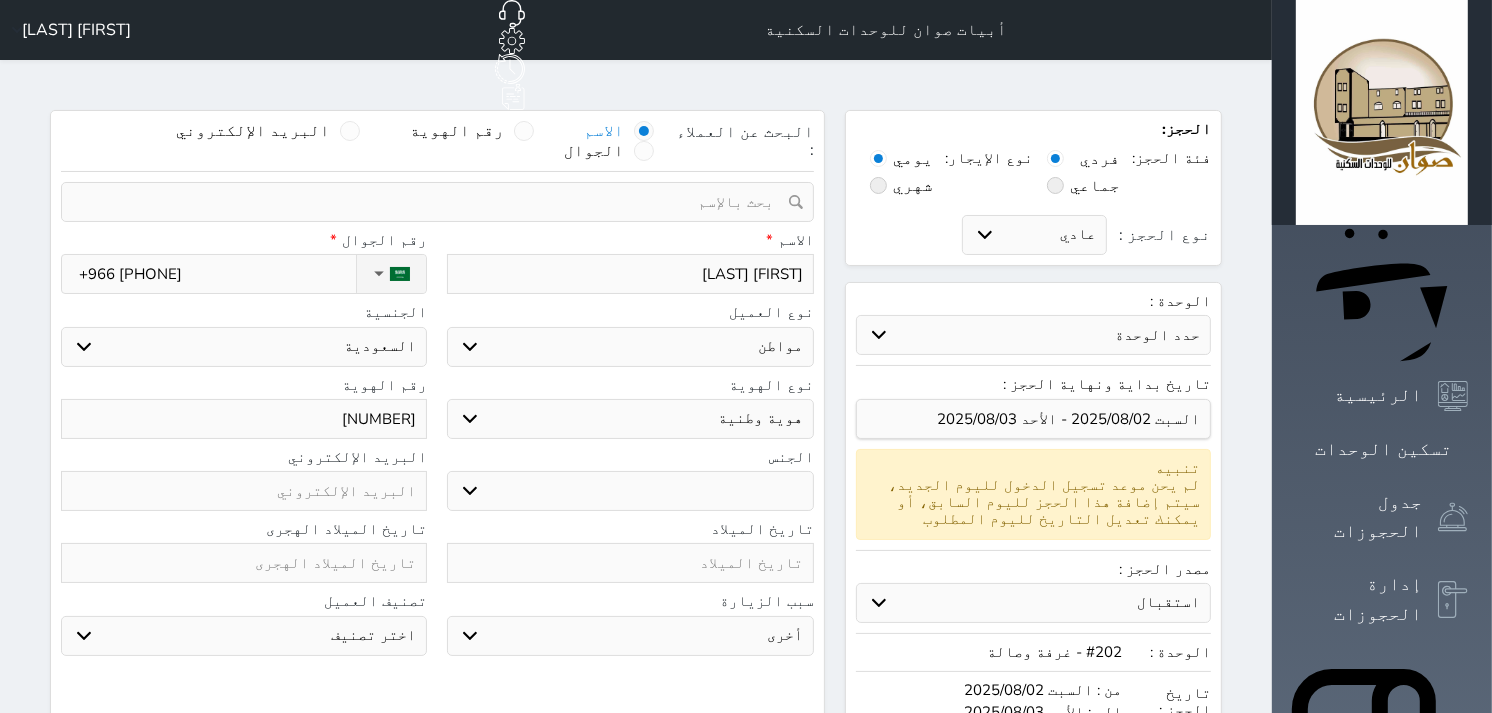 select 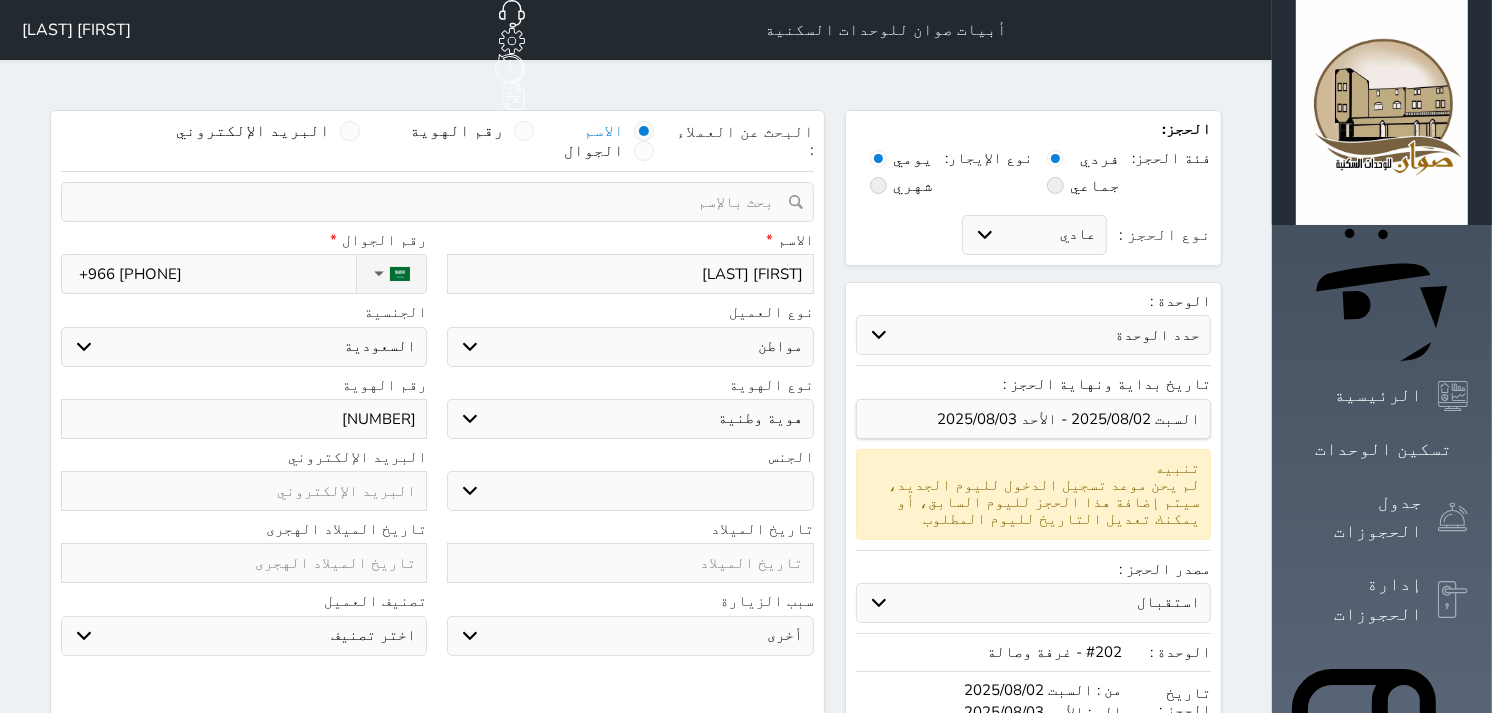 type on "[NUMBER]" 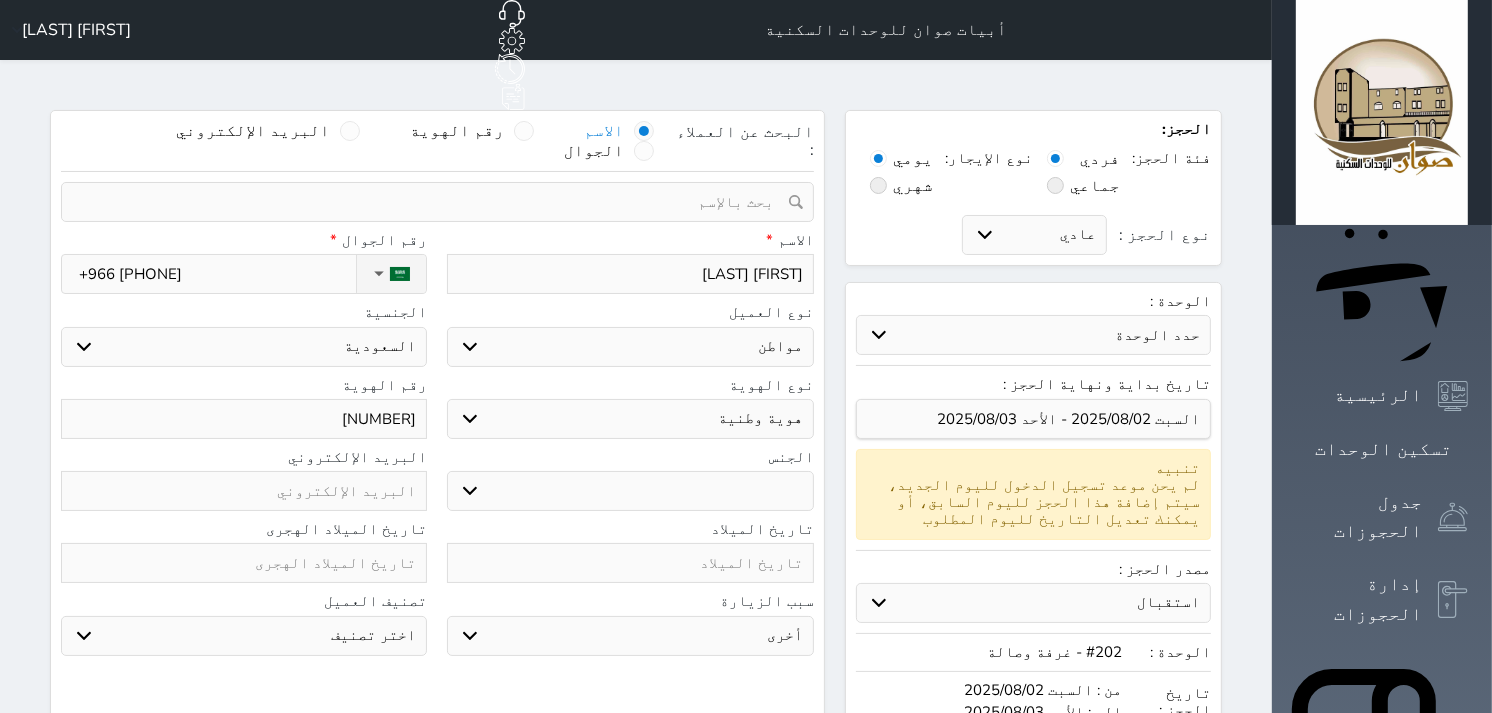 select 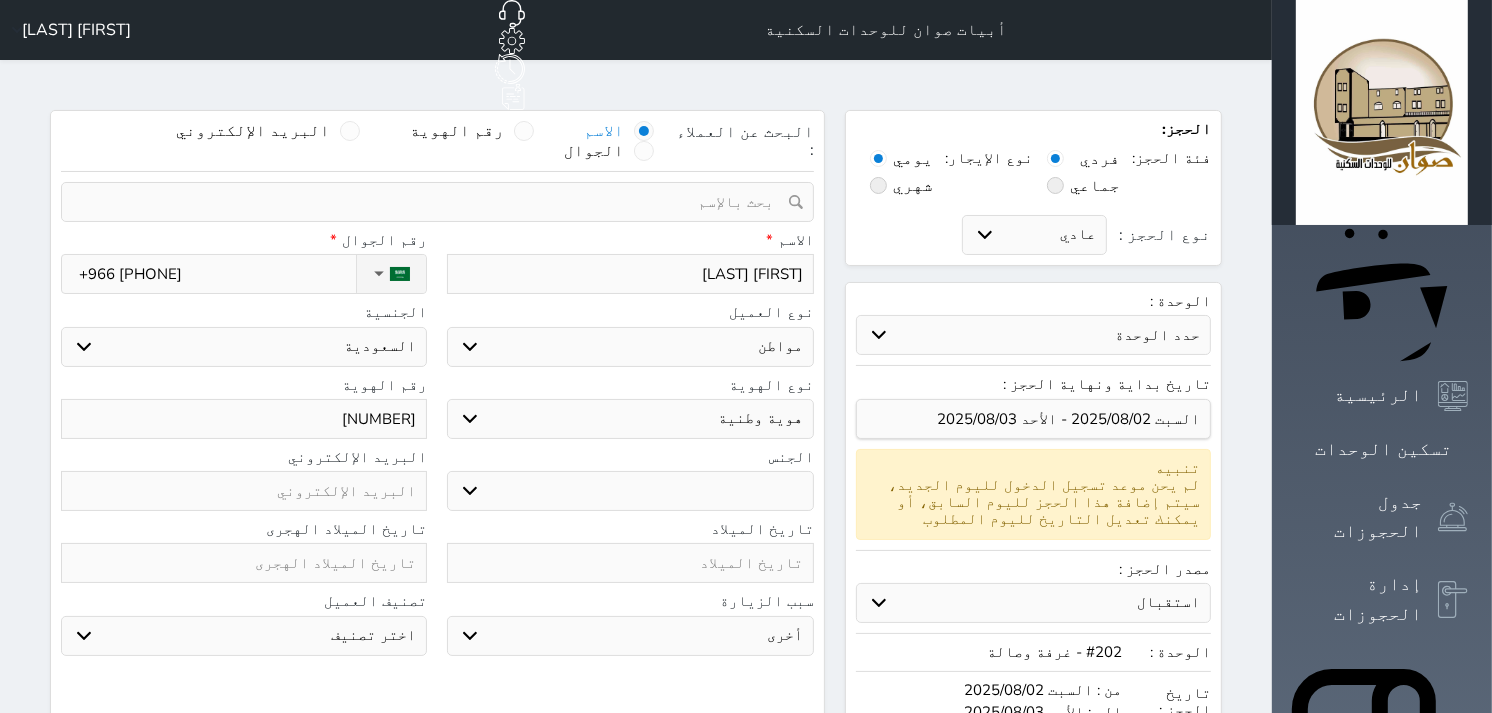 type on "[NUMBER]" 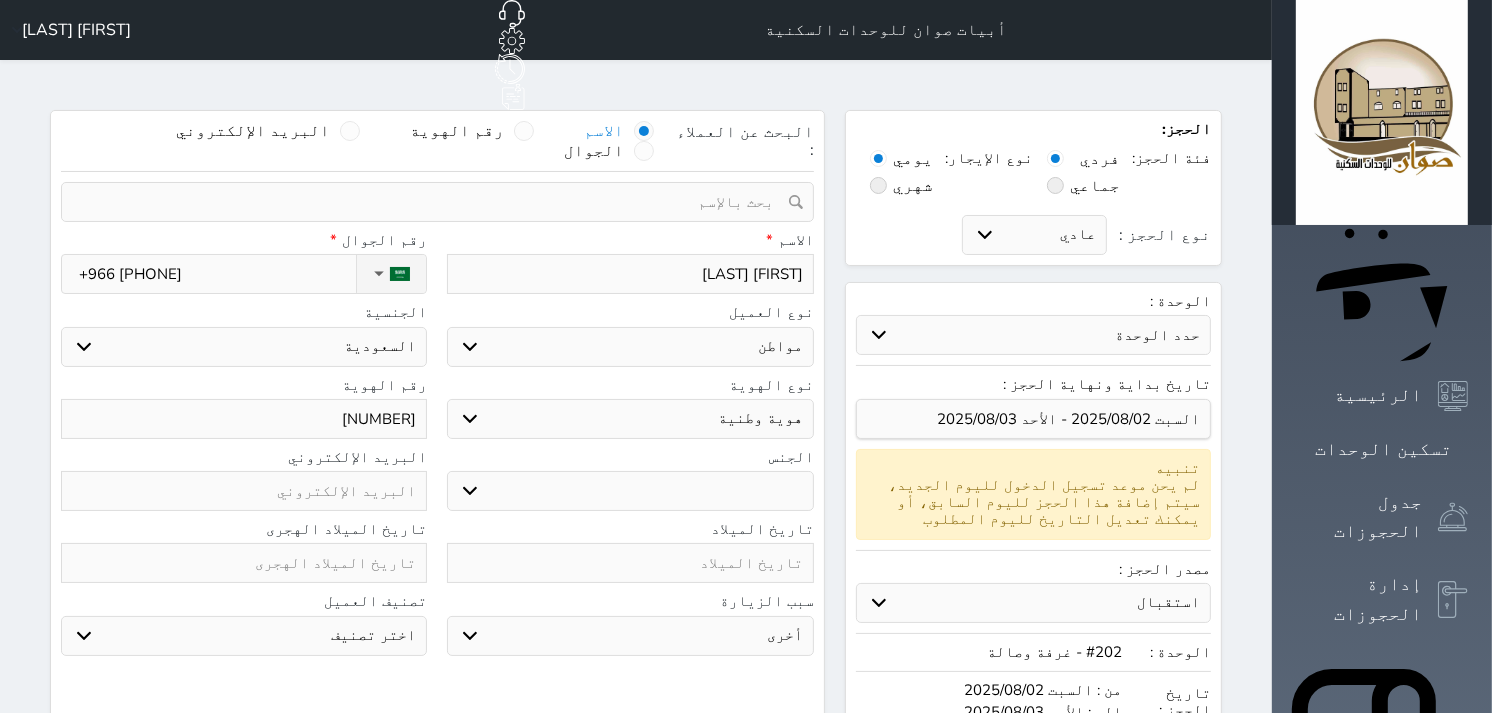 select 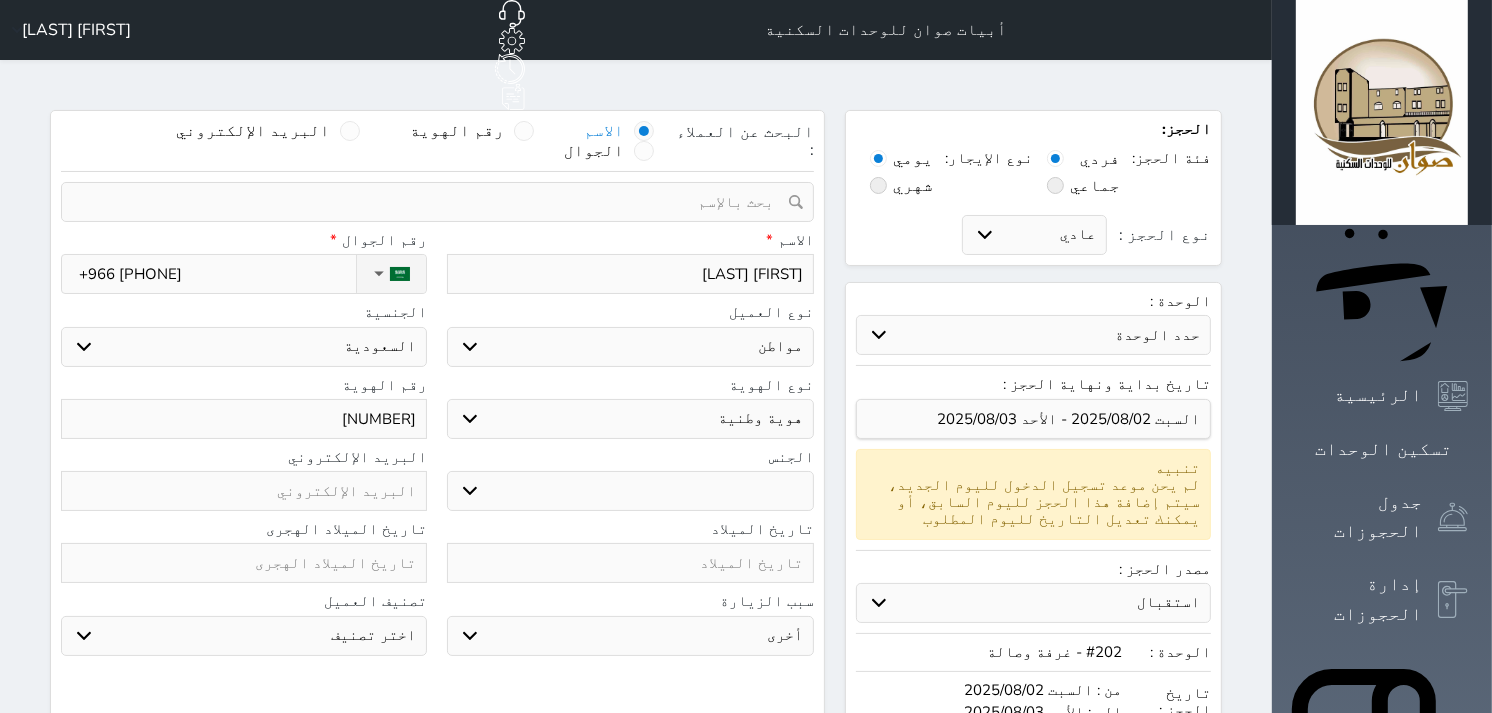 type on "[NUMBER]" 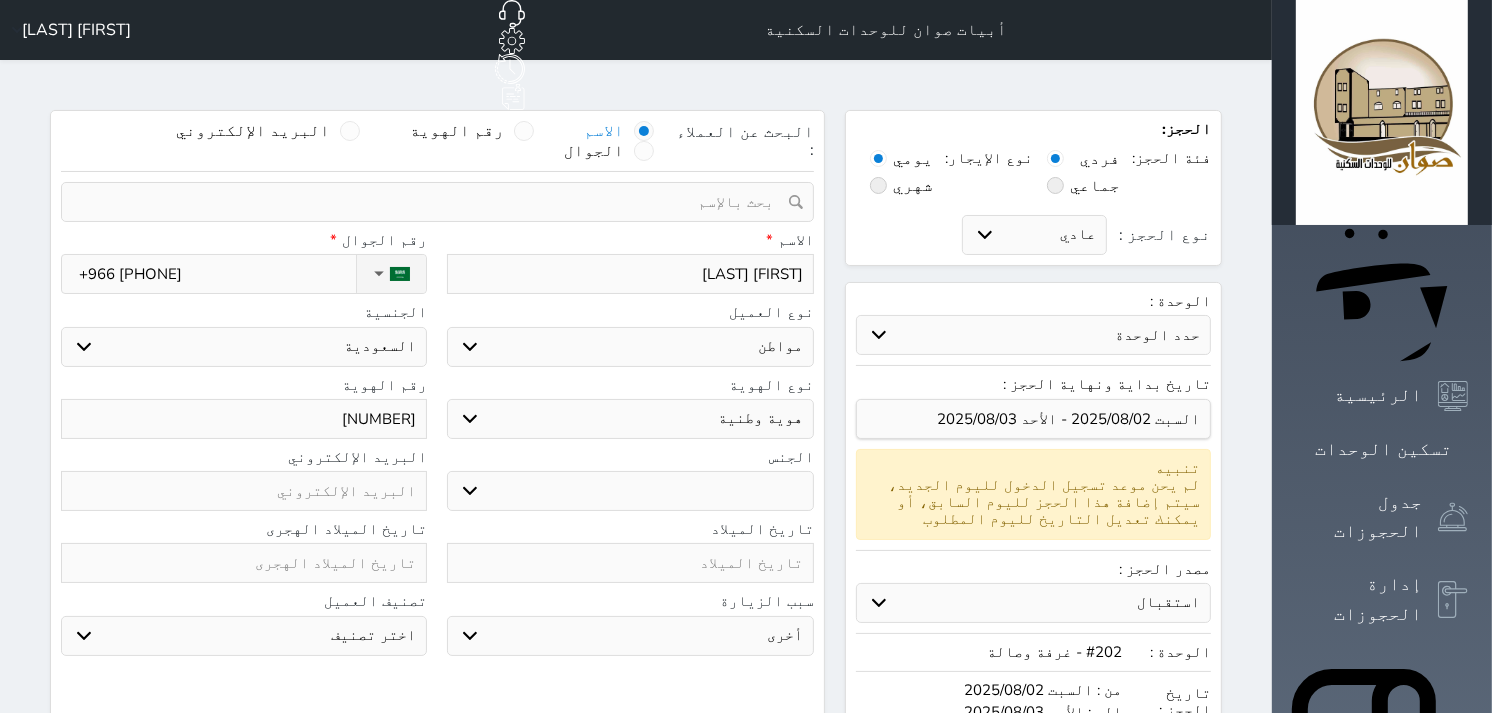 select 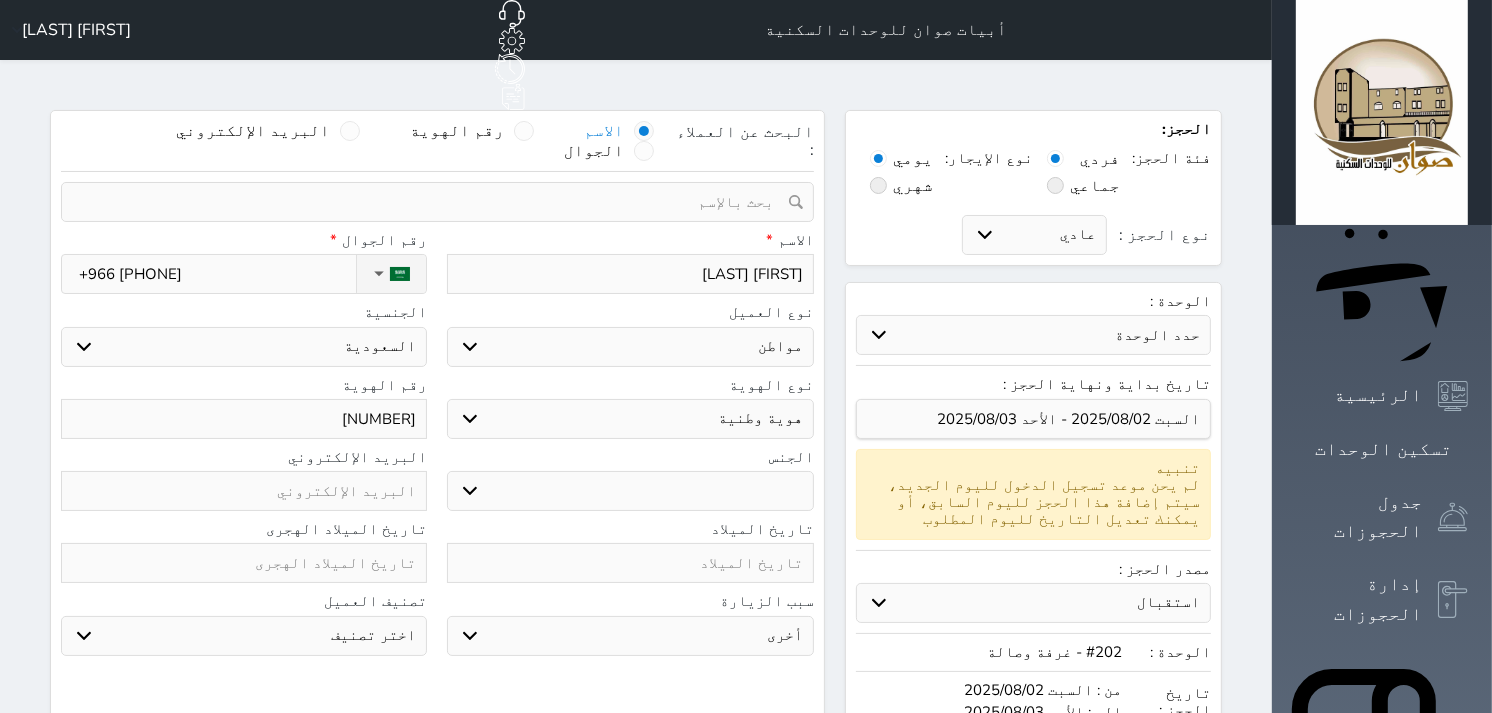 scroll, scrollTop: 556, scrollLeft: 0, axis: vertical 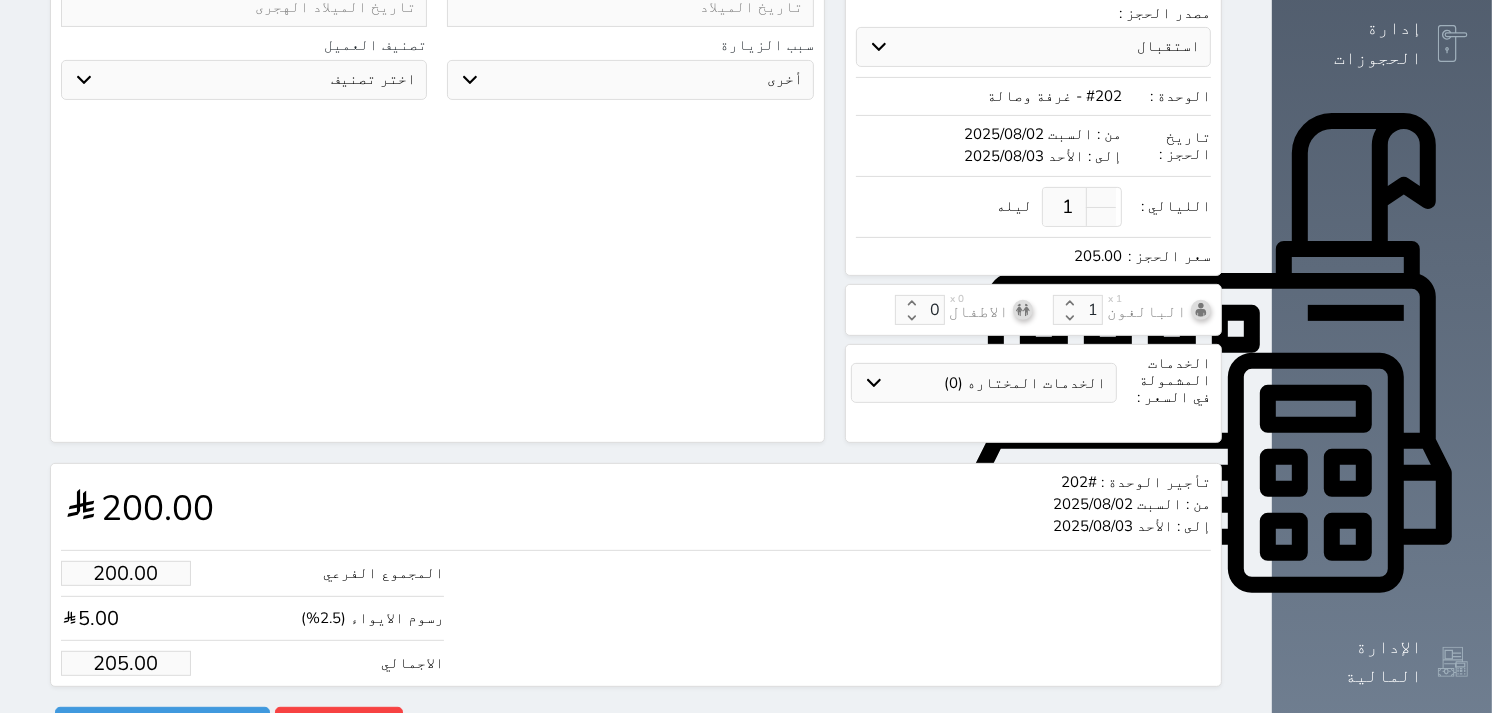 type on "[NUMBER]" 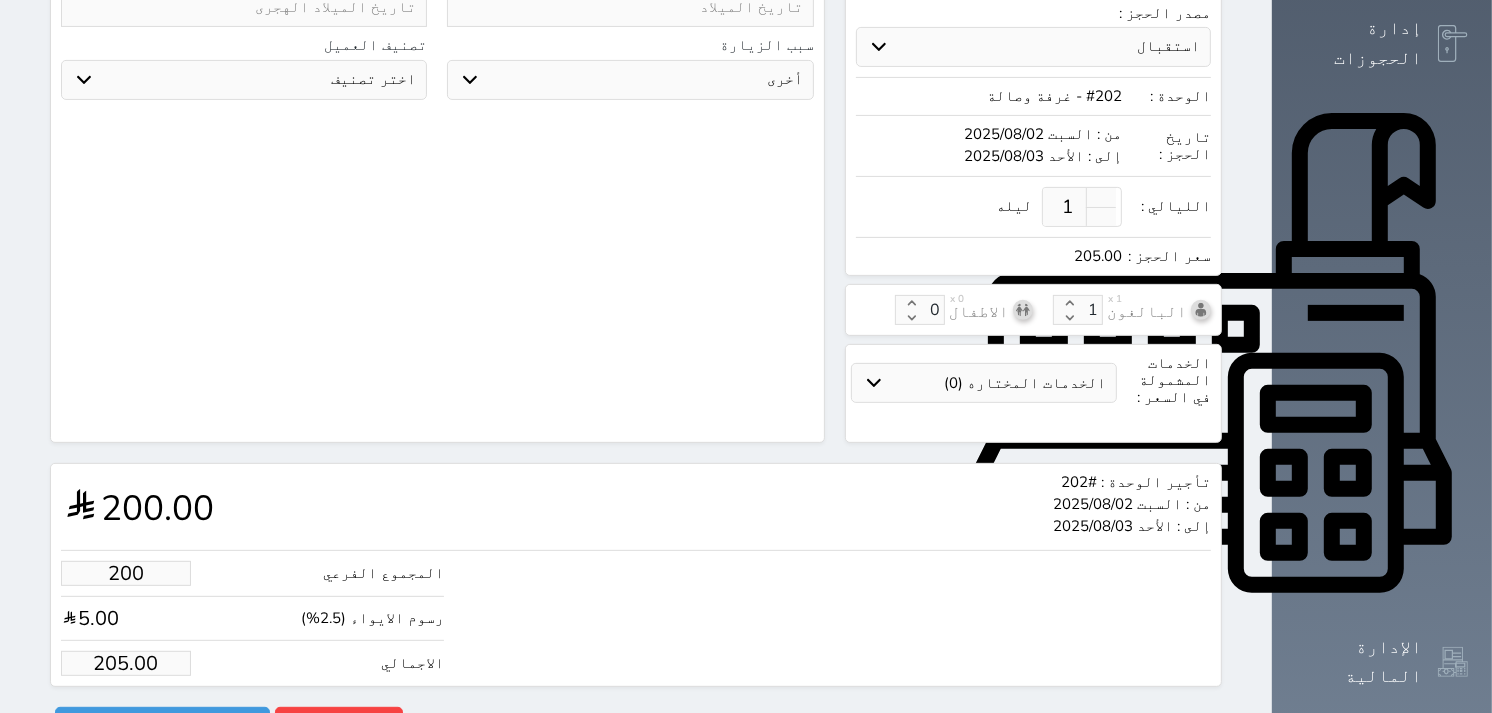 drag, startPoint x: 111, startPoint y: 530, endPoint x: 143, endPoint y: 532, distance: 32.06244 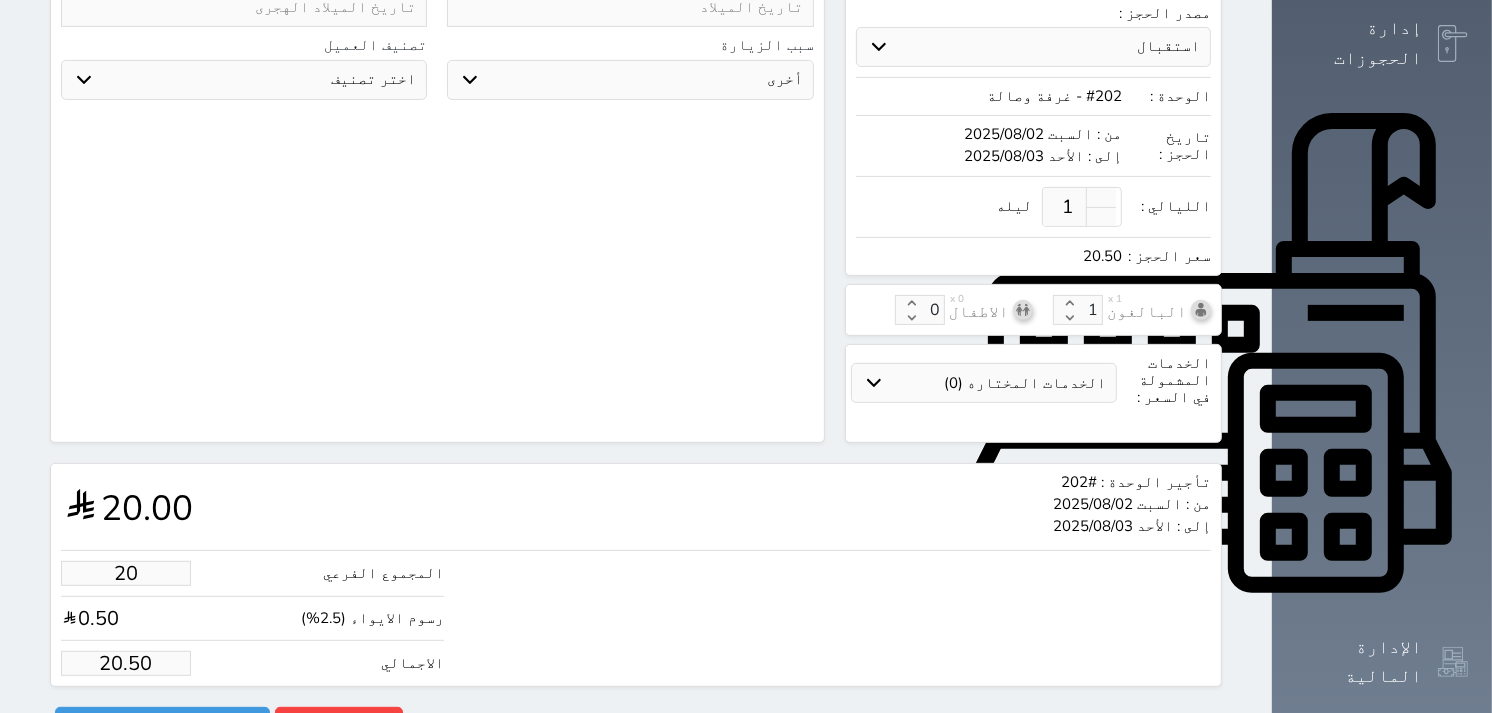 type on "2" 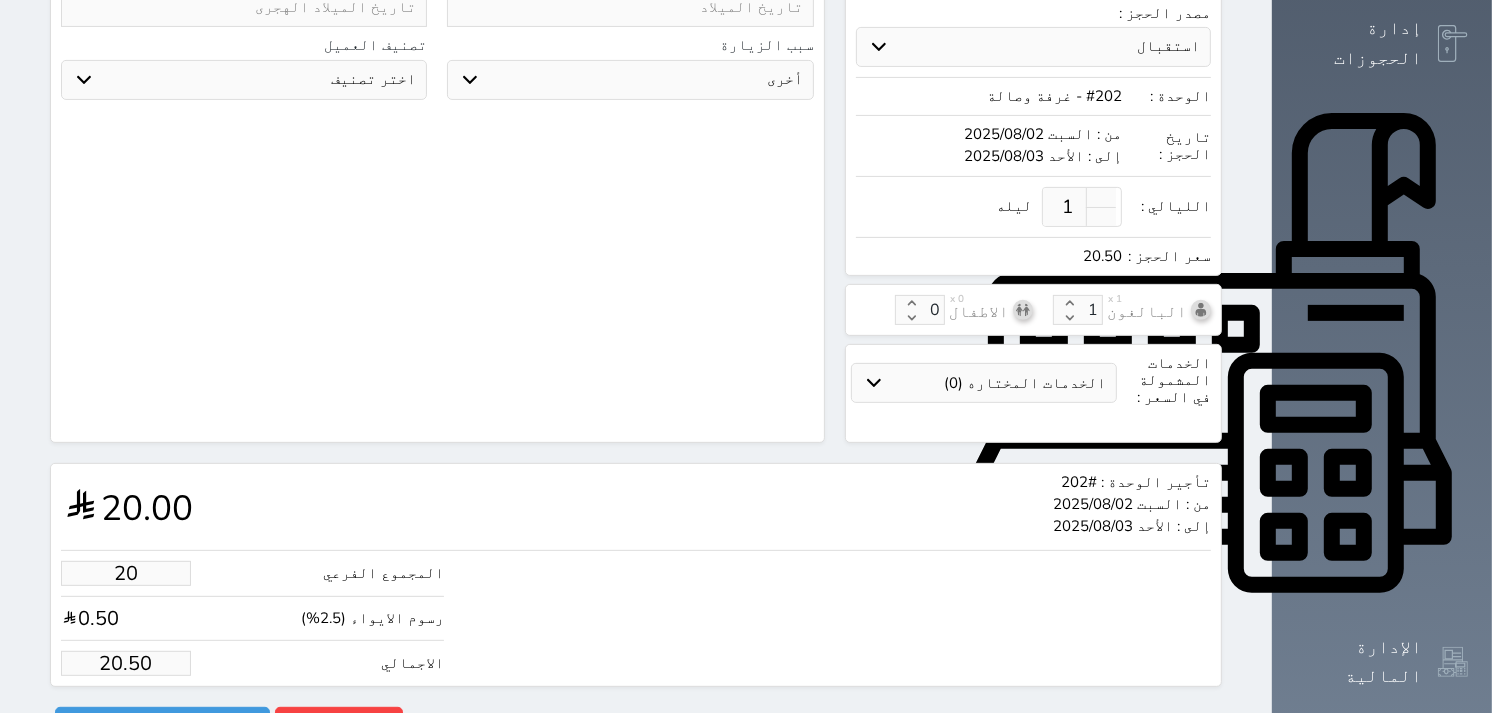 type on "2.05" 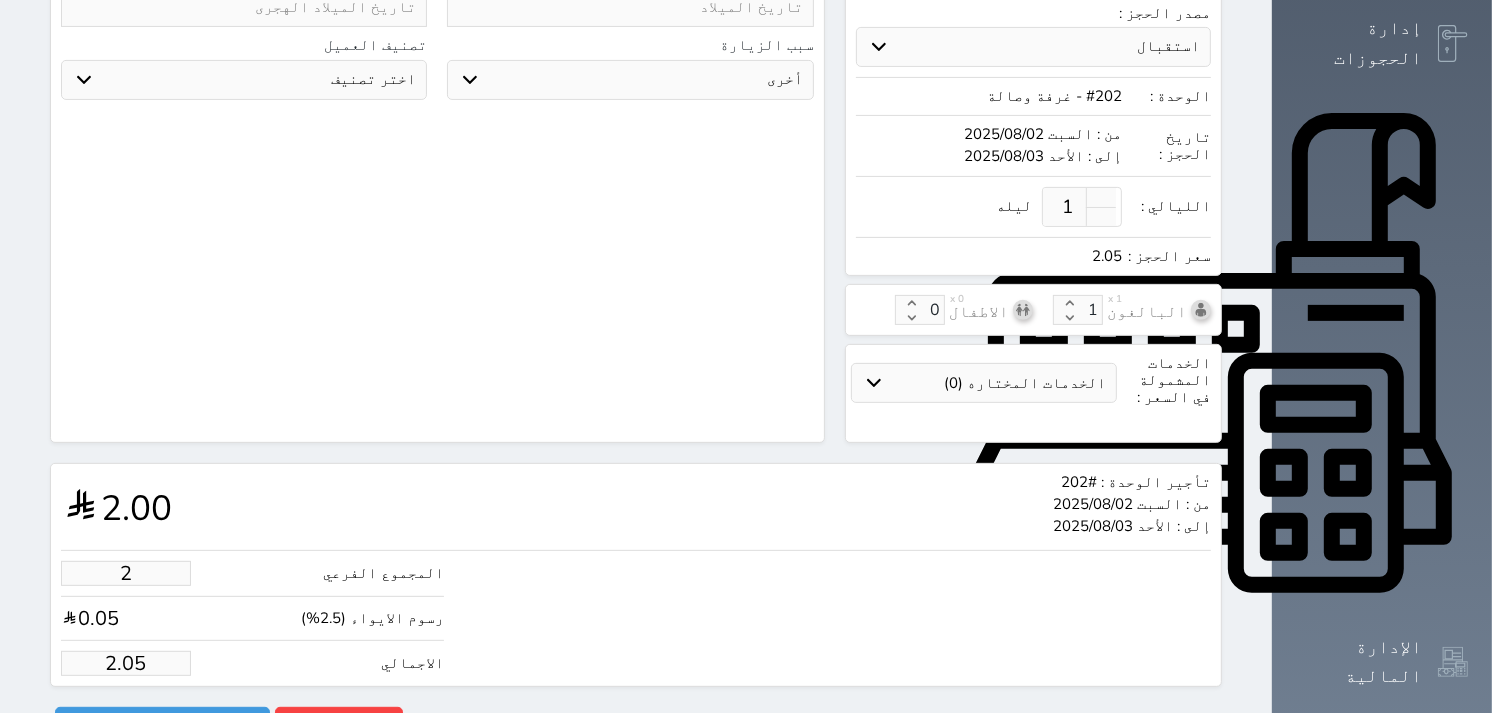 type on "1" 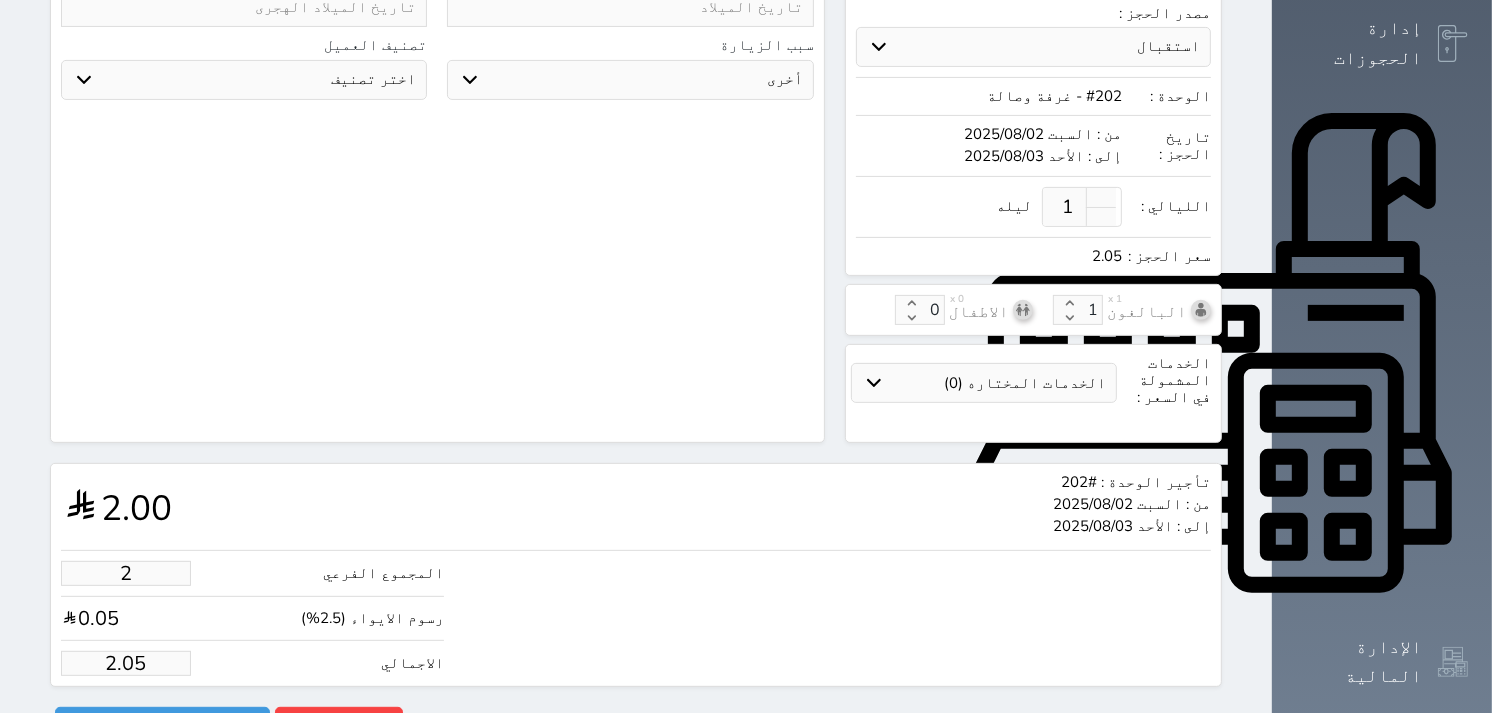type on "1.02" 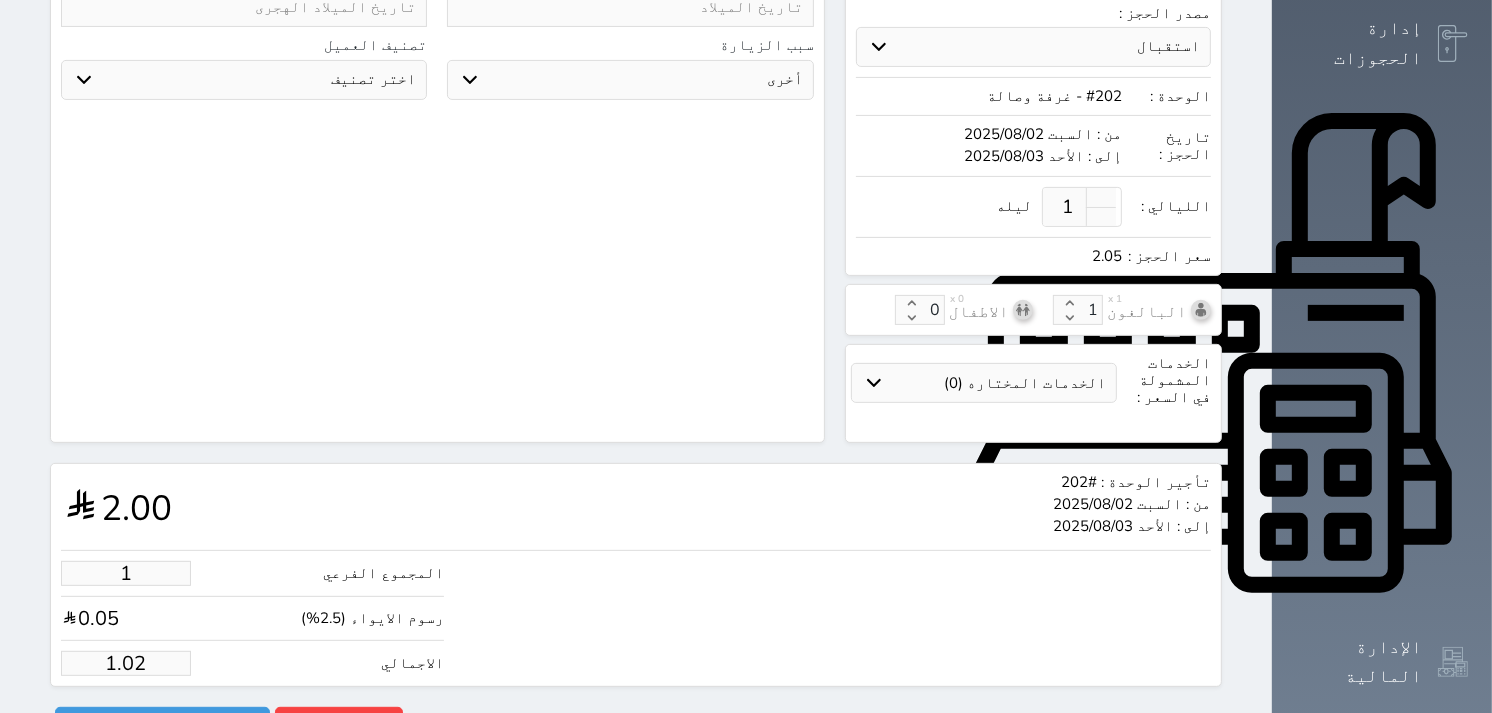 type 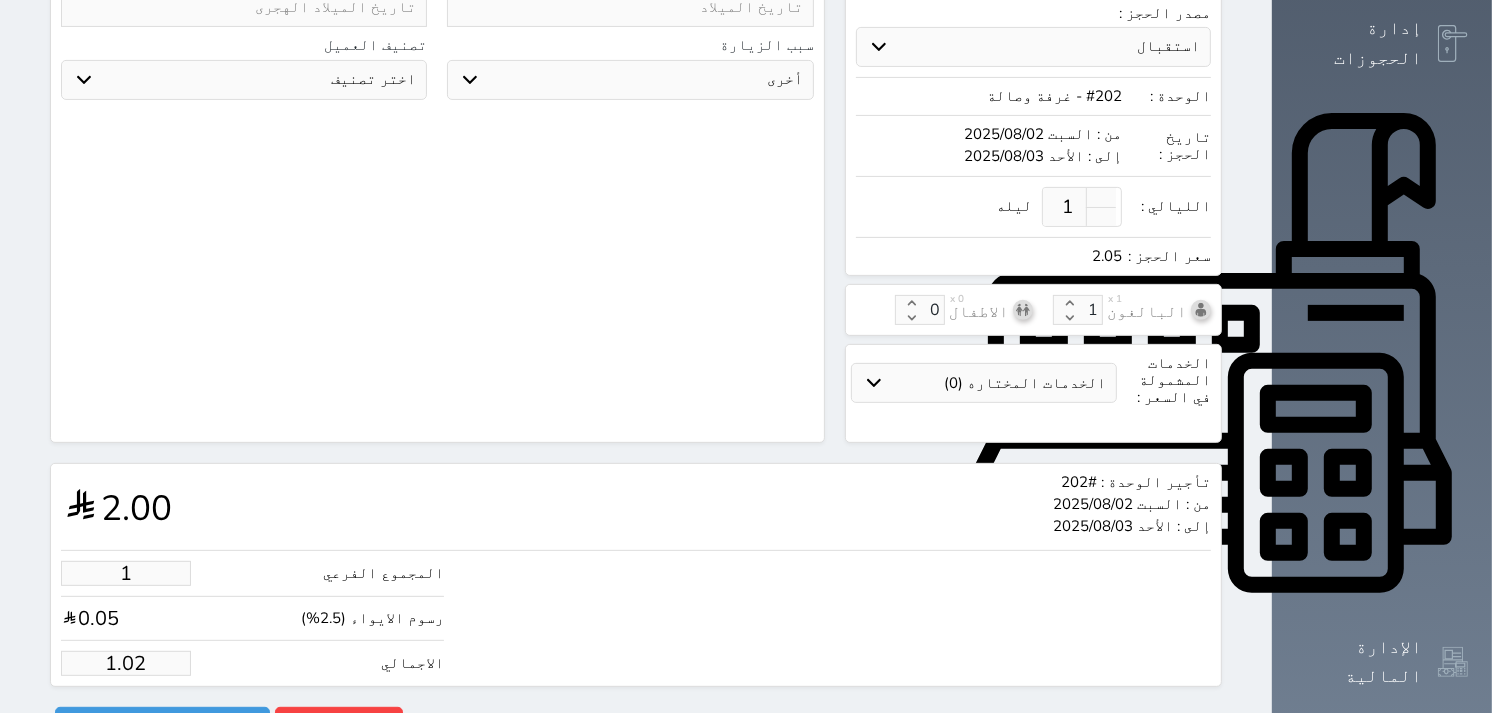 select 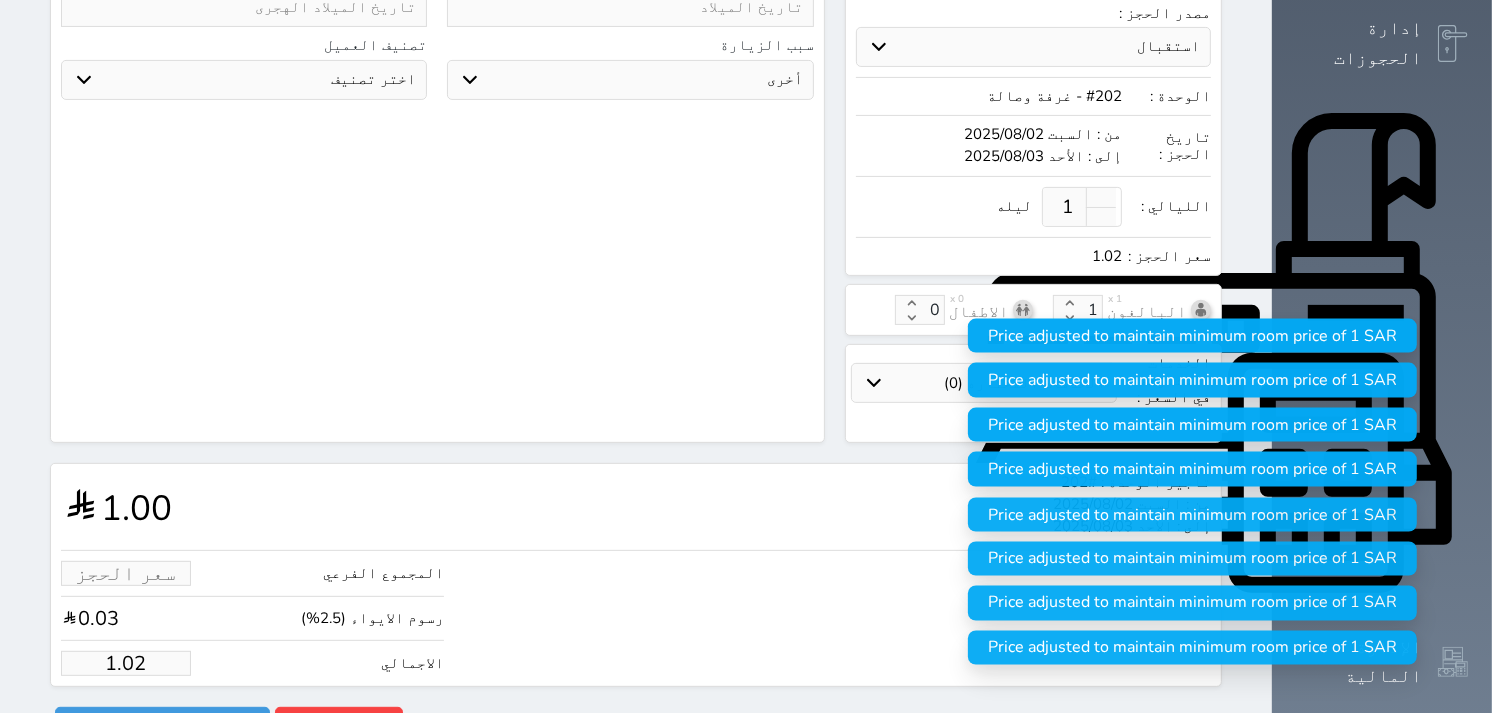 type on "6" 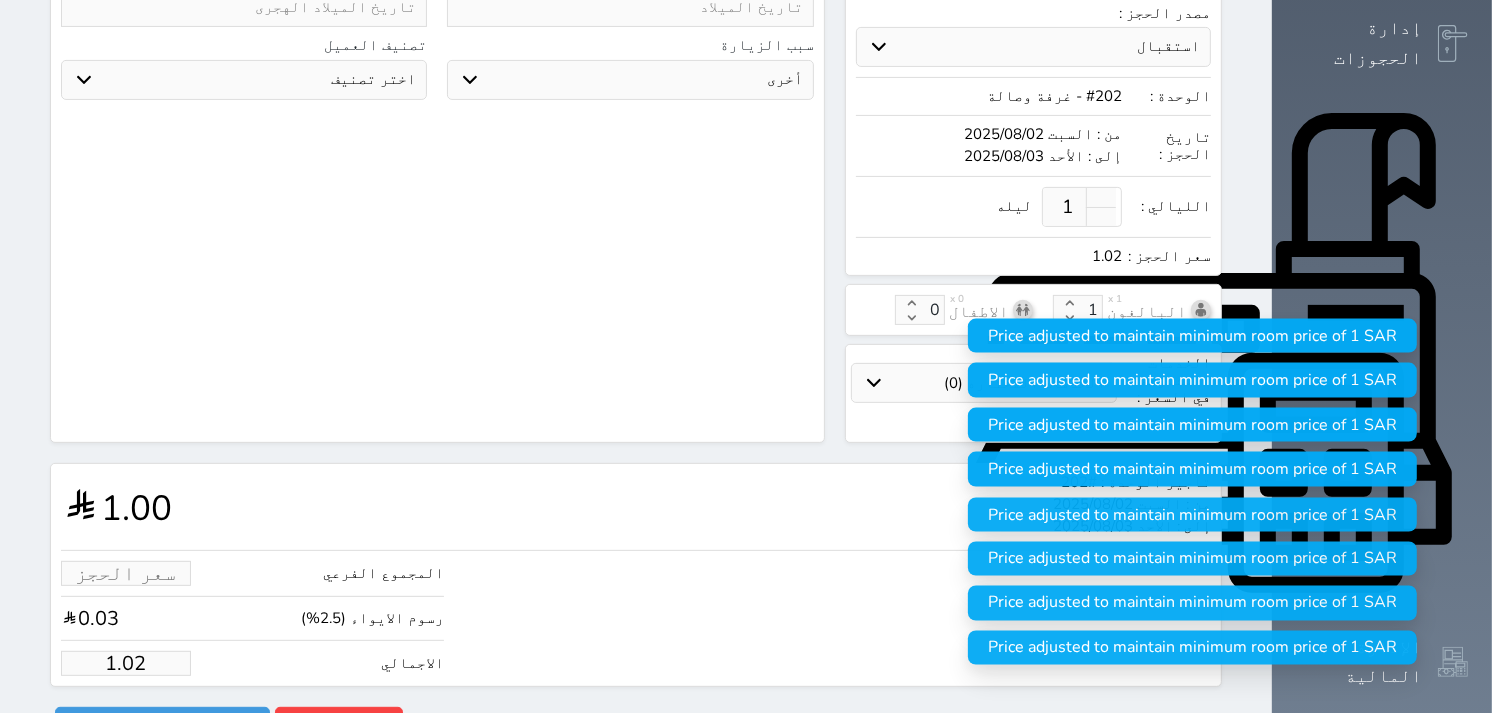 type on "6.15" 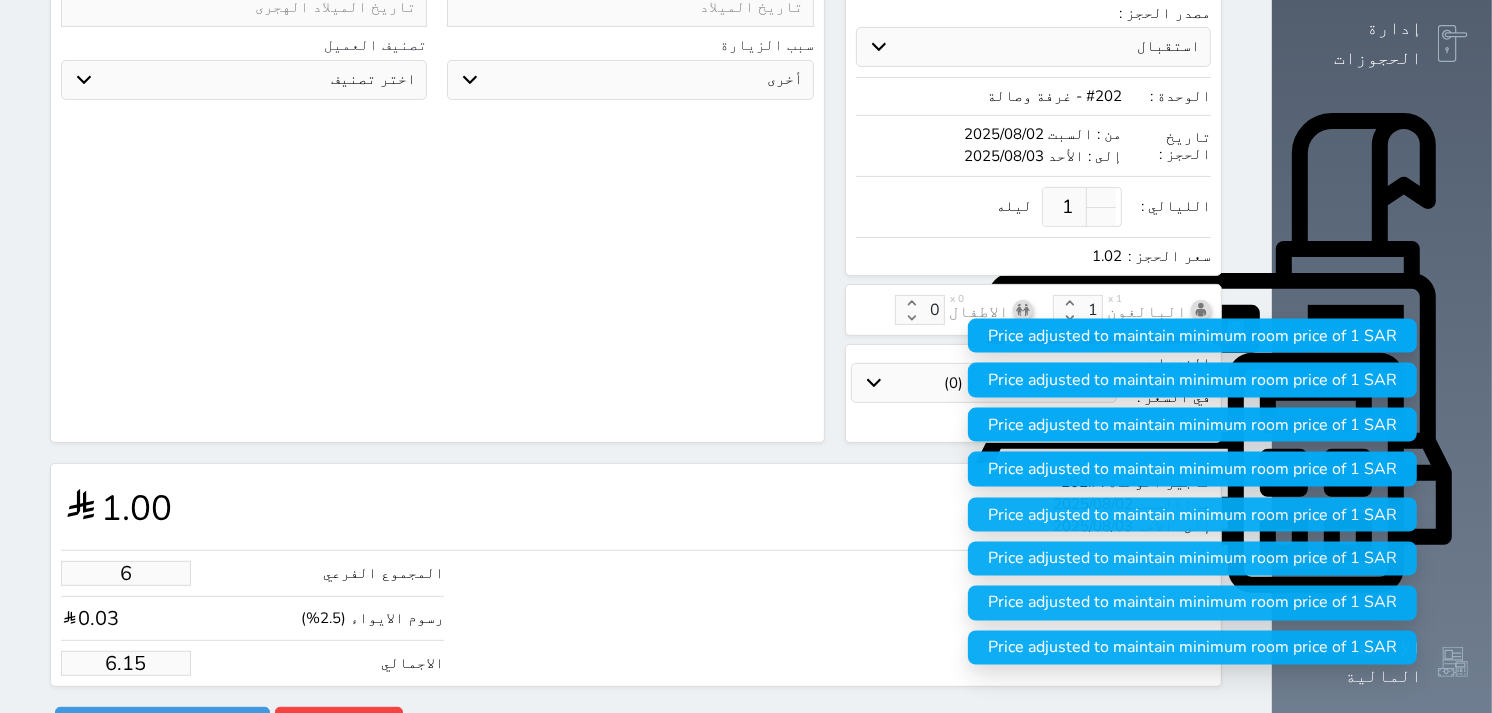 select 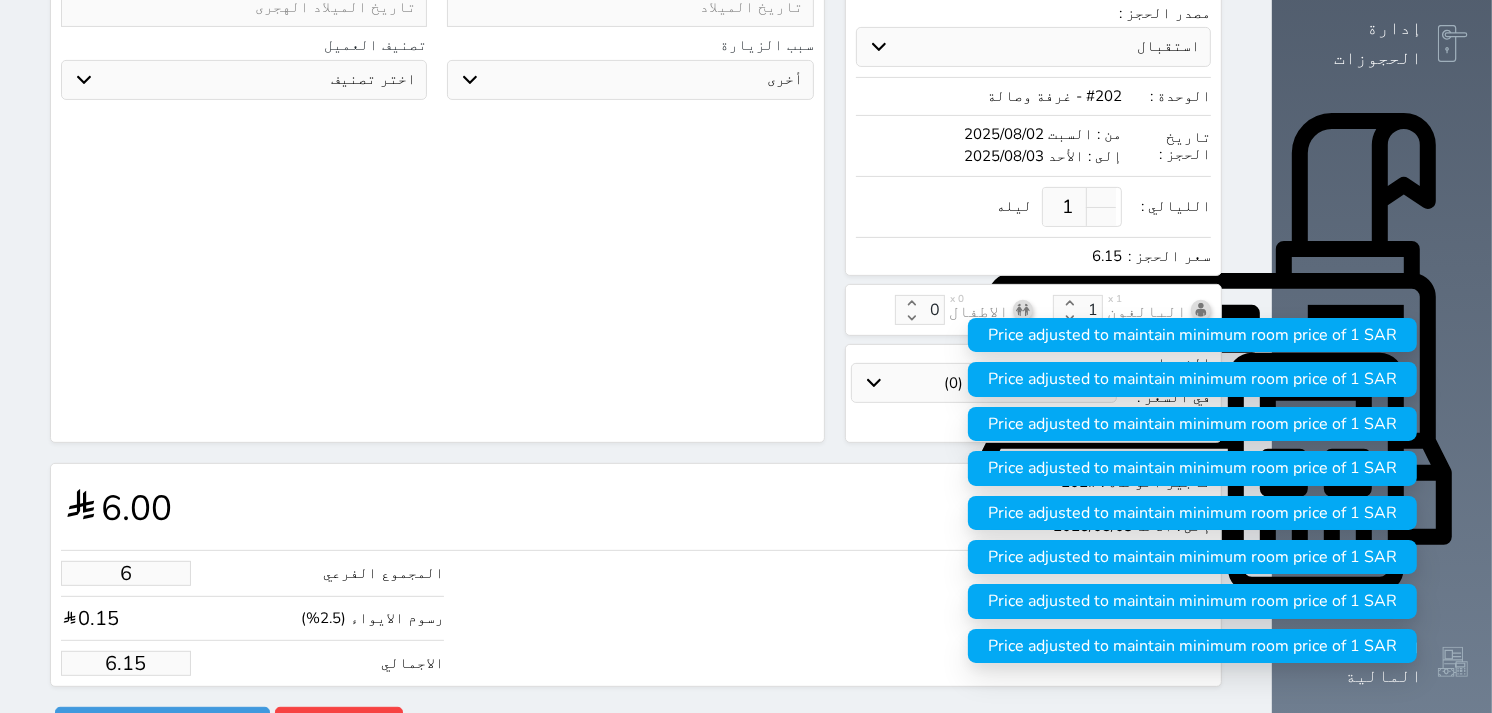 type on "60" 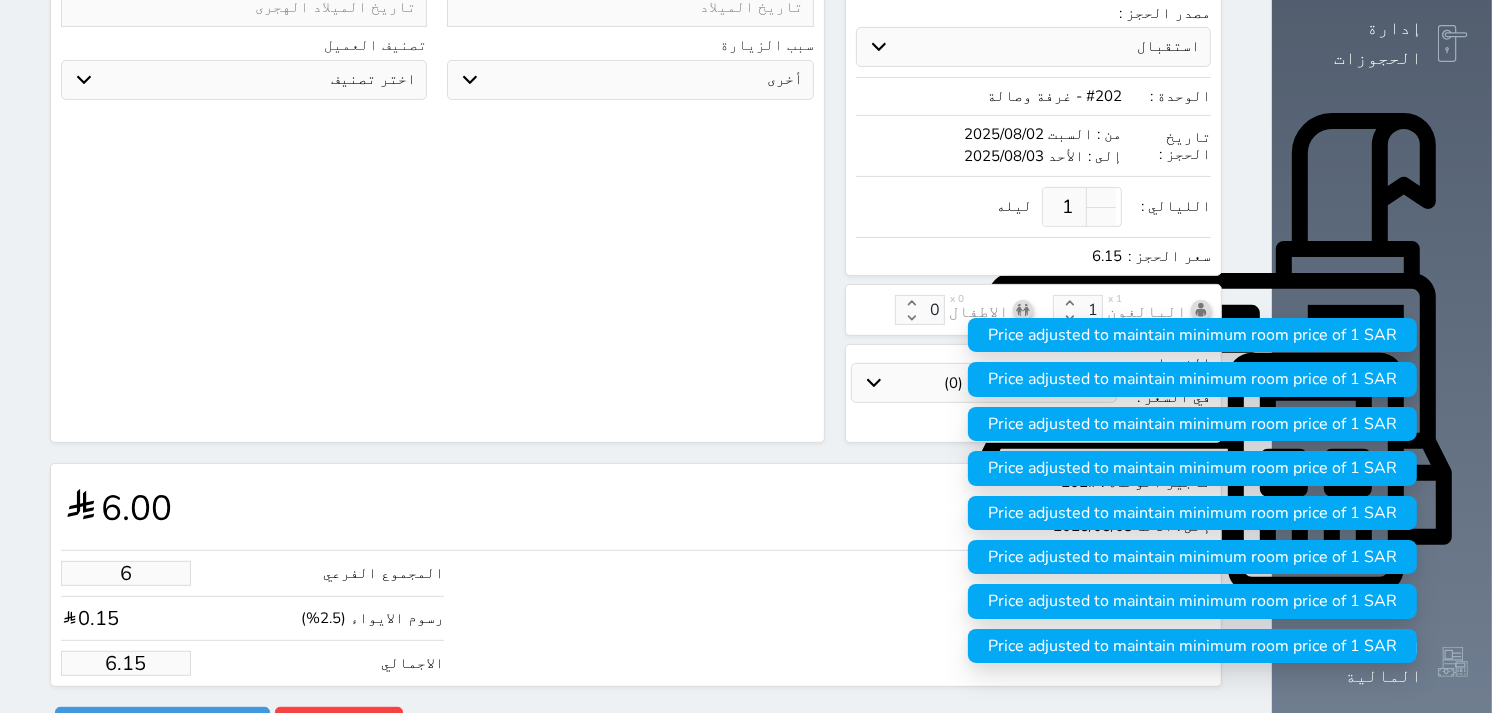 type on "61.50" 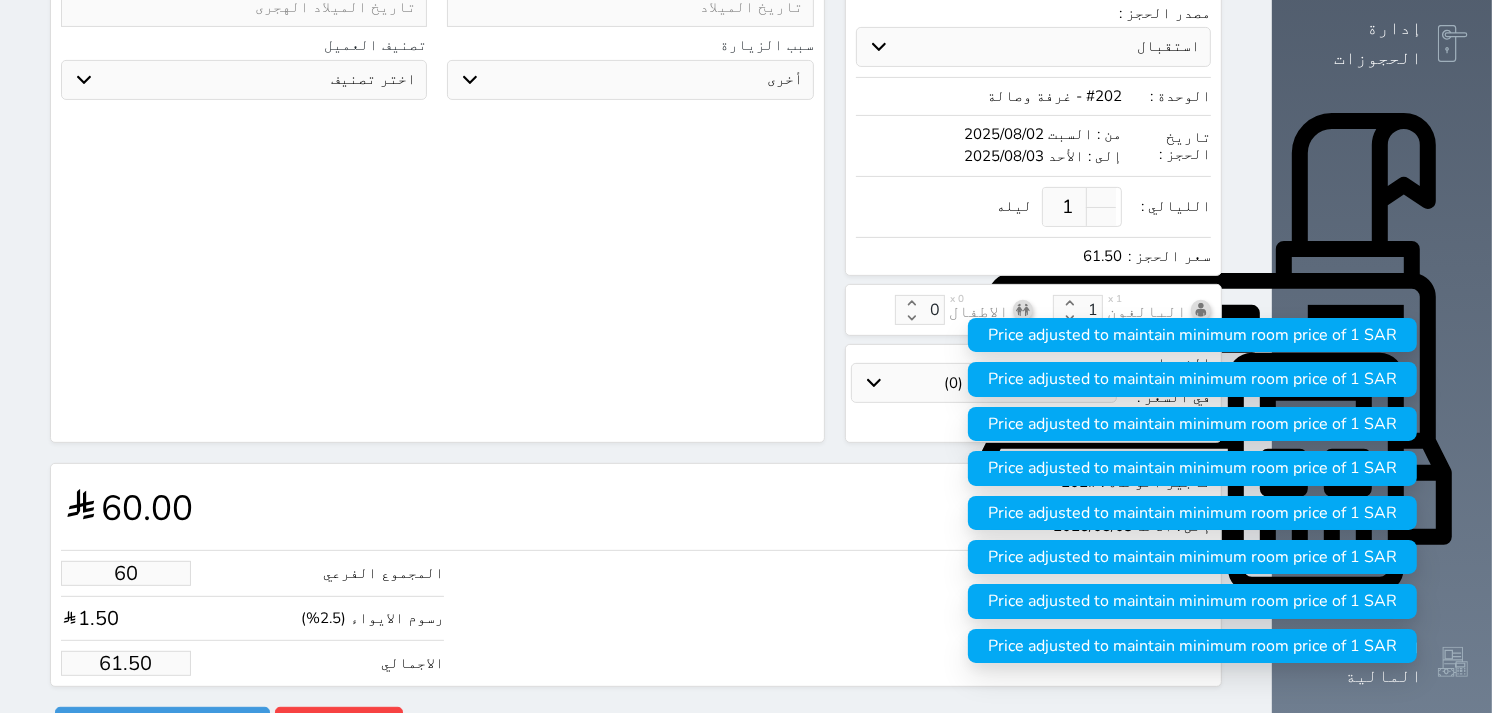 type on "600" 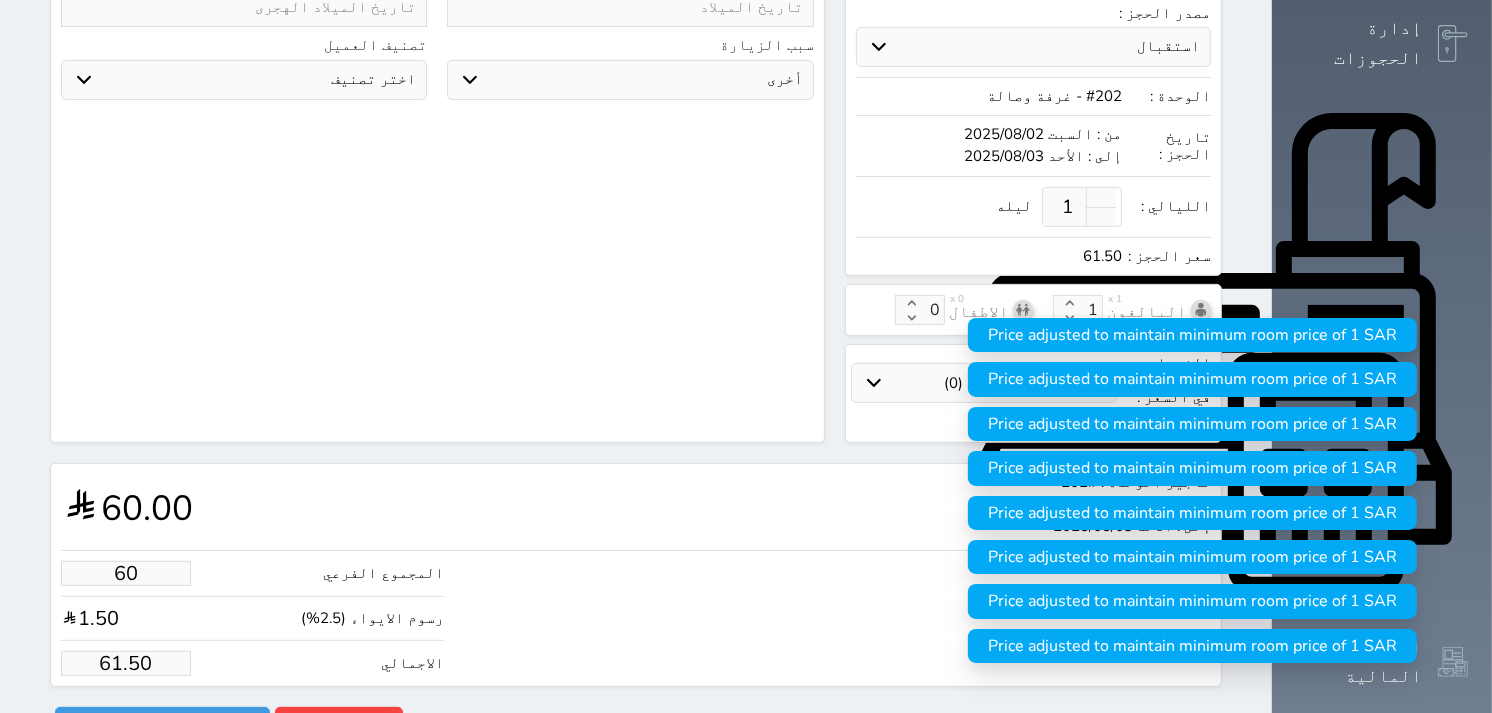 type on "615.00" 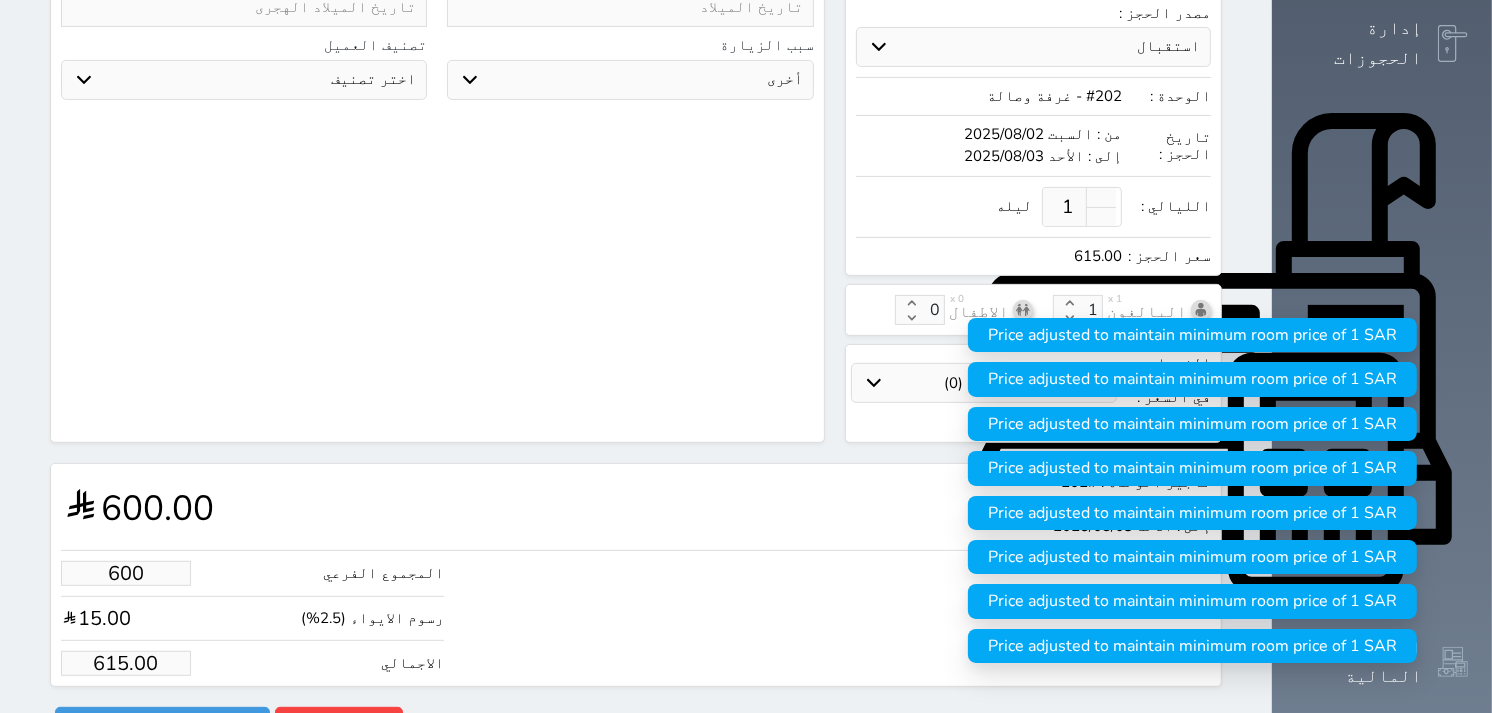 type on "6000" 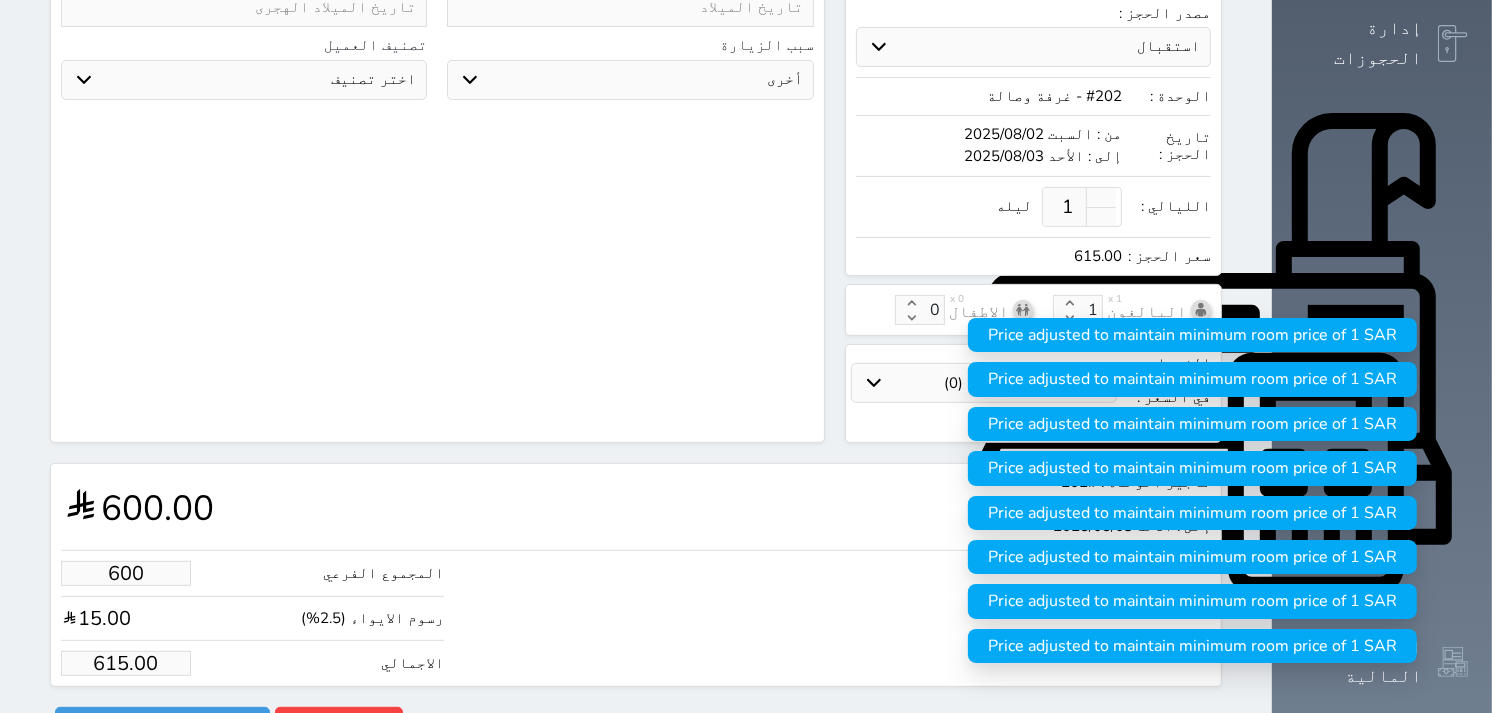 type on "6150.00" 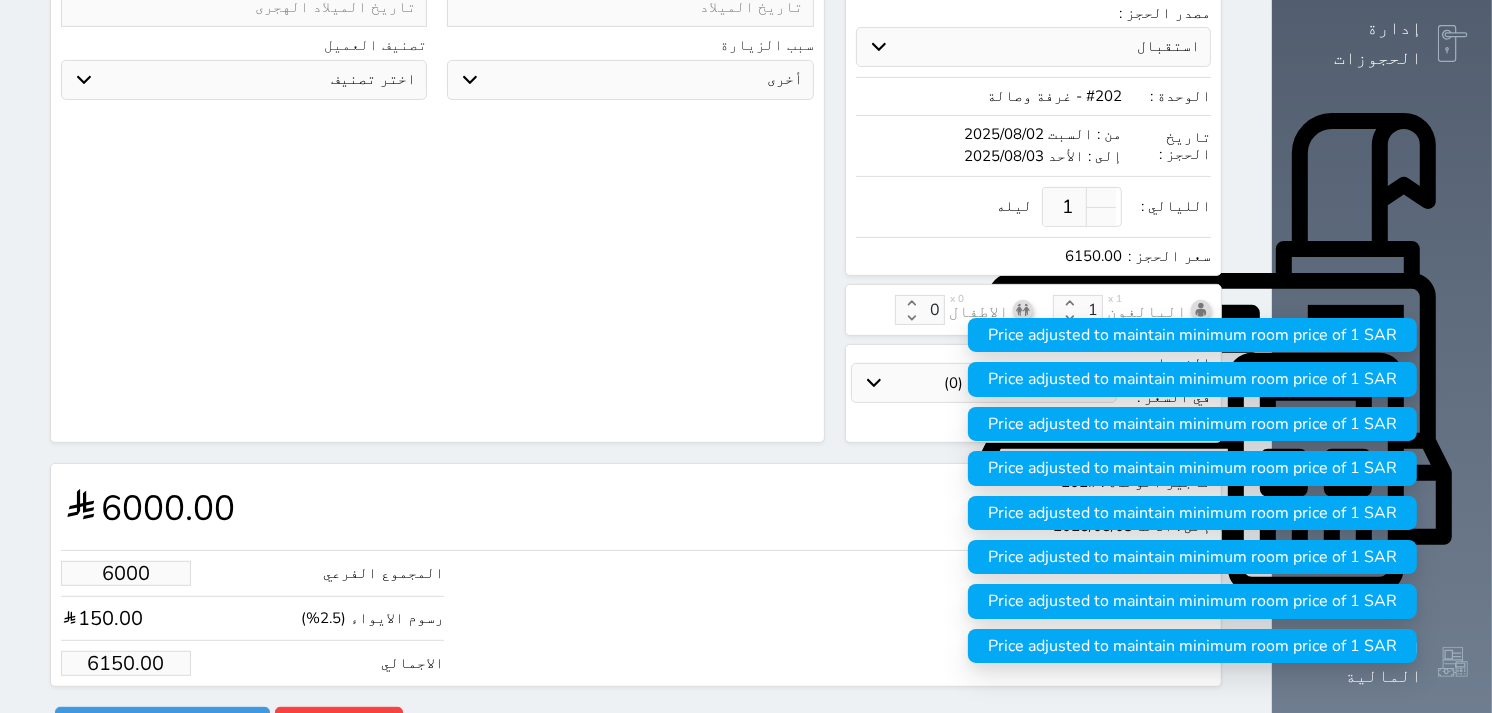 type on "600" 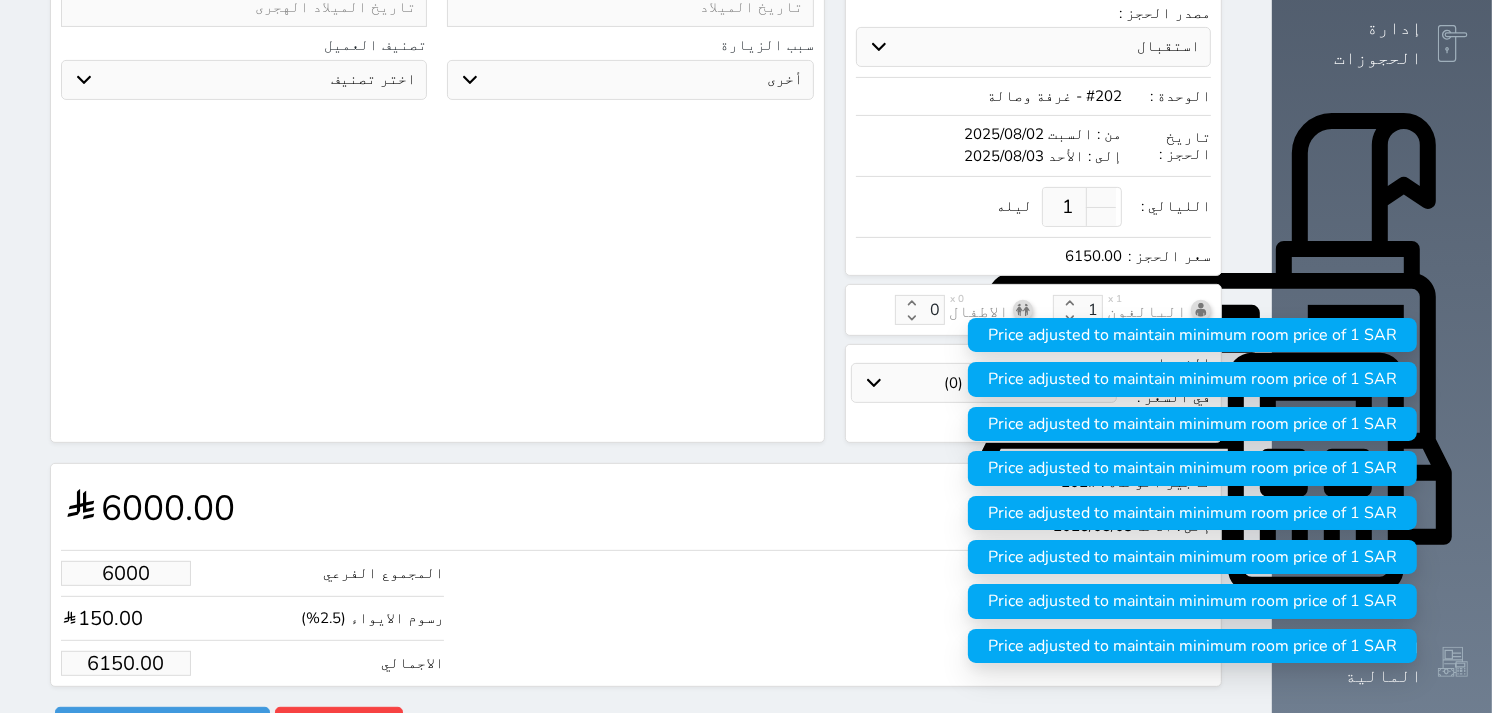 type on "615.00" 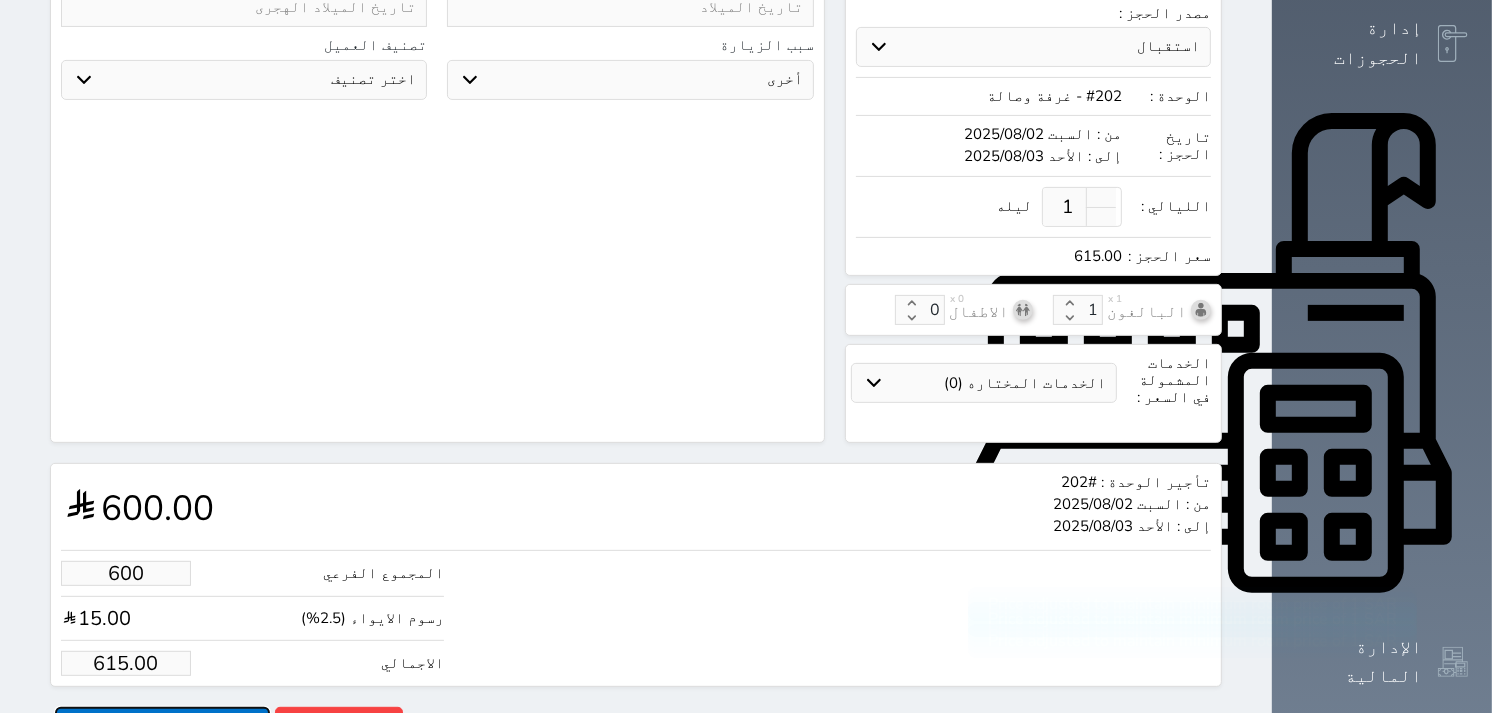 type on "600.00" 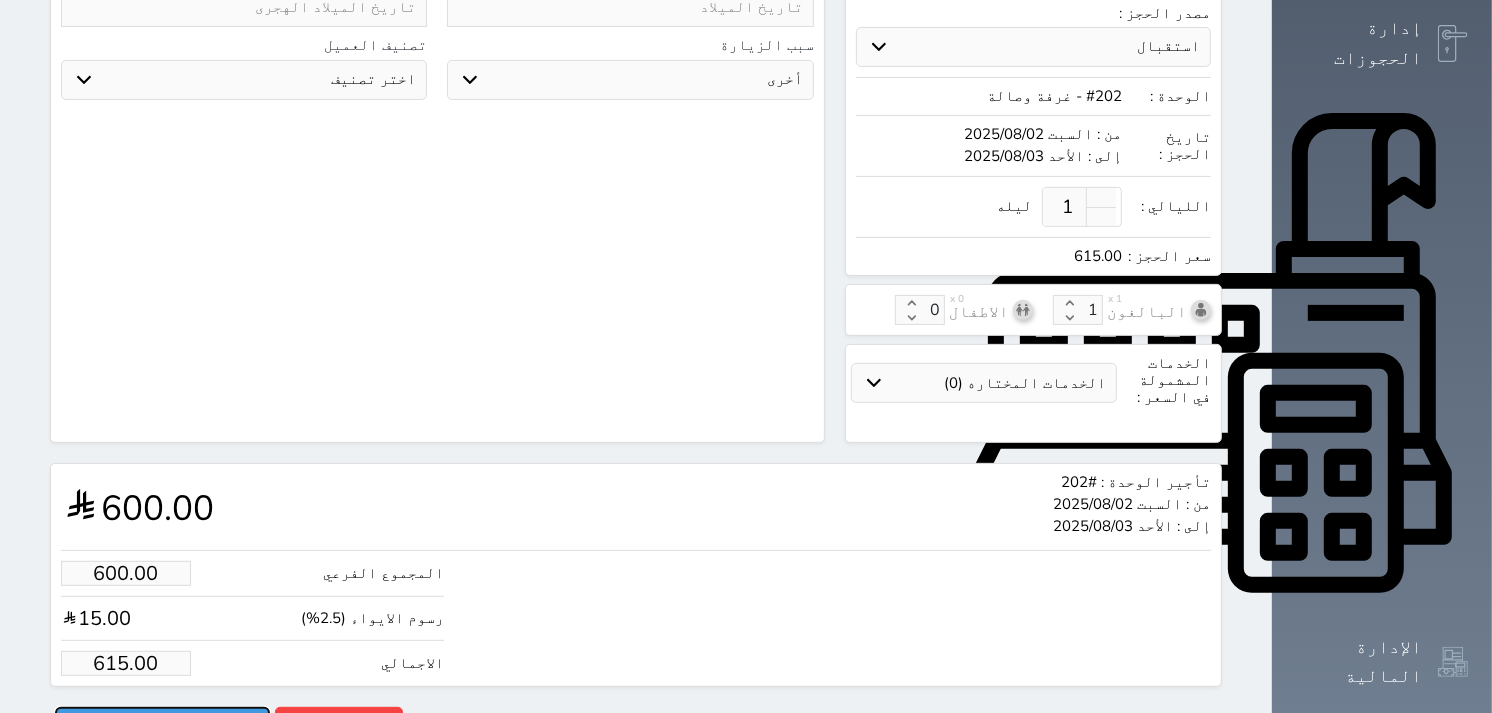click on "حجز" at bounding box center [162, 724] 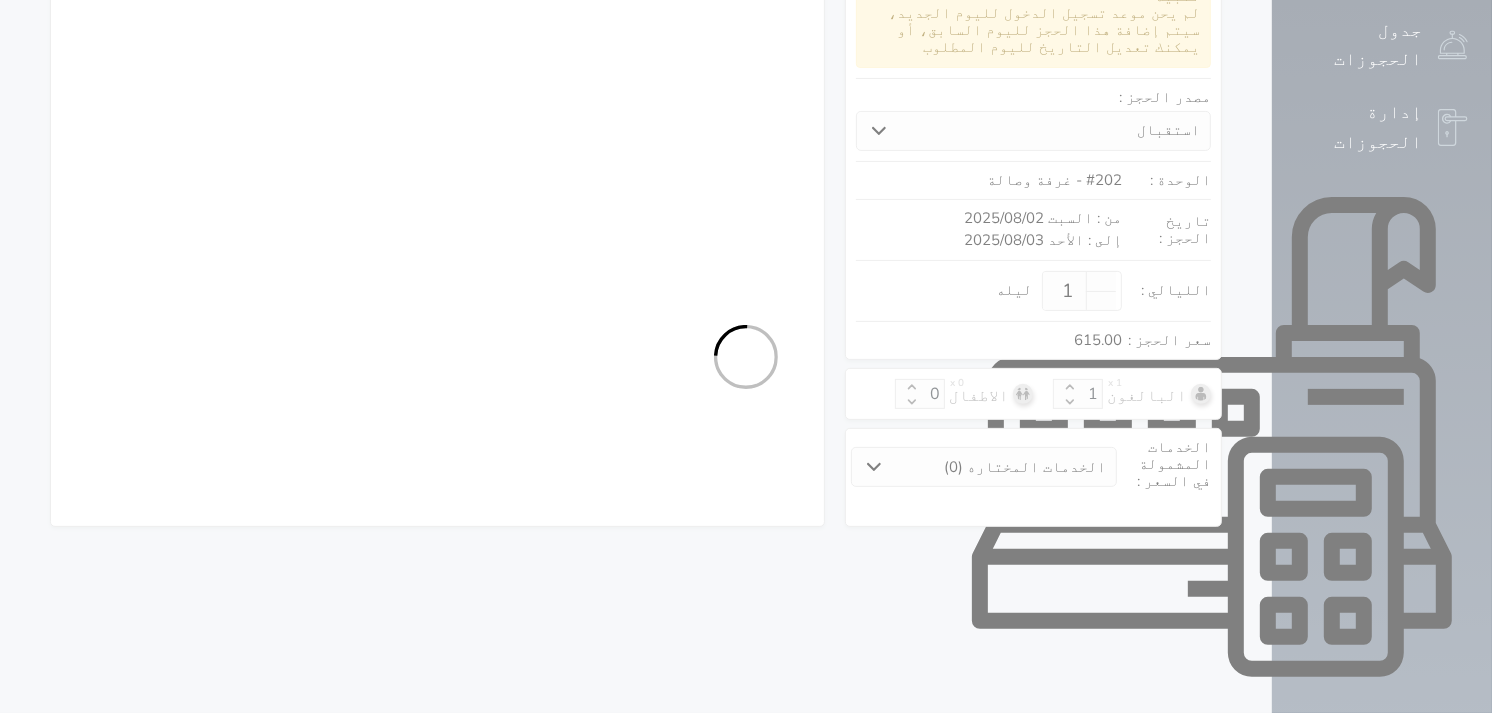 select on "1" 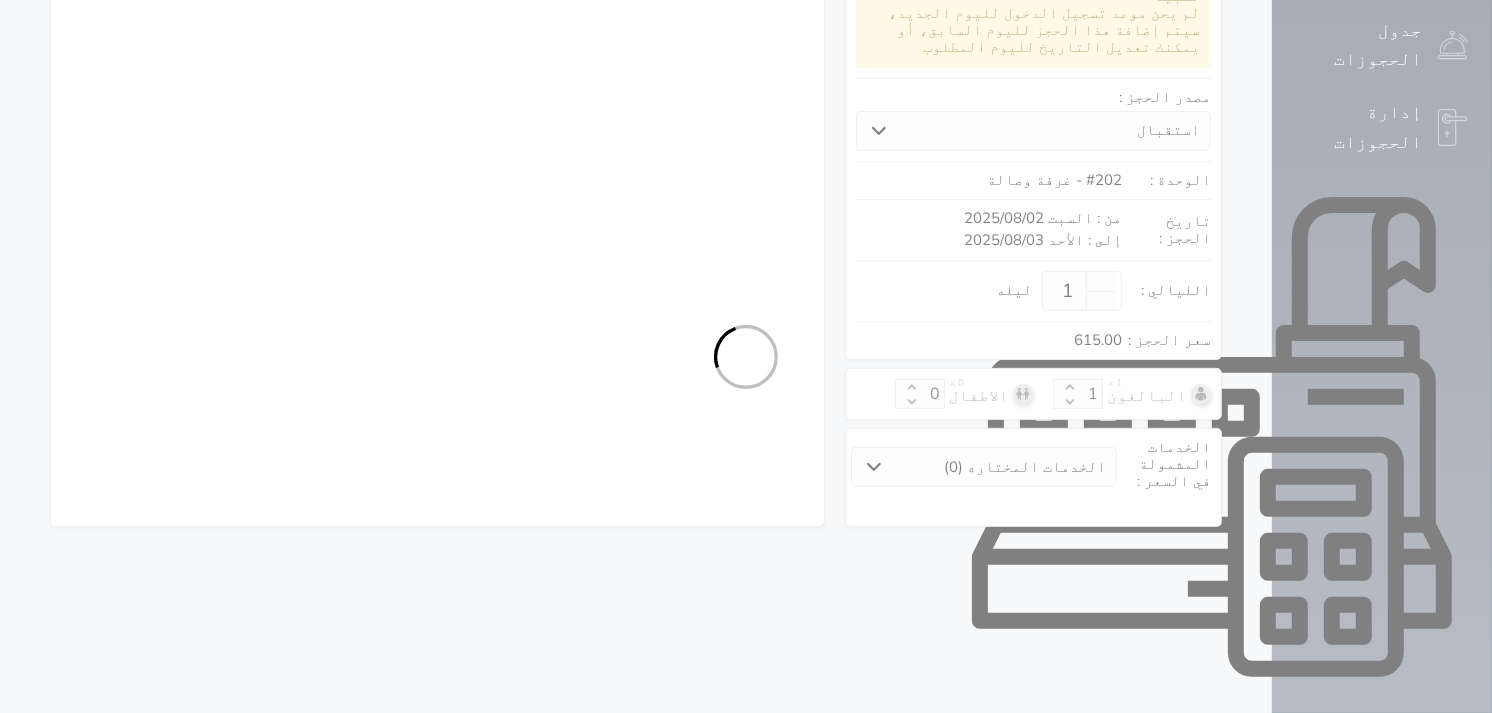 select on "113" 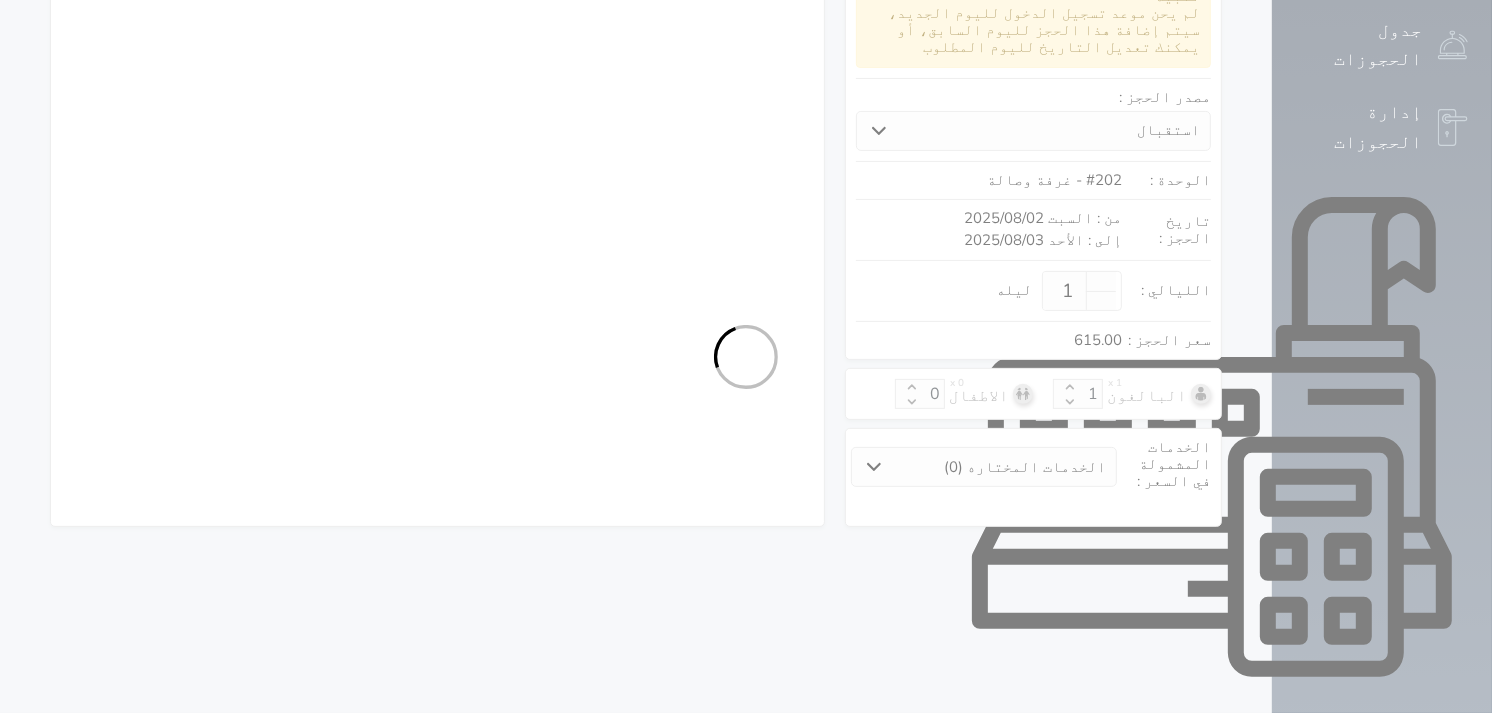 select on "1" 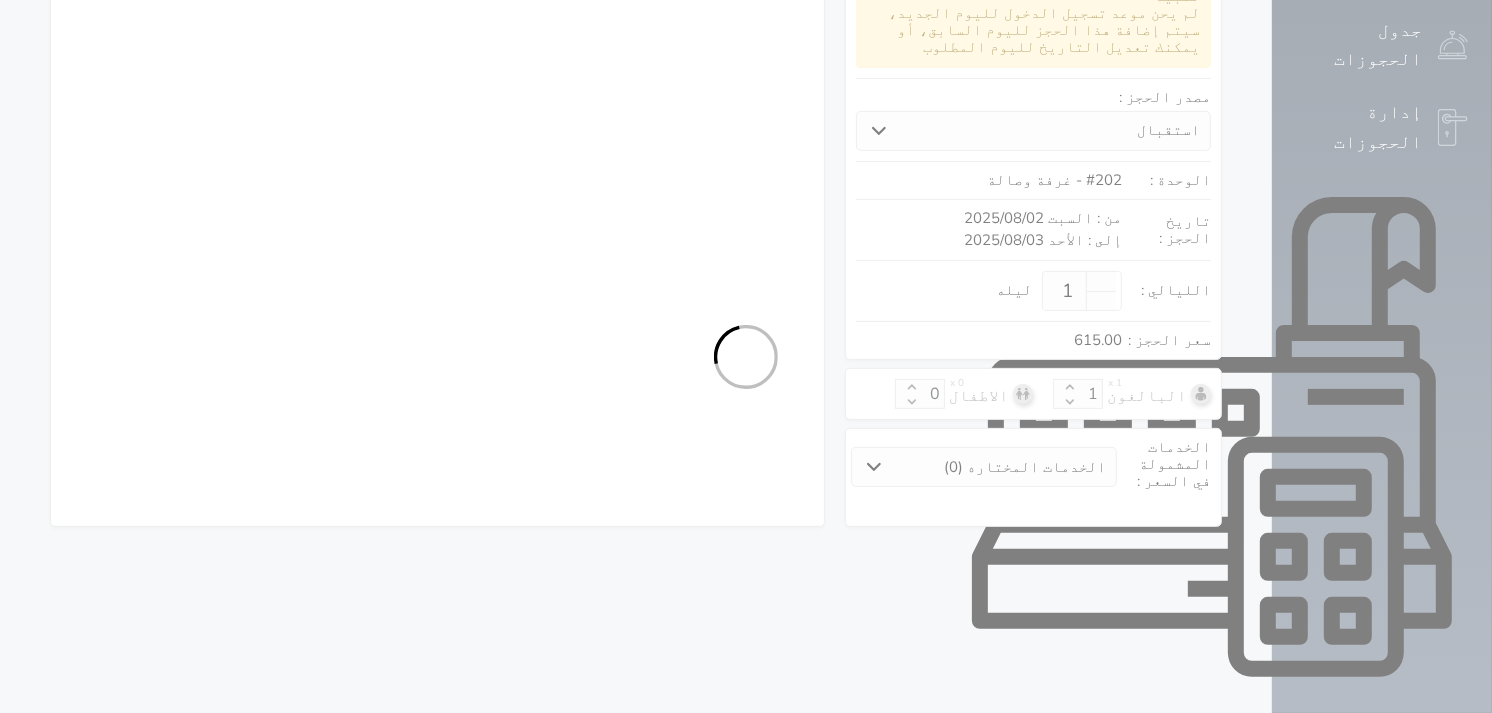select 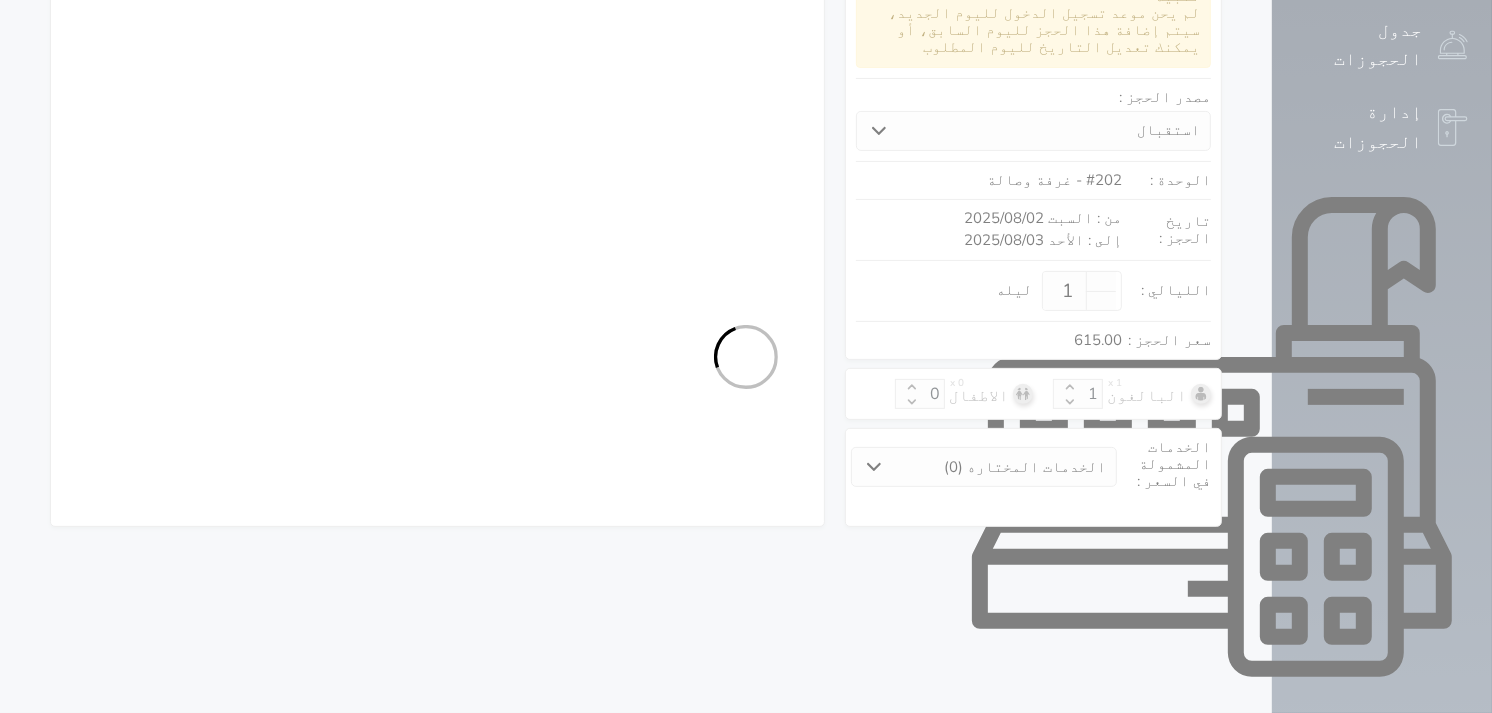 select on "7" 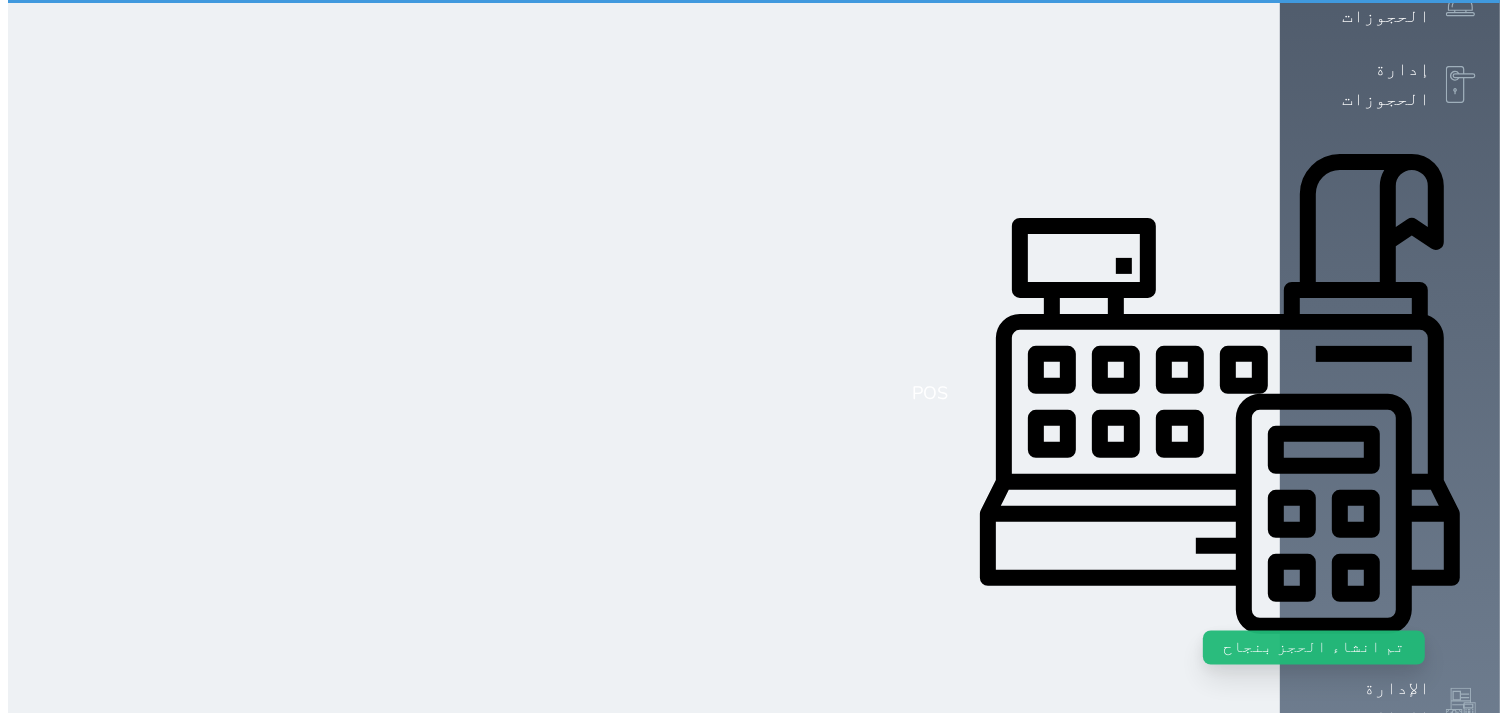 scroll, scrollTop: 0, scrollLeft: 0, axis: both 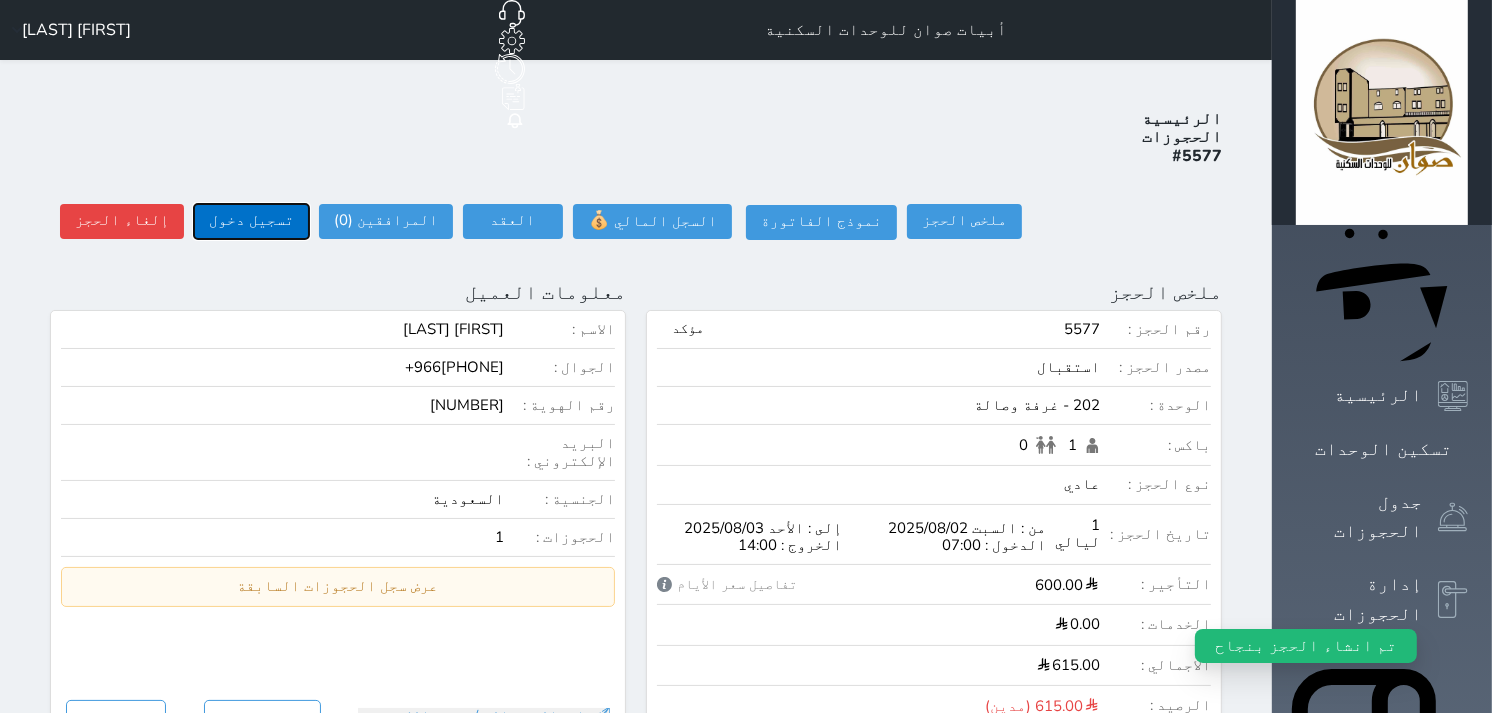click on "تسجيل دخول" at bounding box center [251, 221] 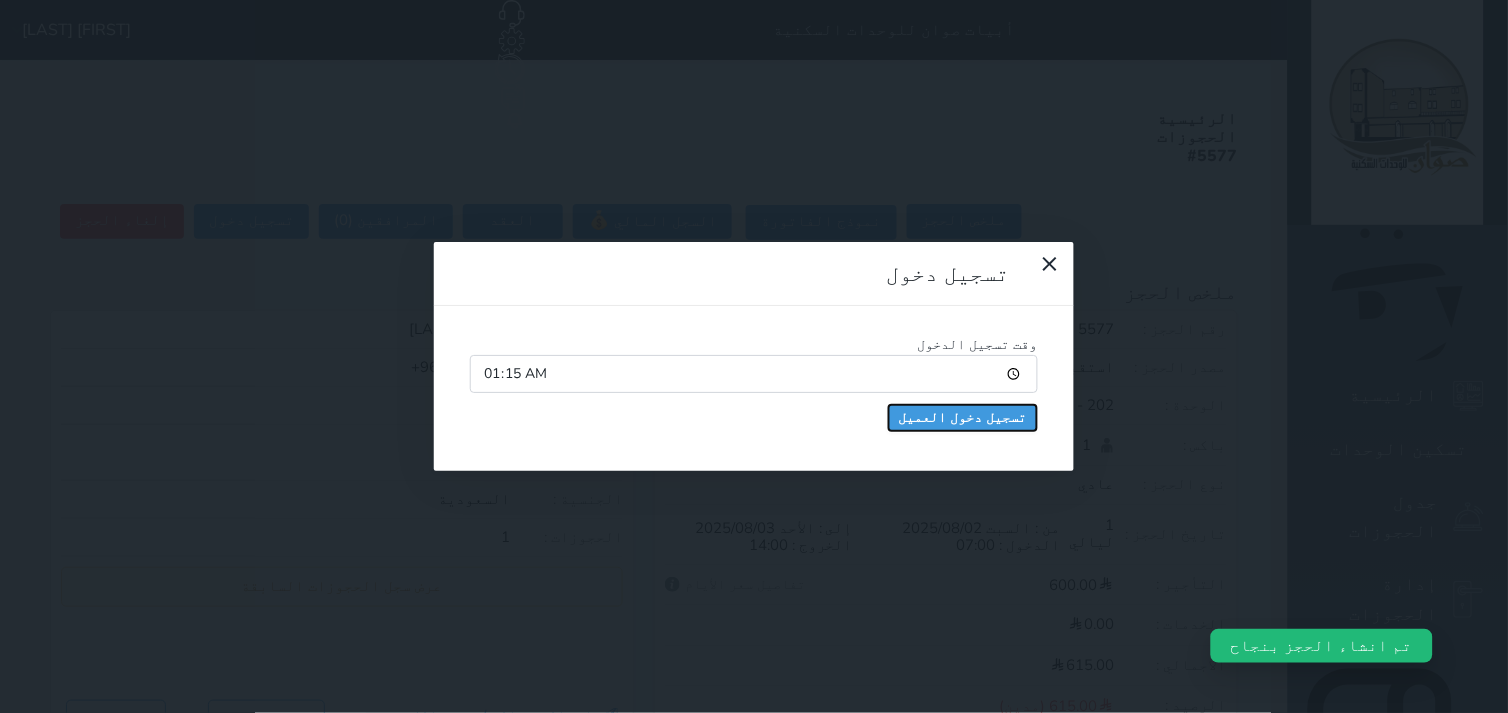 click on "تسجيل دخول العميل" at bounding box center (963, 418) 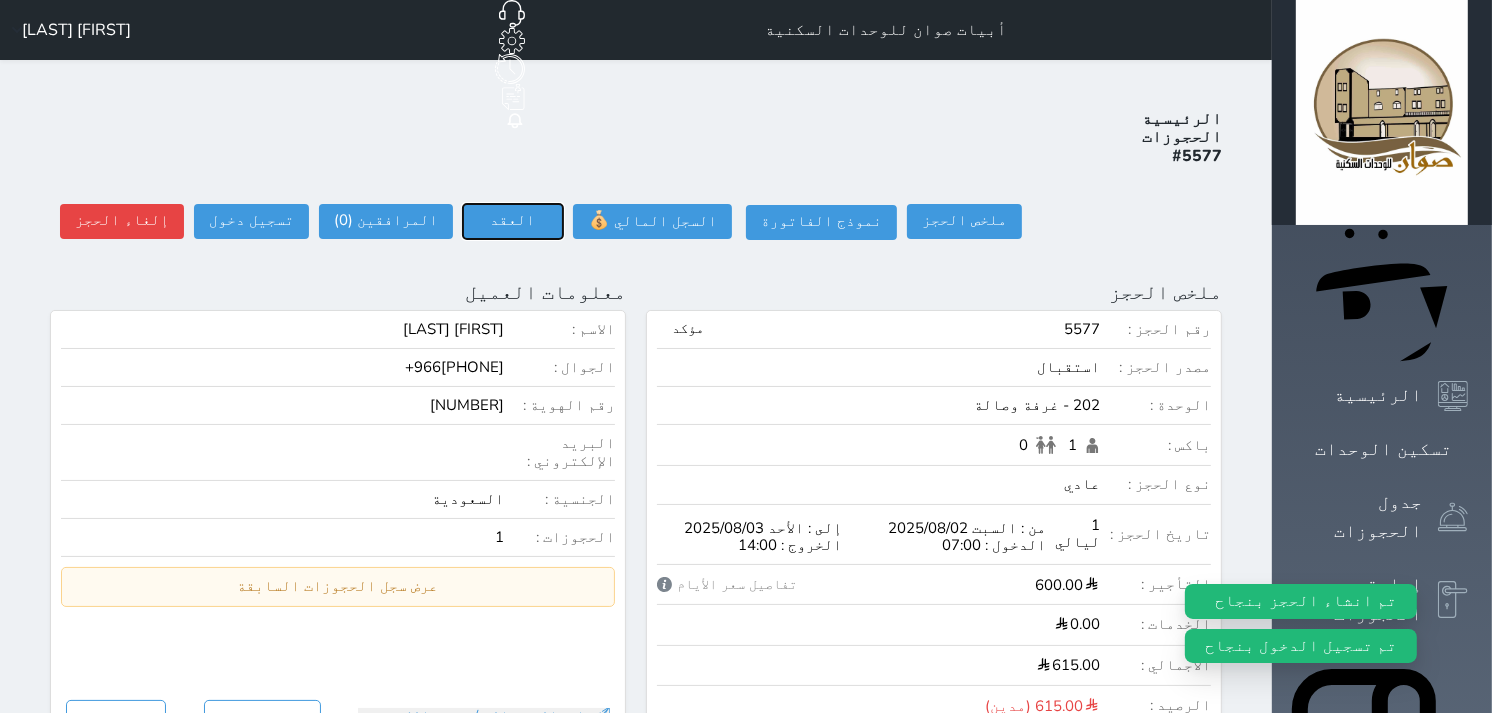 click on "العقد" at bounding box center [513, 221] 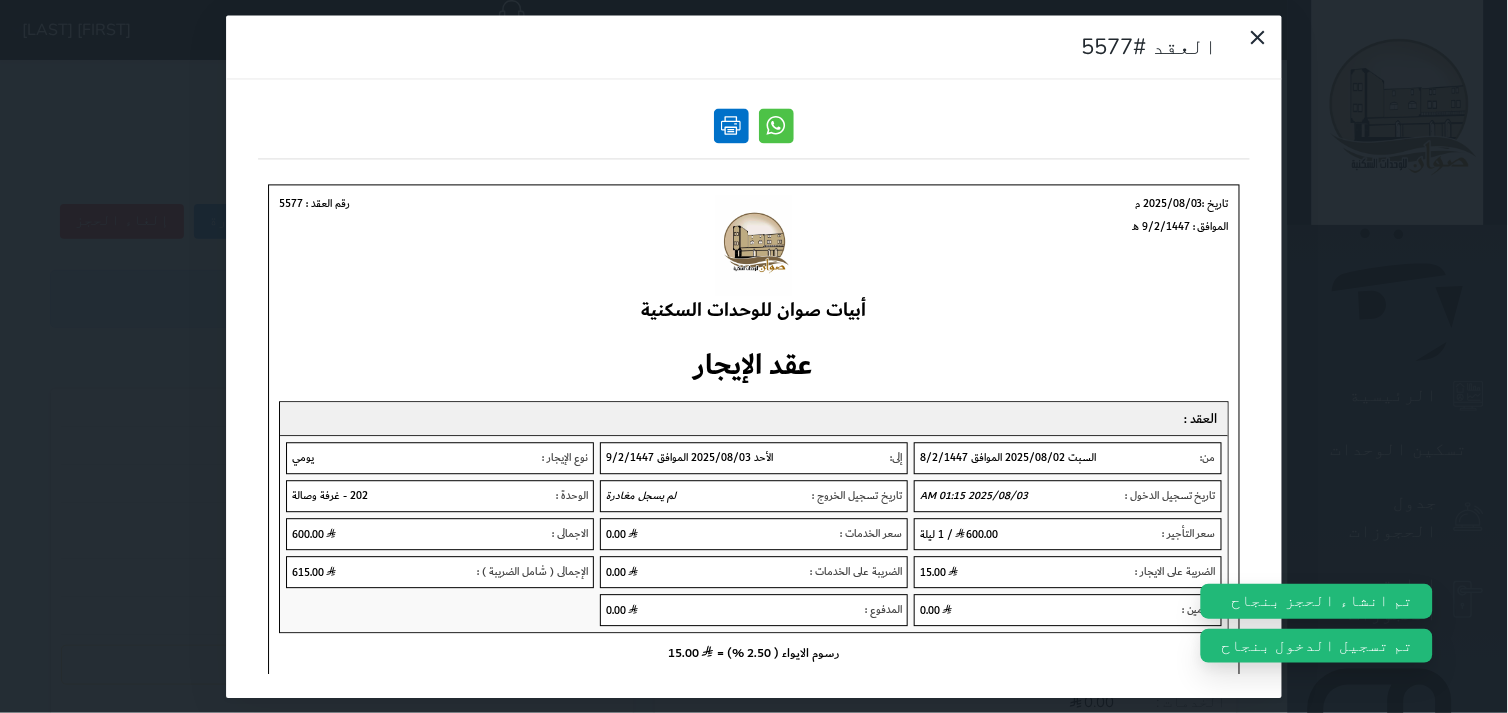 scroll, scrollTop: 0, scrollLeft: 0, axis: both 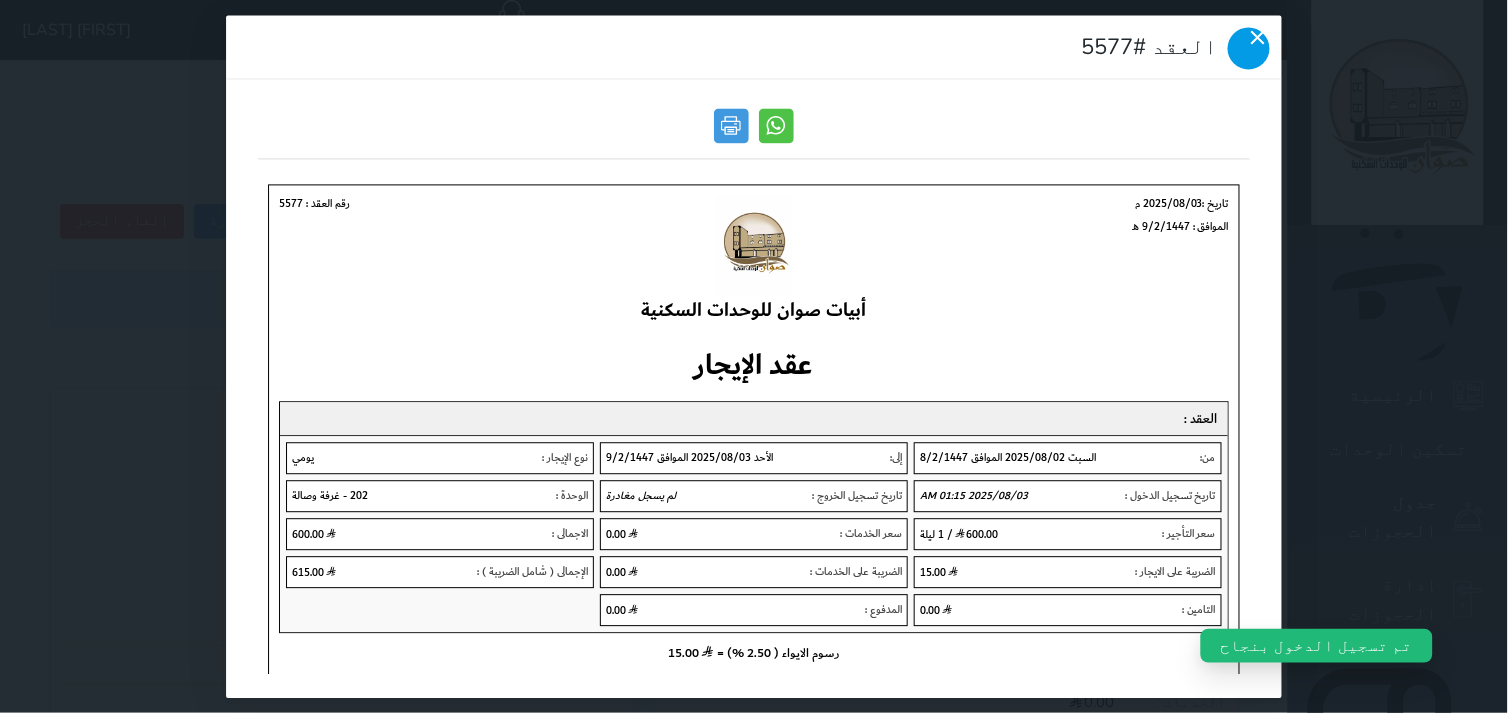 click 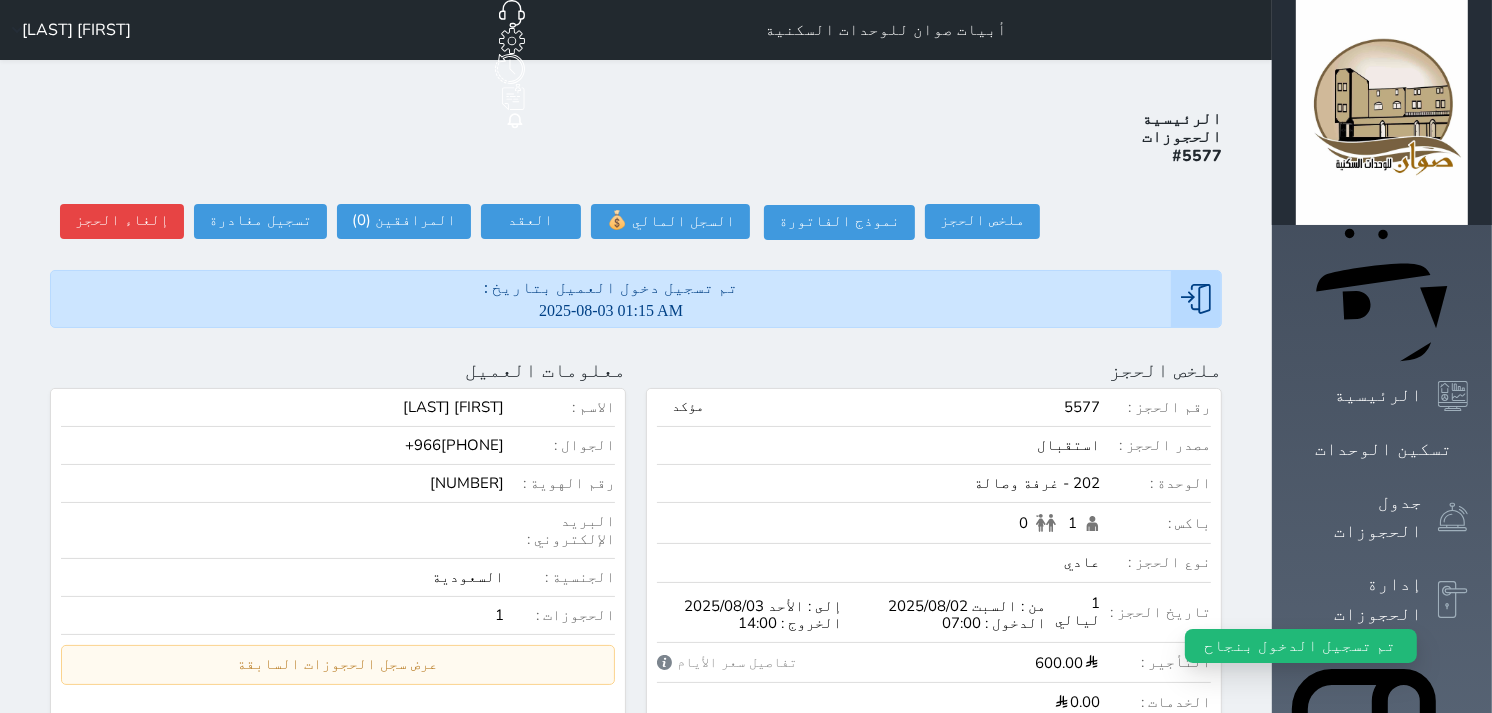 click on "حجز جماعي جديد   حجز جديد             الرئيسية     تسكين الوحدات     جدول الحجوزات     إدارة الحجوزات     POS     الإدارة المالية     العملاء     تقييمات العملاء     الوحدات     الخدمات     التقارير     الإعدادات     الدعم الفني" at bounding box center (1382, 913) 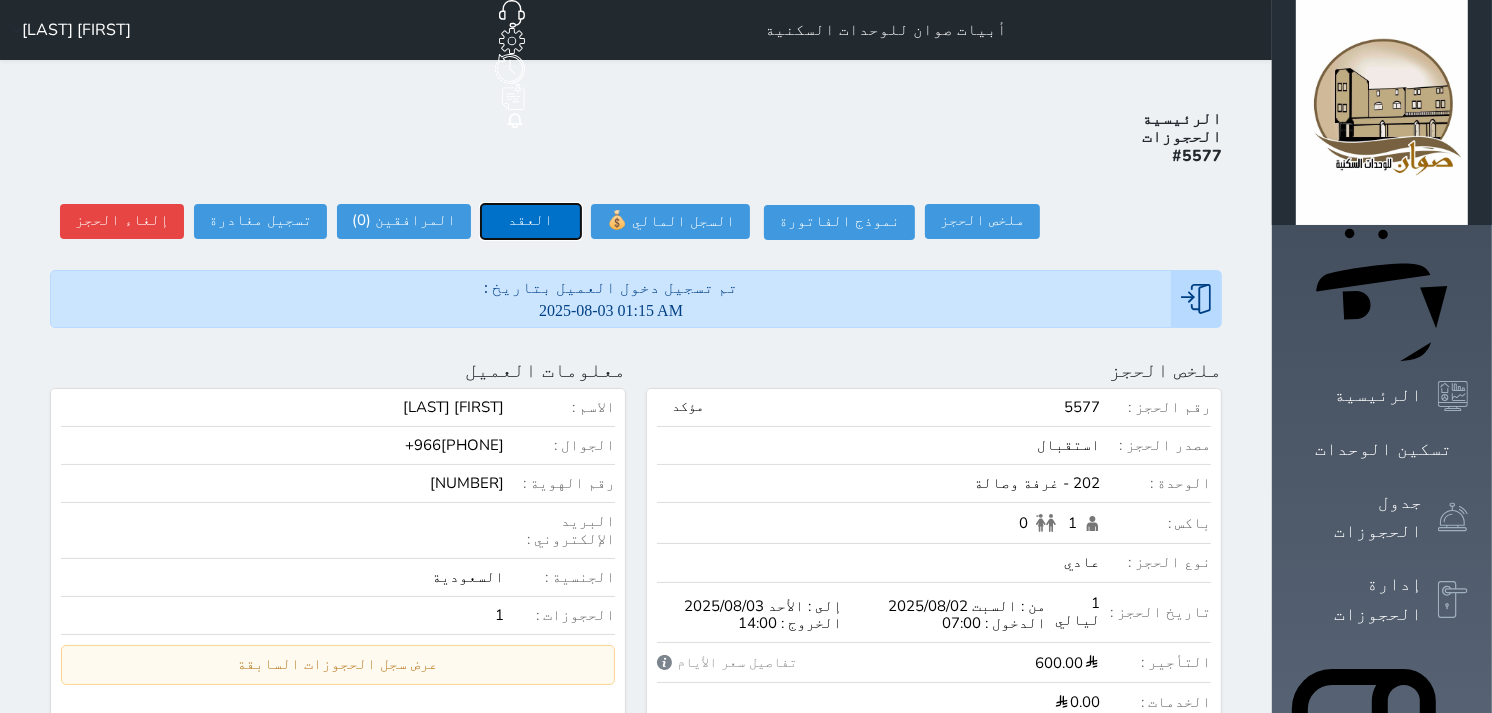 click on "العقد" at bounding box center (531, 221) 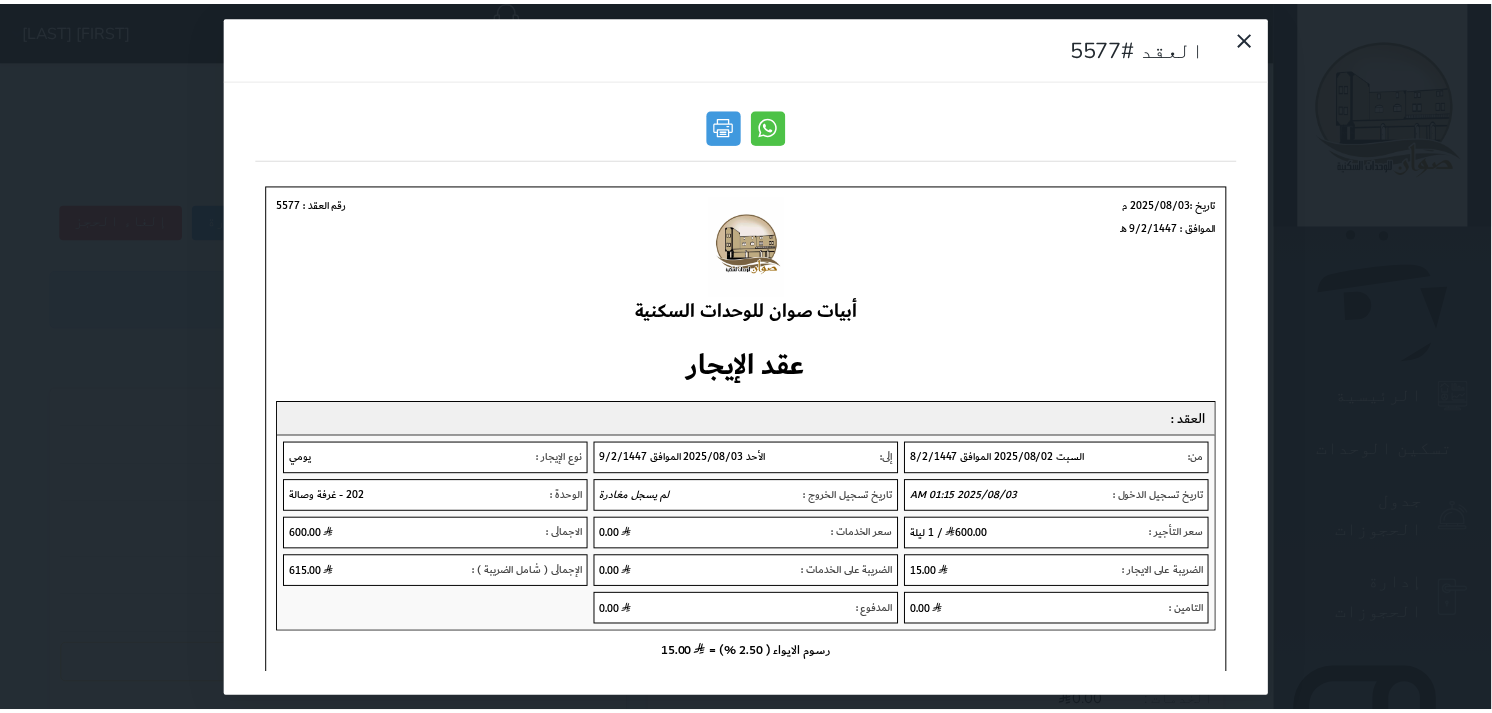 scroll, scrollTop: 0, scrollLeft: 0, axis: both 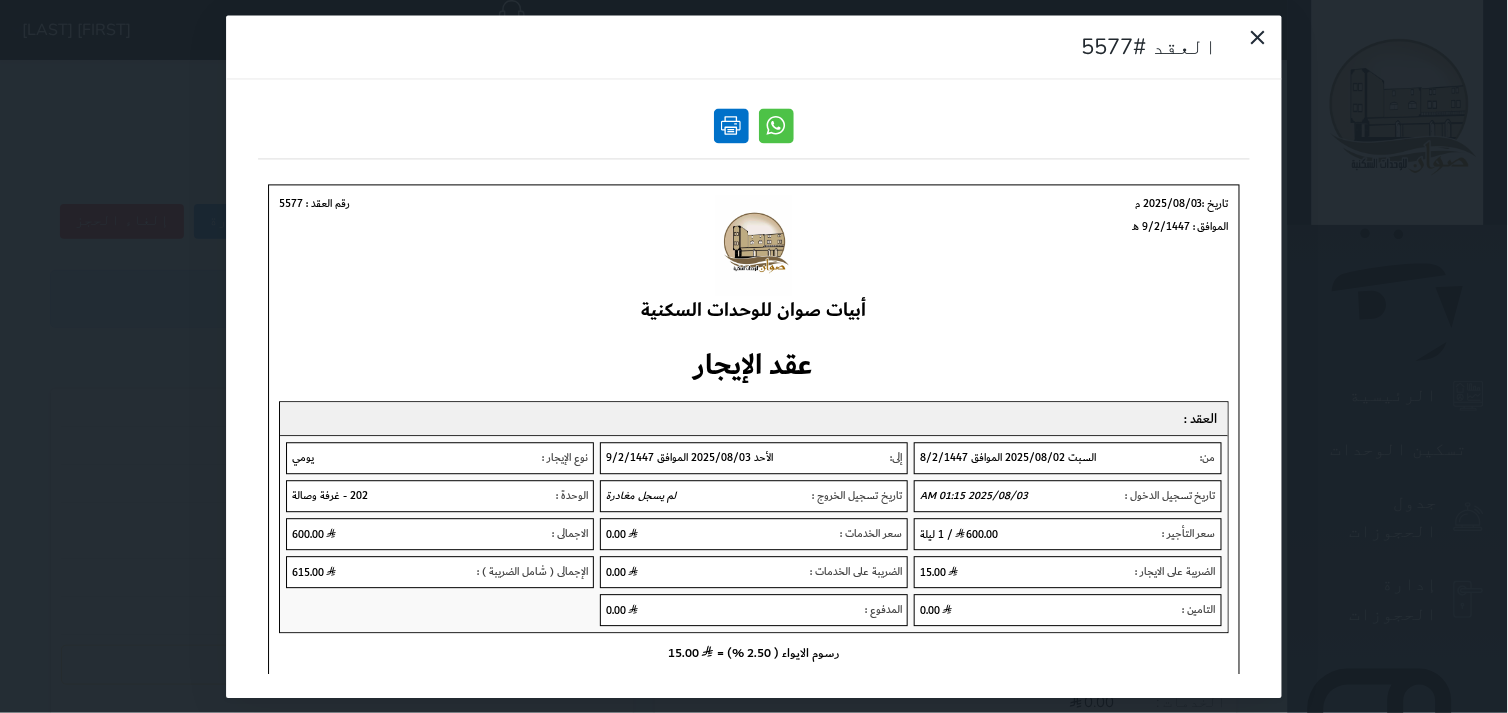 click at bounding box center (731, 125) 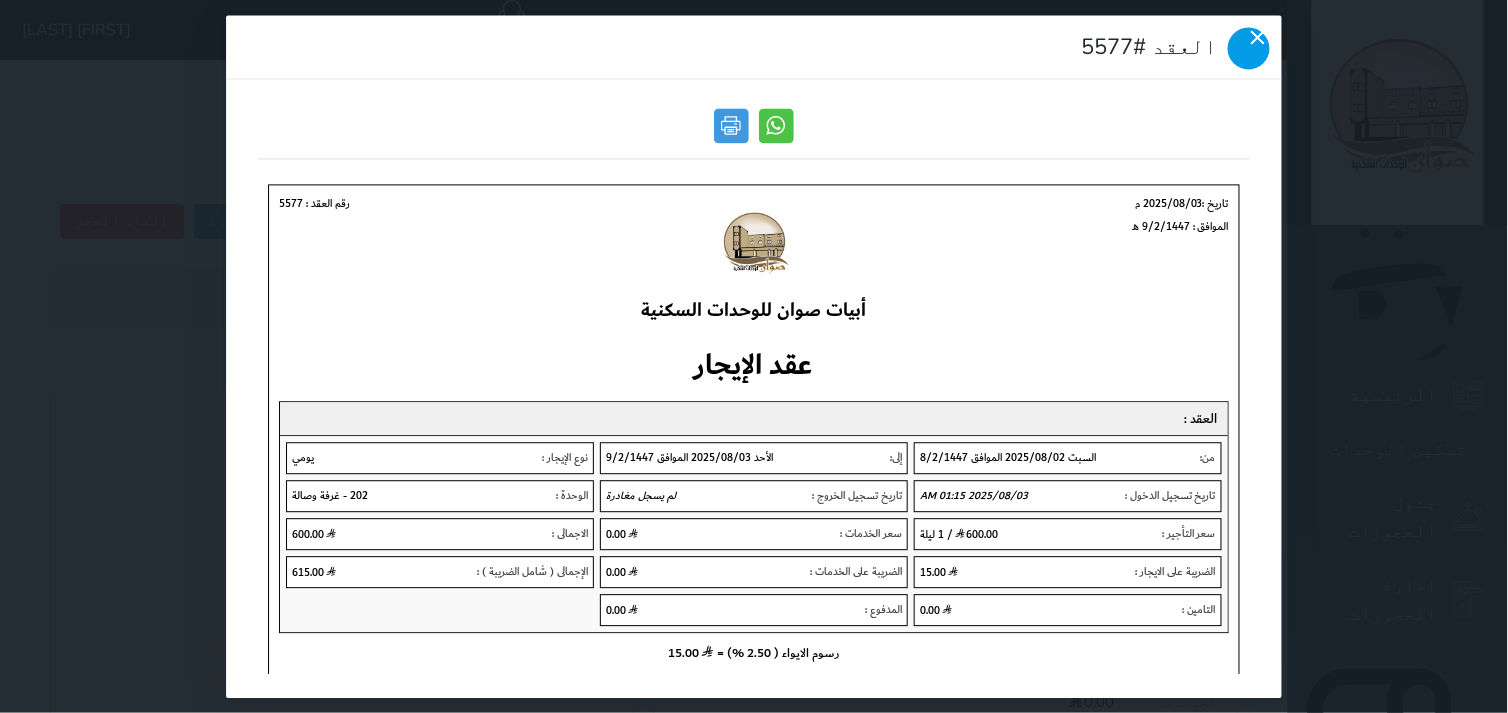 click 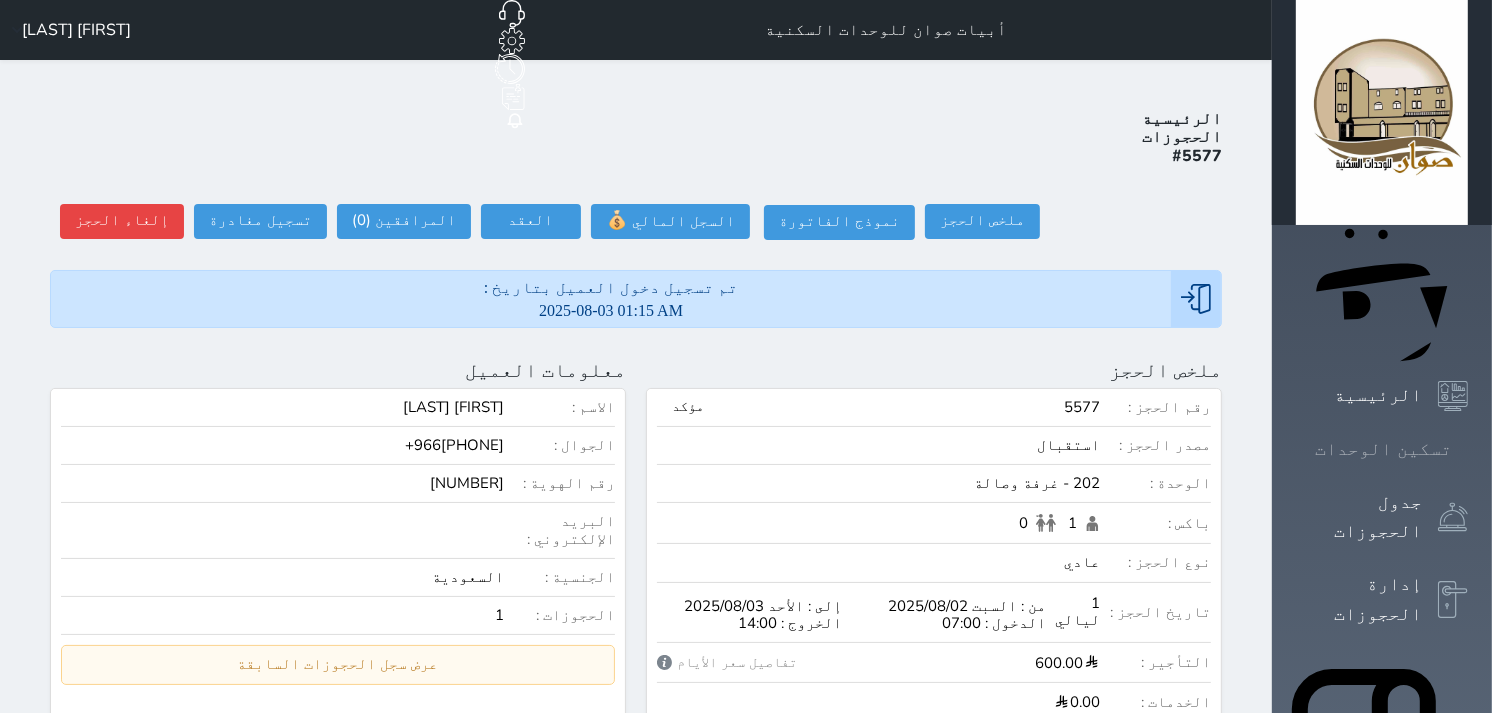 drag, startPoint x: 1412, startPoint y: 227, endPoint x: 1402, endPoint y: 243, distance: 18.867962 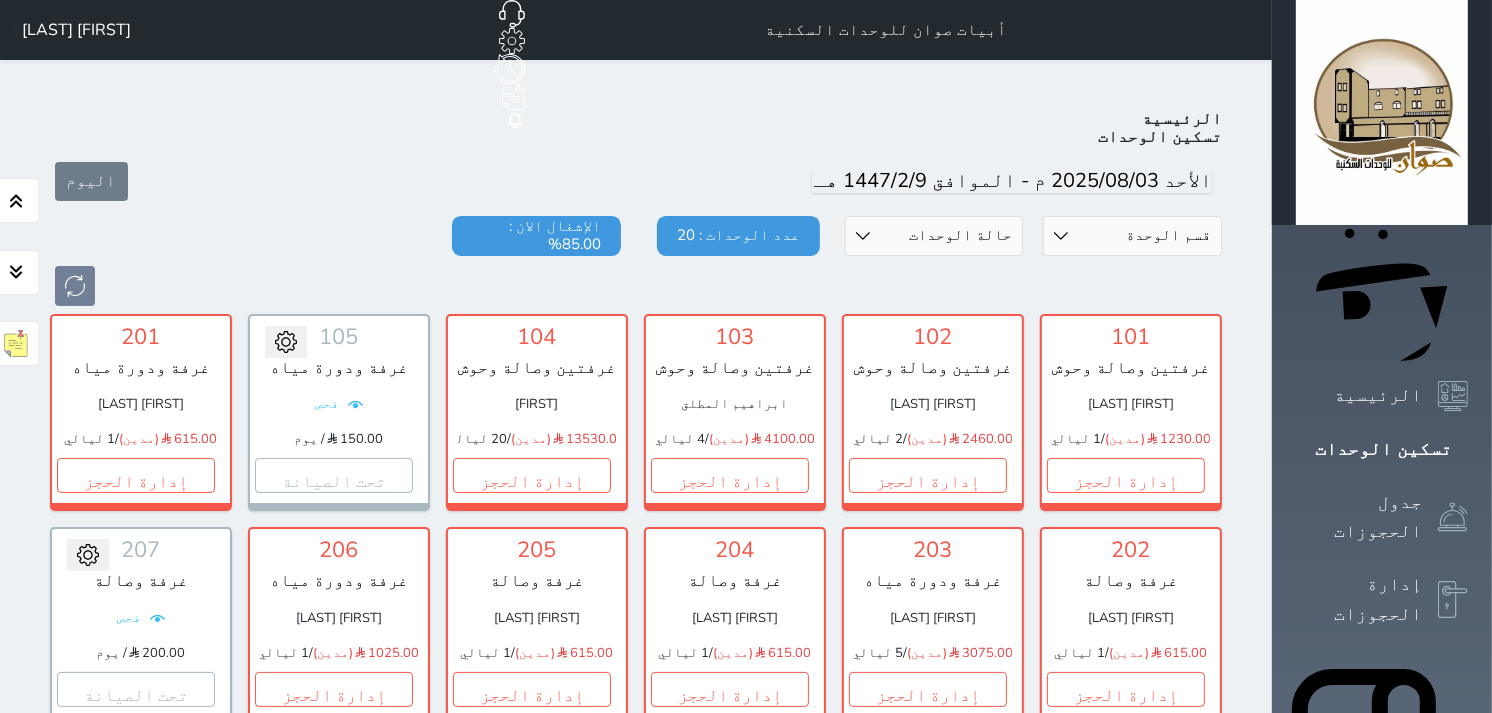 scroll, scrollTop: 77, scrollLeft: 0, axis: vertical 